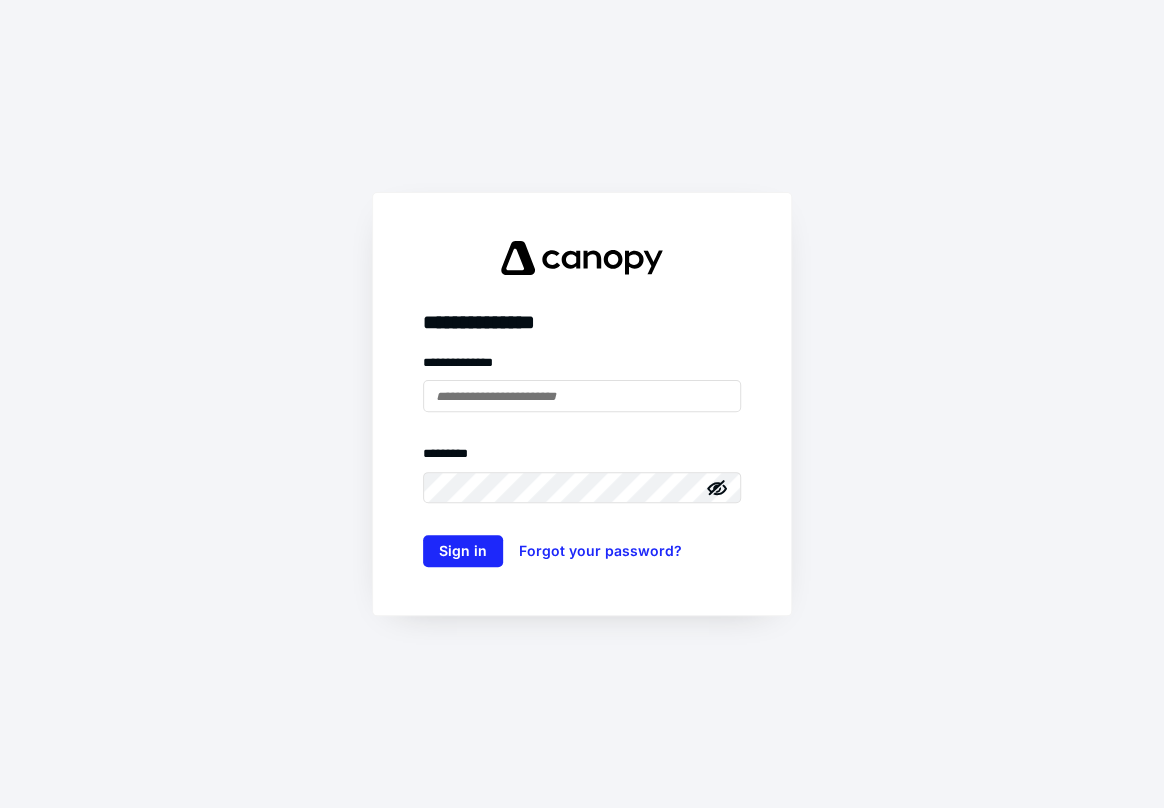 scroll, scrollTop: 0, scrollLeft: 0, axis: both 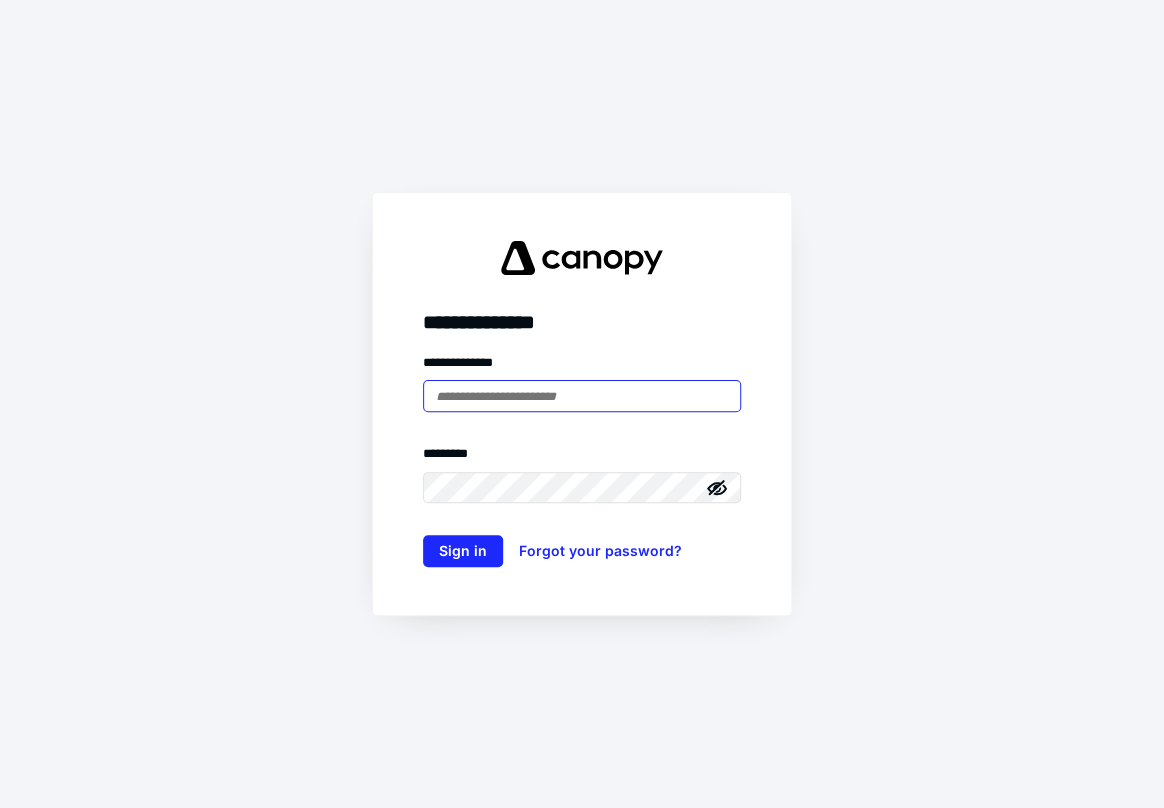 click at bounding box center [582, 396] 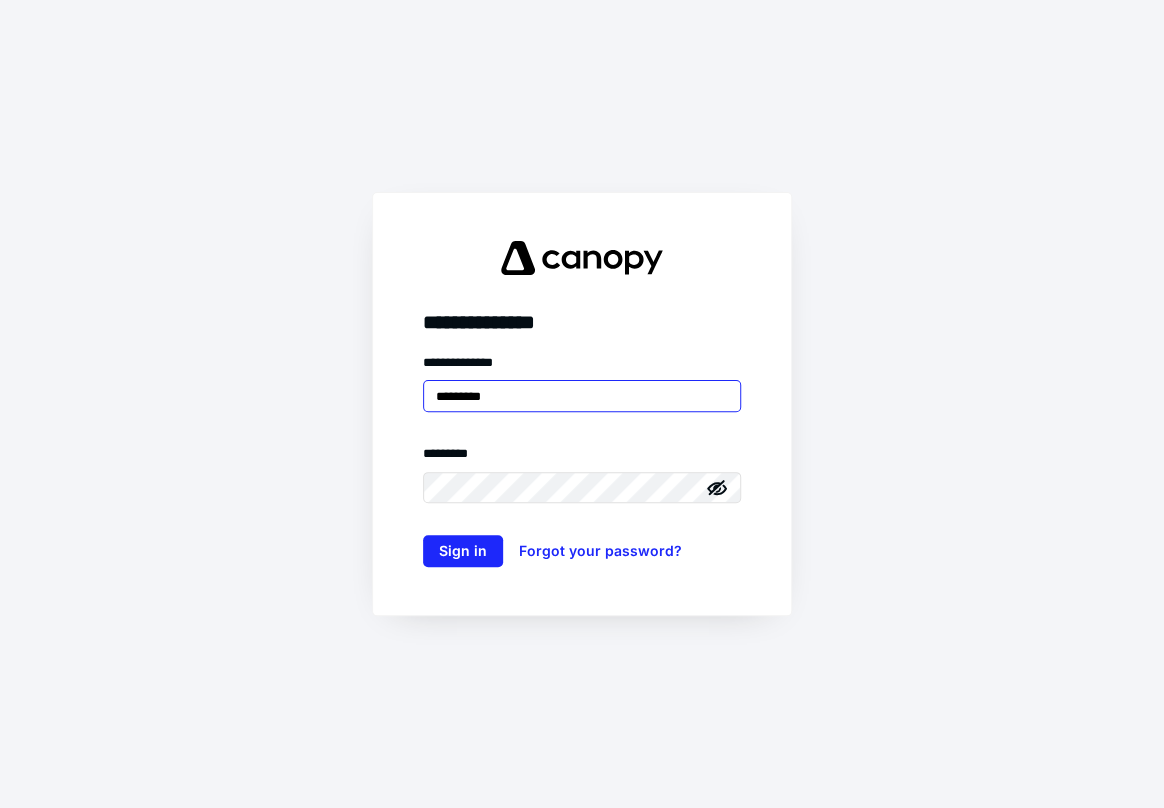 type on "**********" 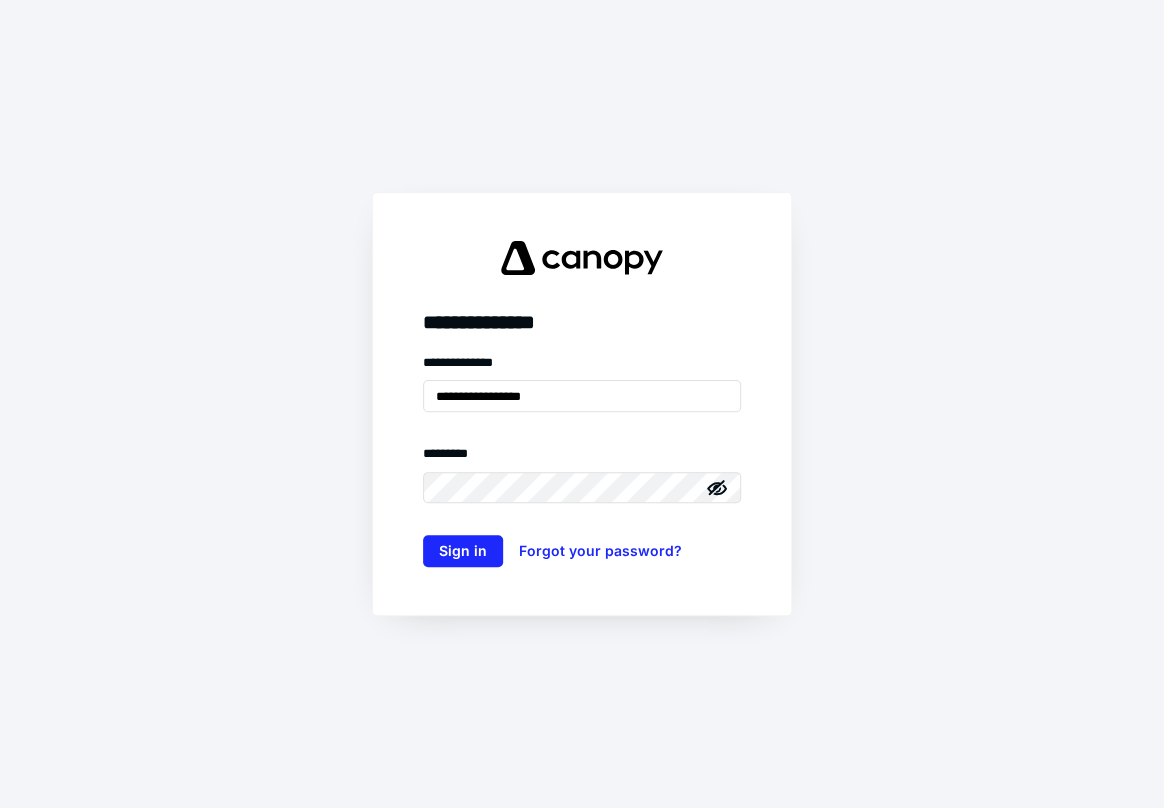 click 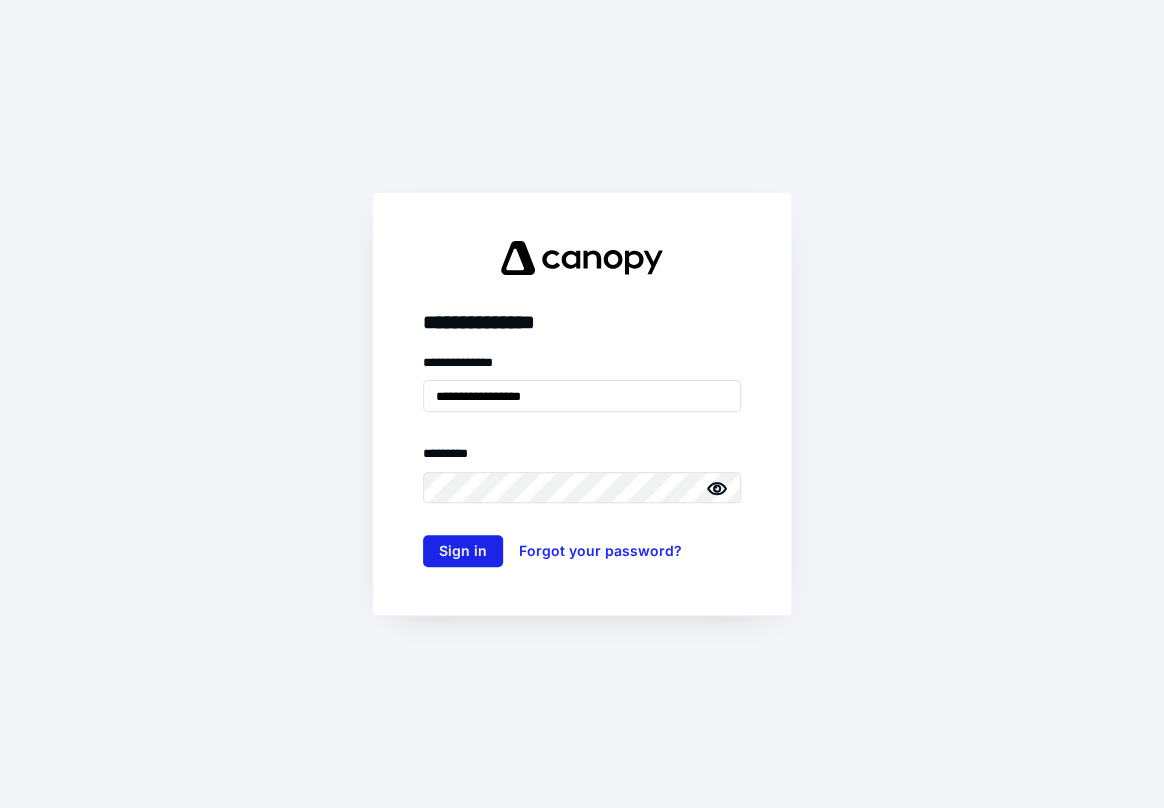 click on "Sign in" at bounding box center [463, 551] 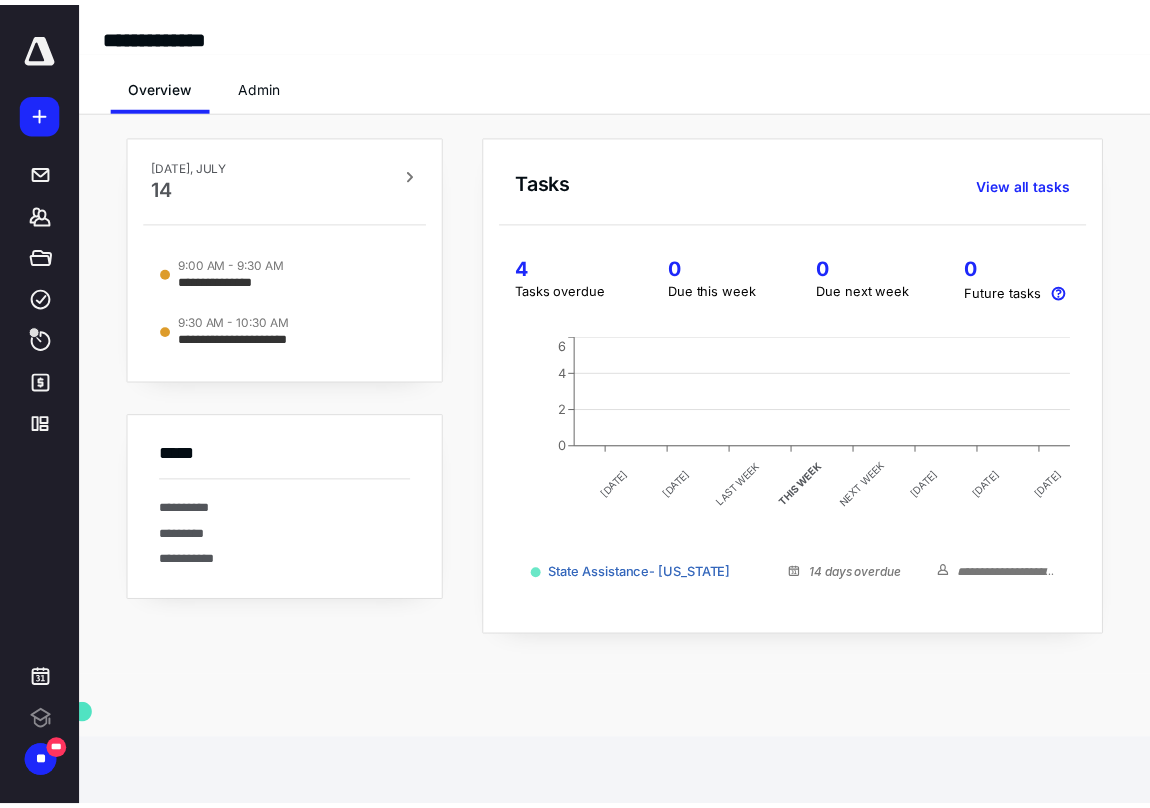 scroll, scrollTop: 0, scrollLeft: 0, axis: both 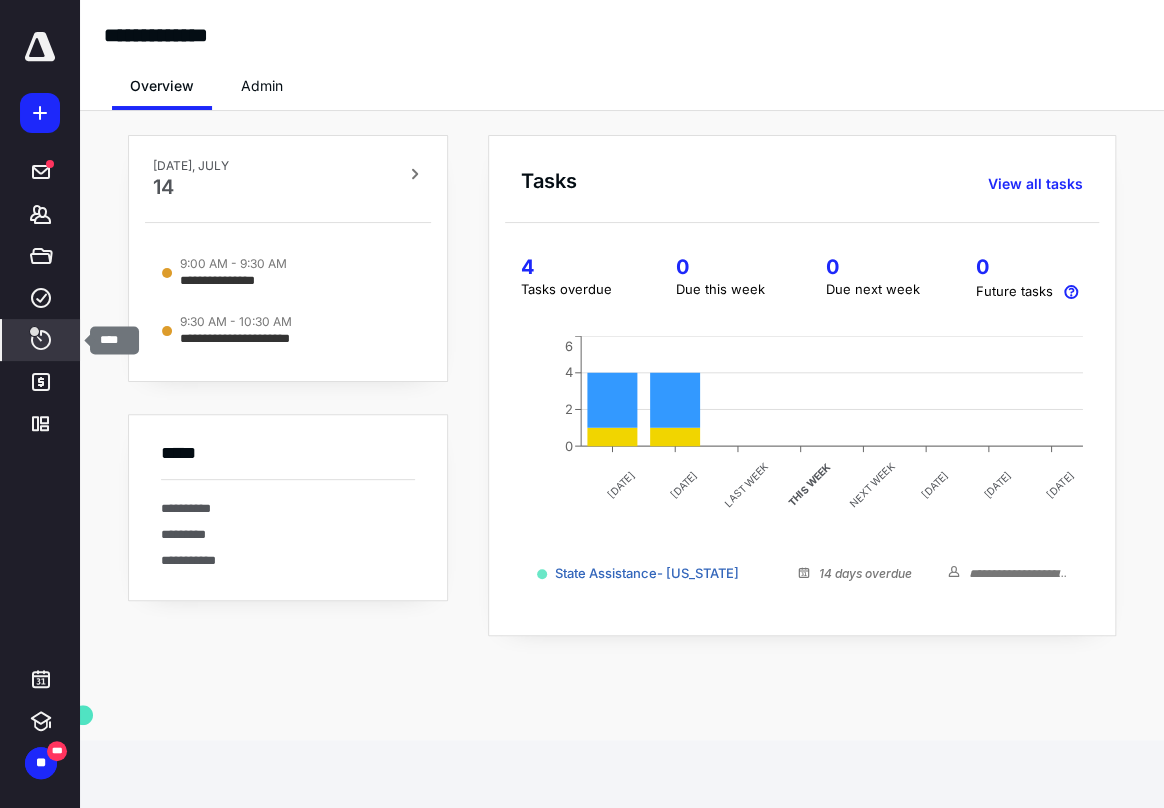 click 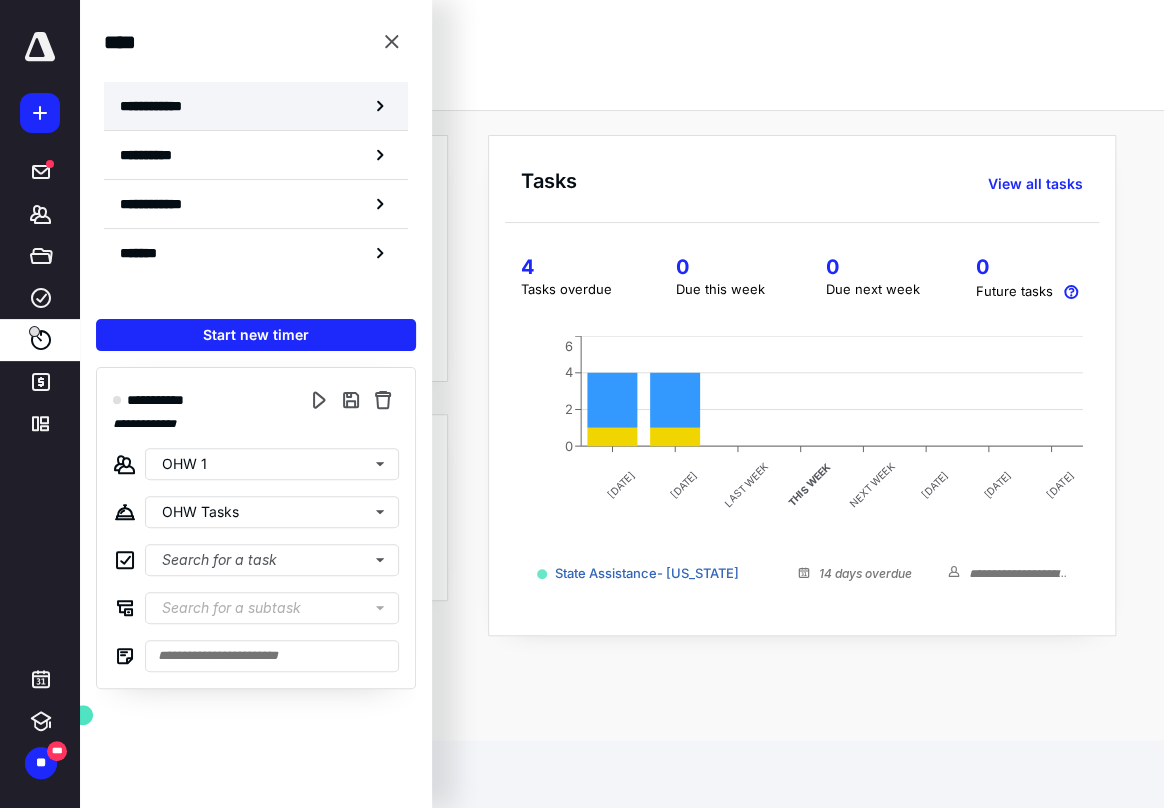 click on "**********" at bounding box center [162, 106] 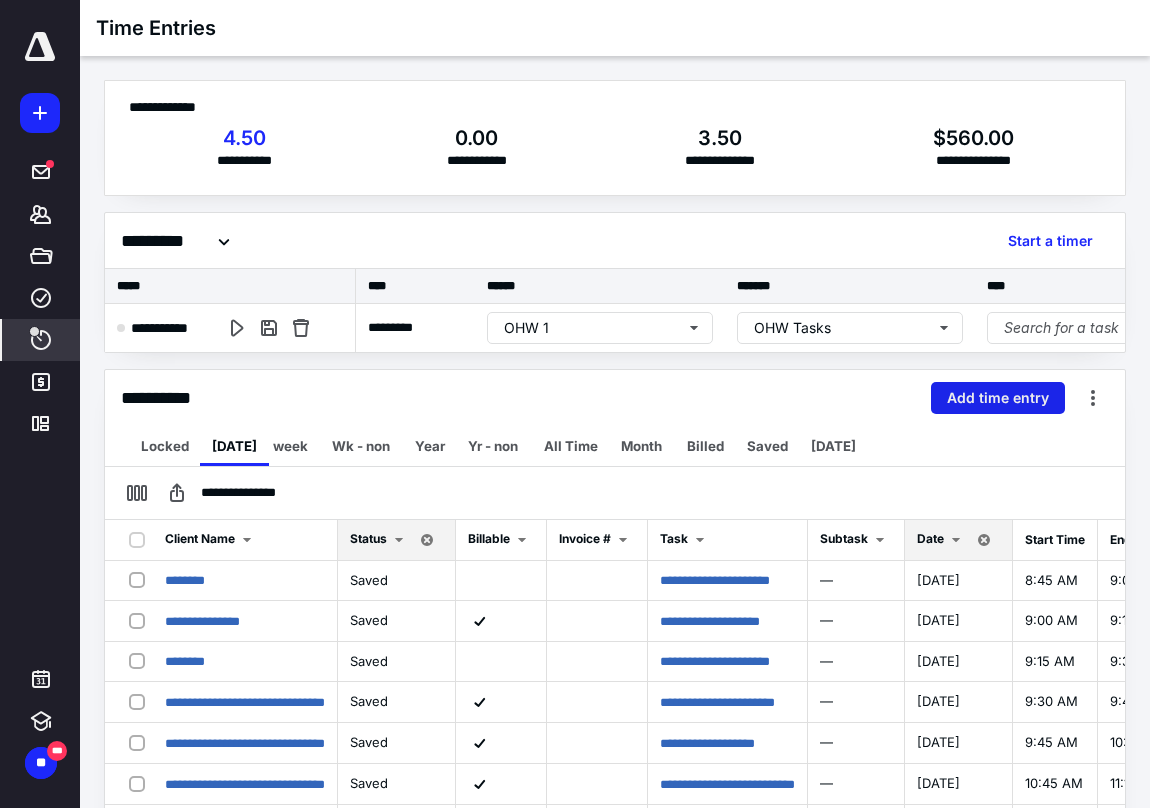 click on "Add time entry" at bounding box center [998, 398] 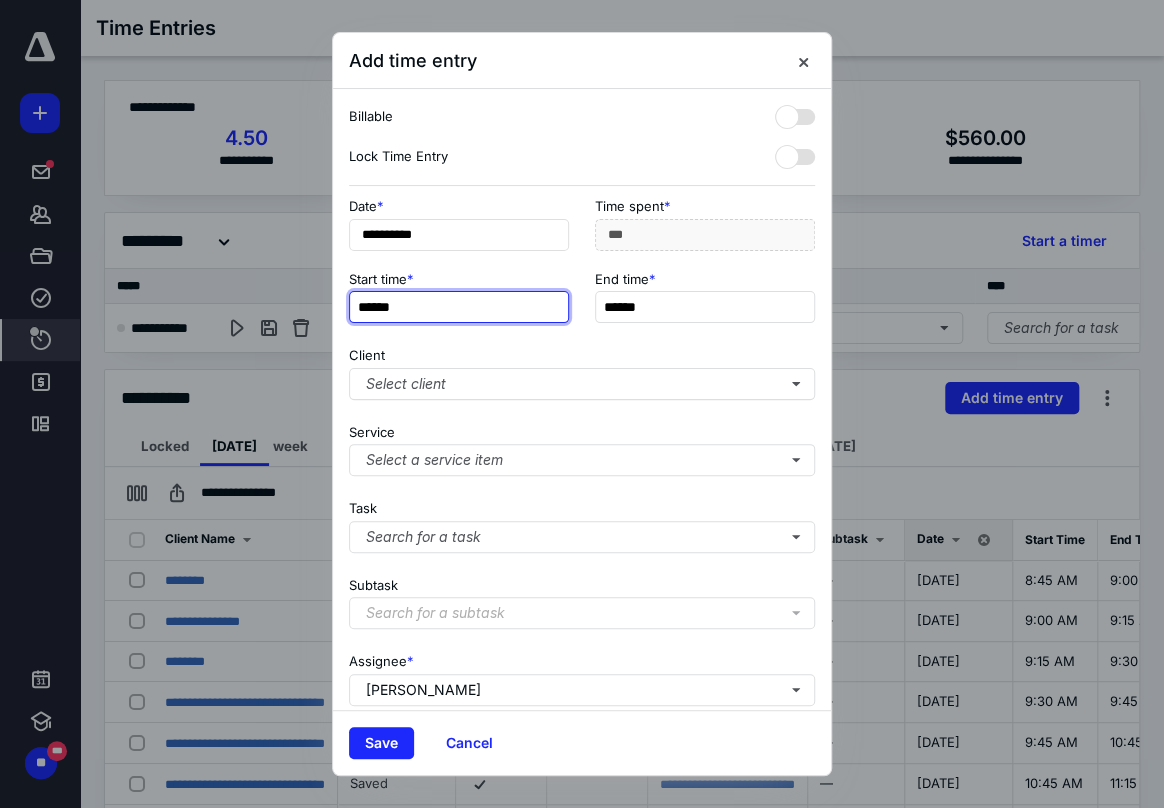 click on "******" at bounding box center [459, 307] 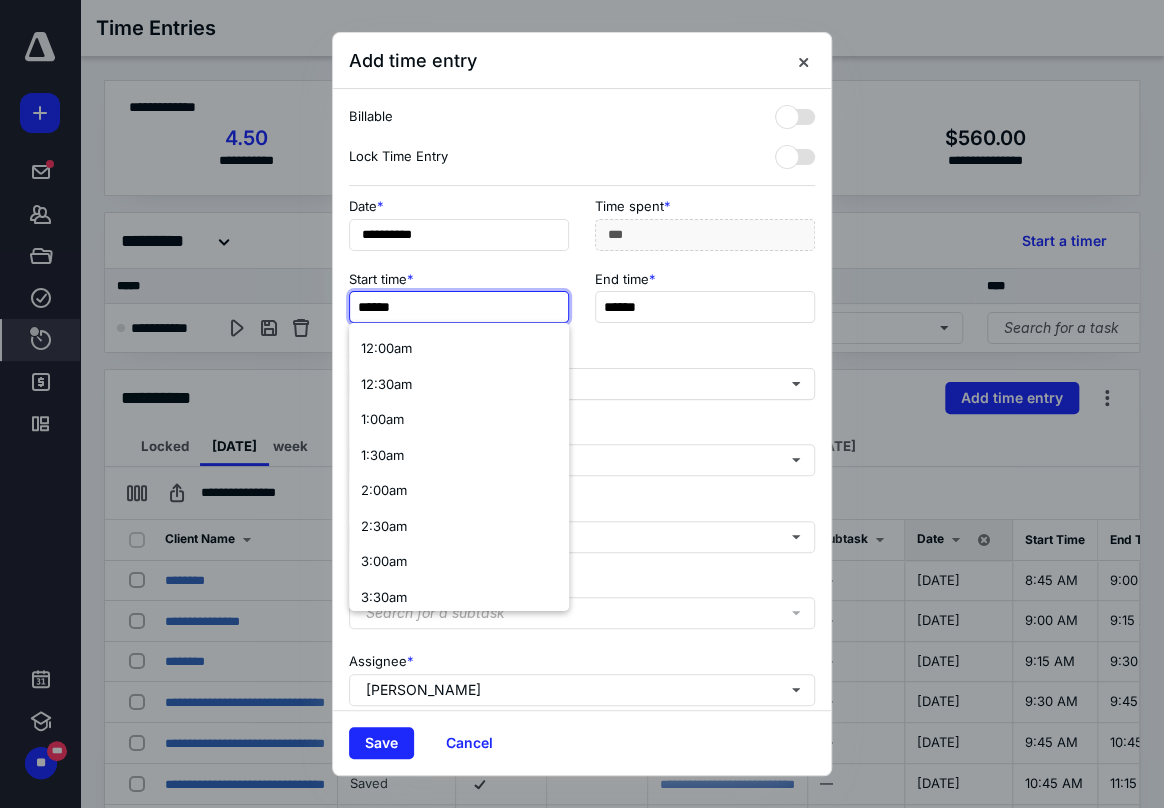click on "******" at bounding box center [459, 307] 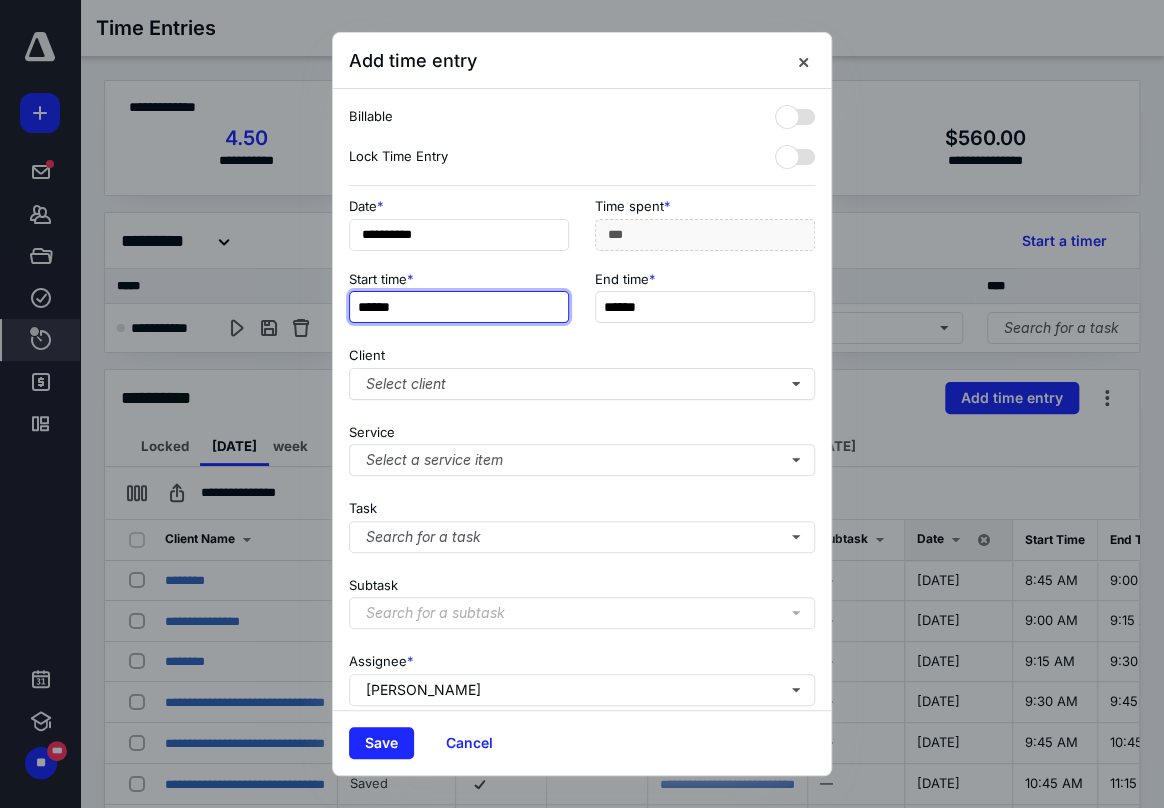 type on "******" 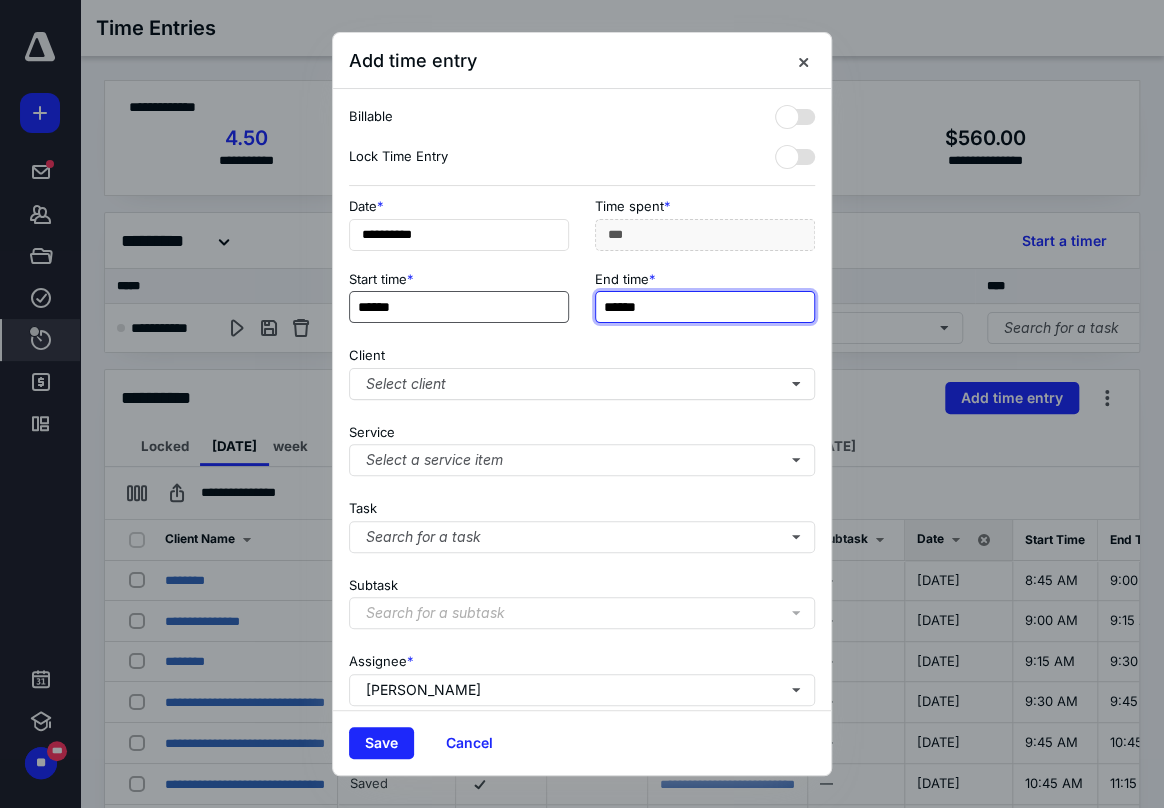 type on "***" 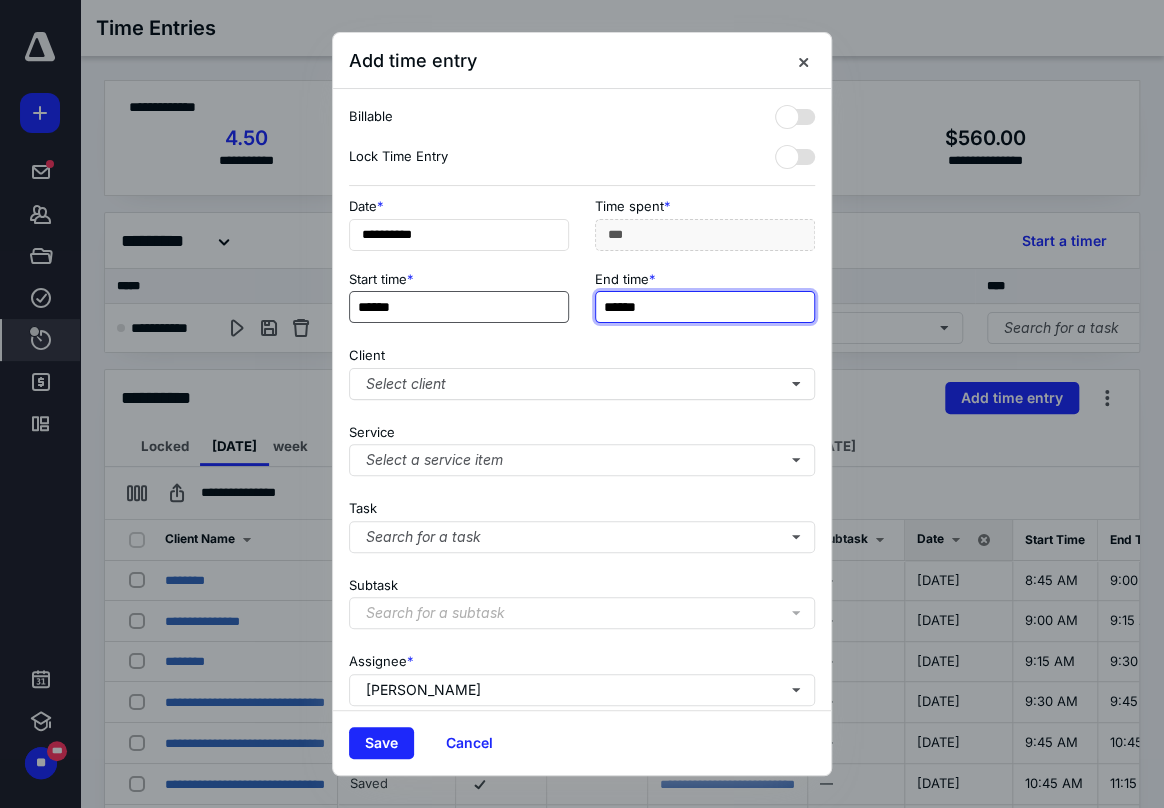 type on "*" 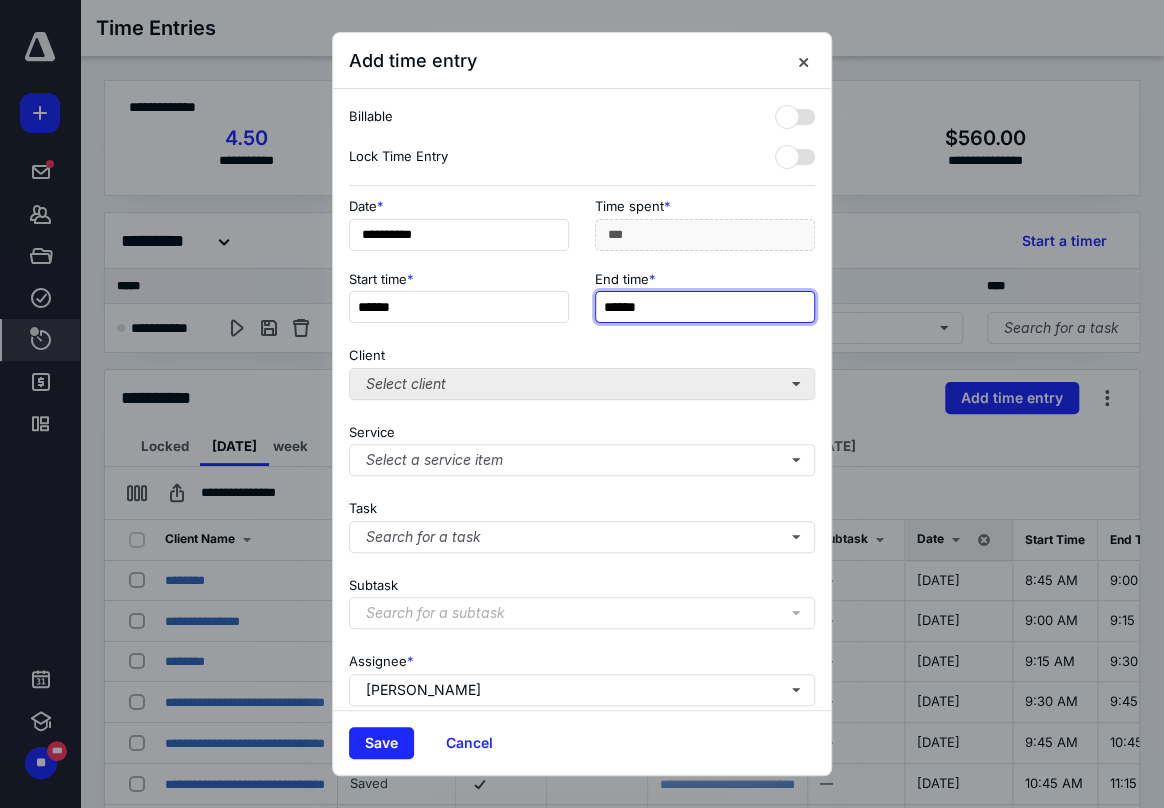 type on "******" 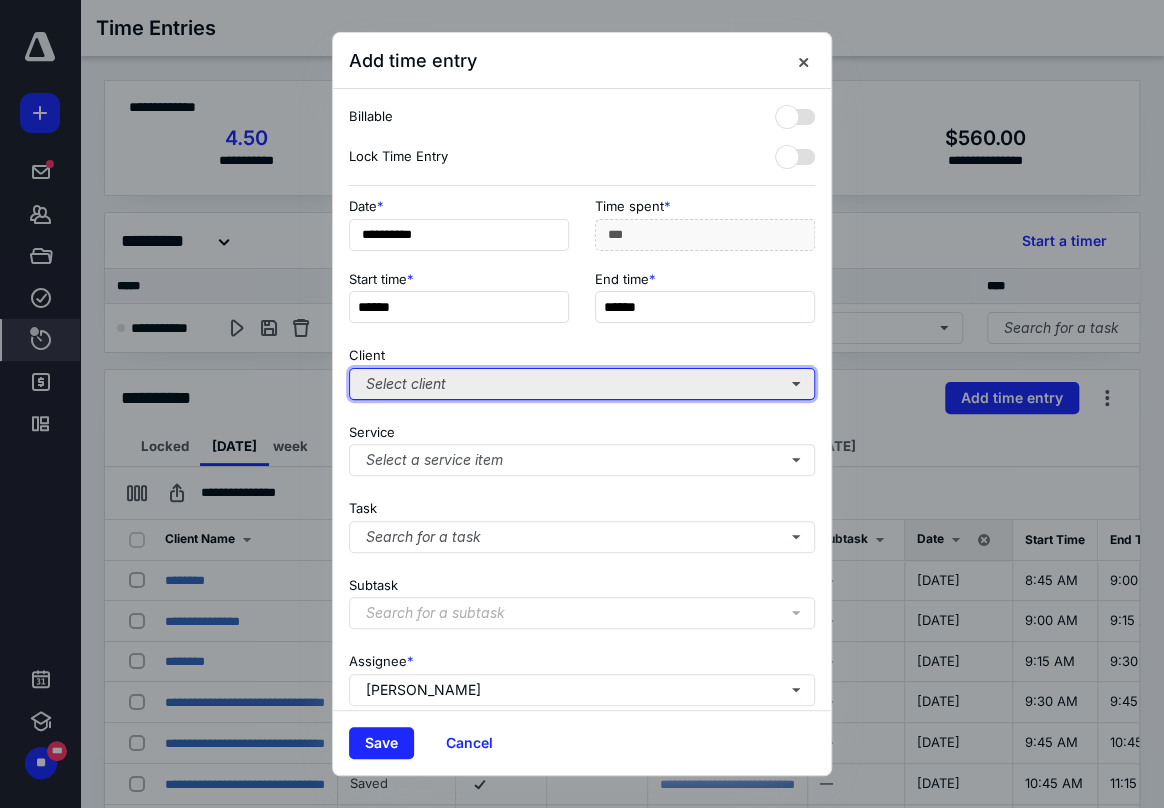type on "***" 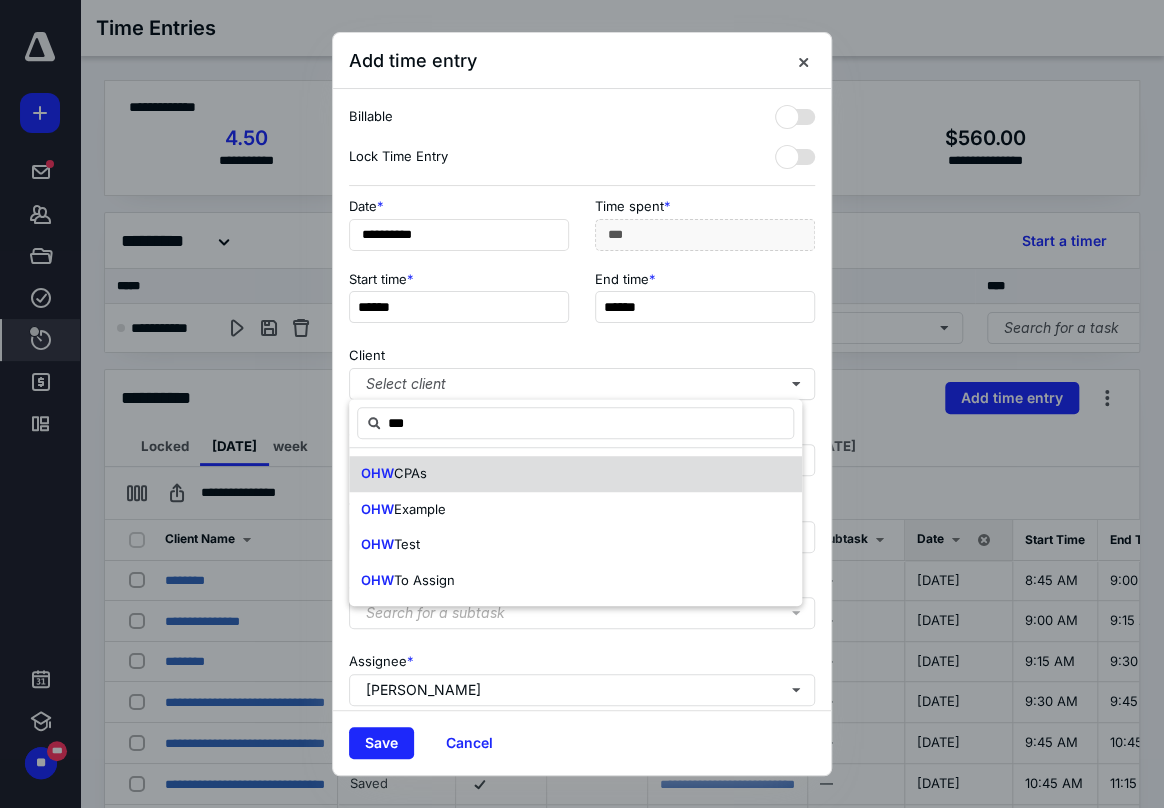 click on "CPAs" at bounding box center [410, 473] 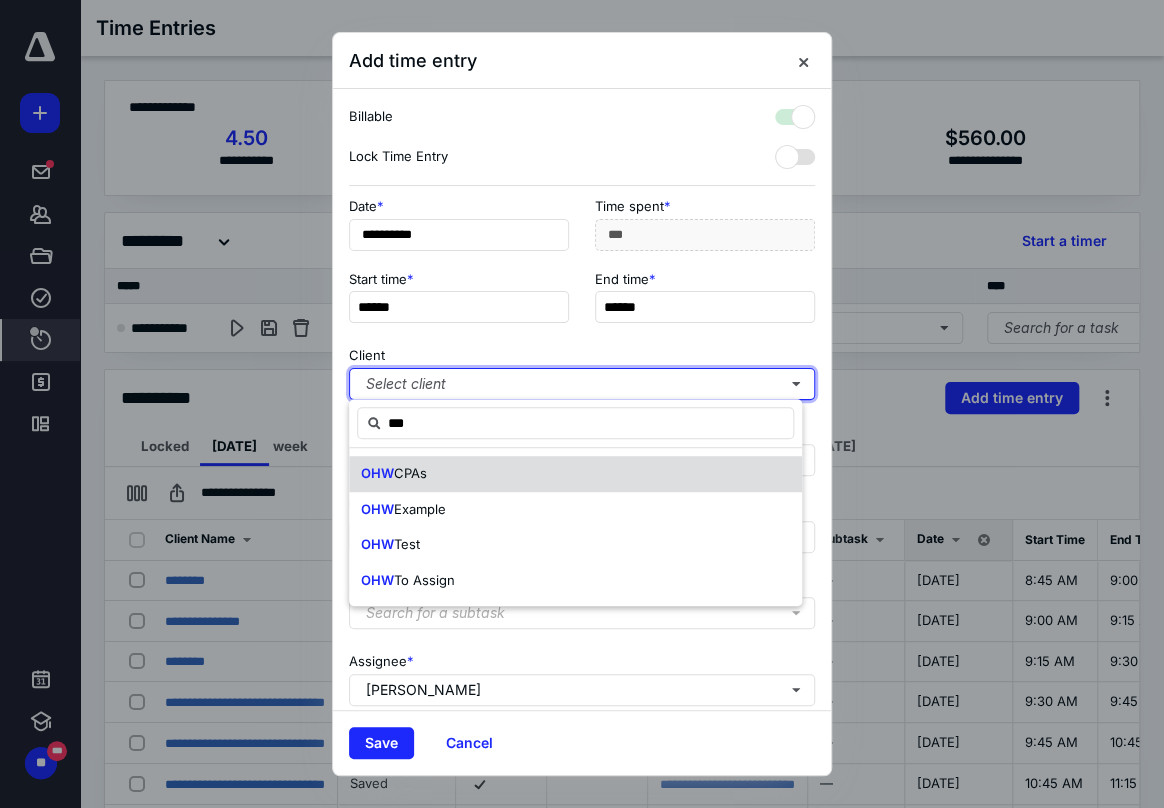 checkbox on "true" 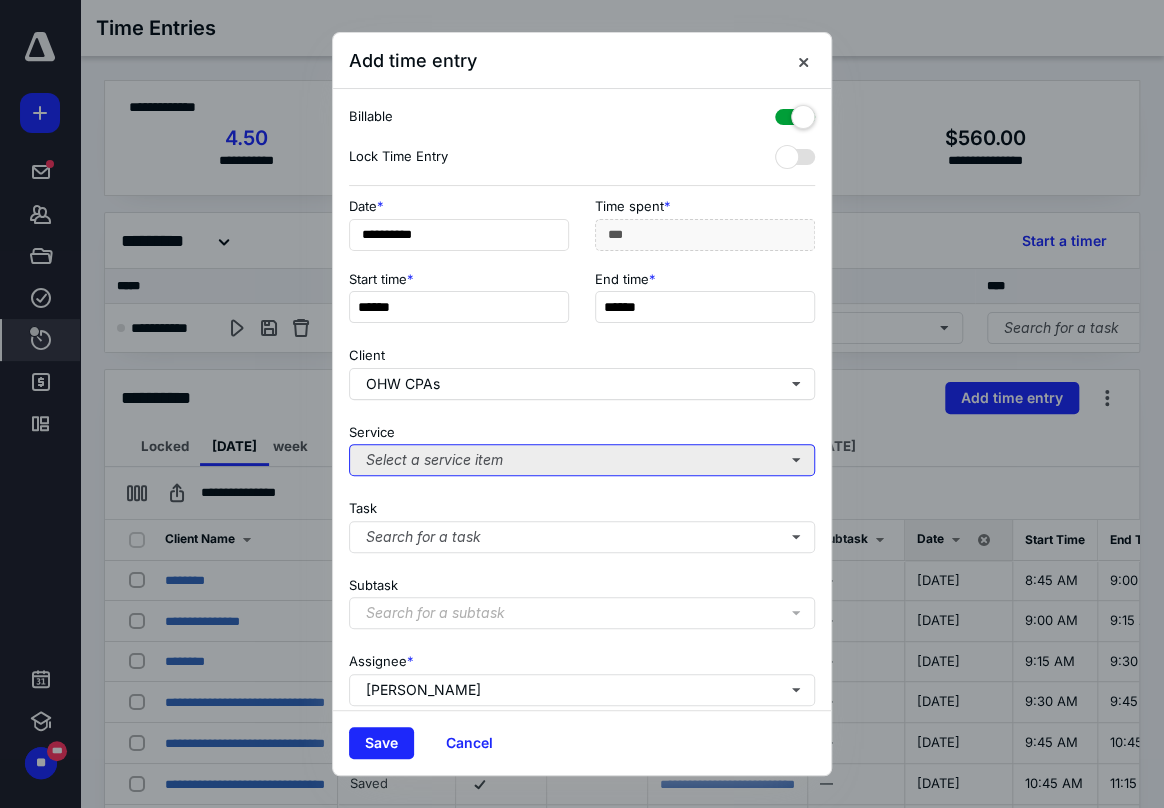 click on "Select a service item" at bounding box center [582, 460] 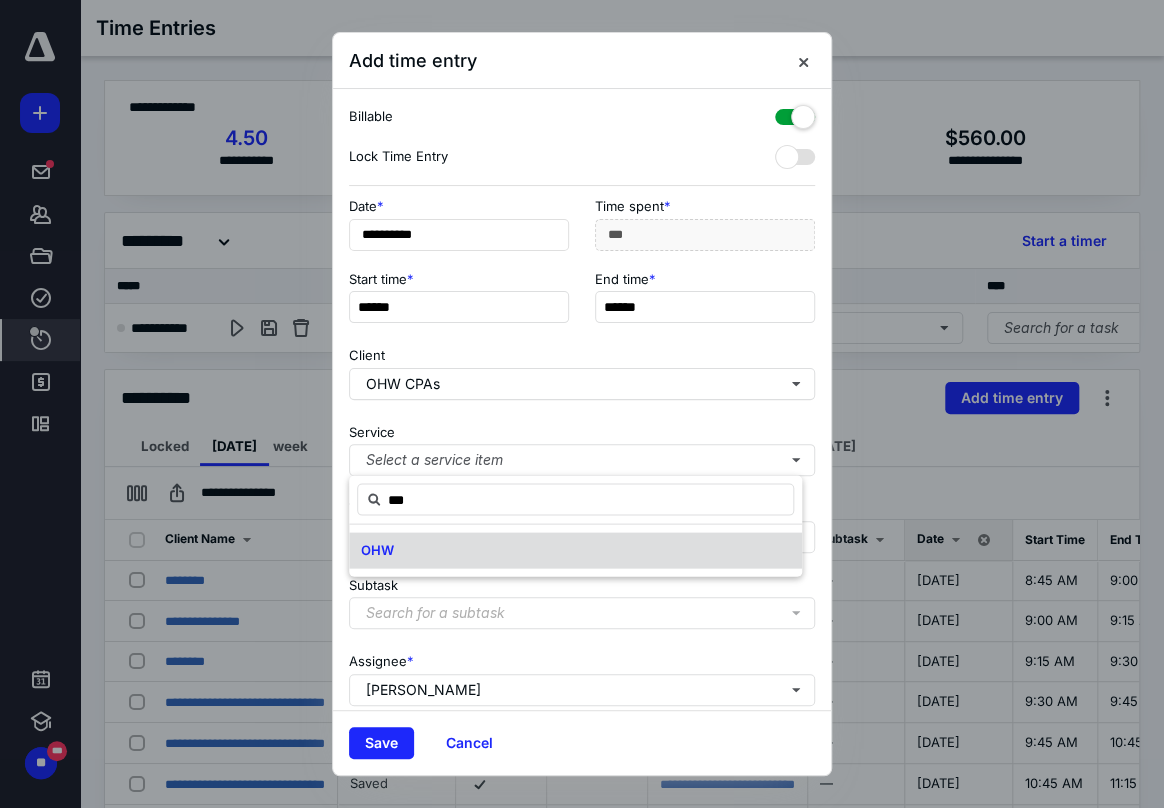 click on "OHW" at bounding box center (377, 549) 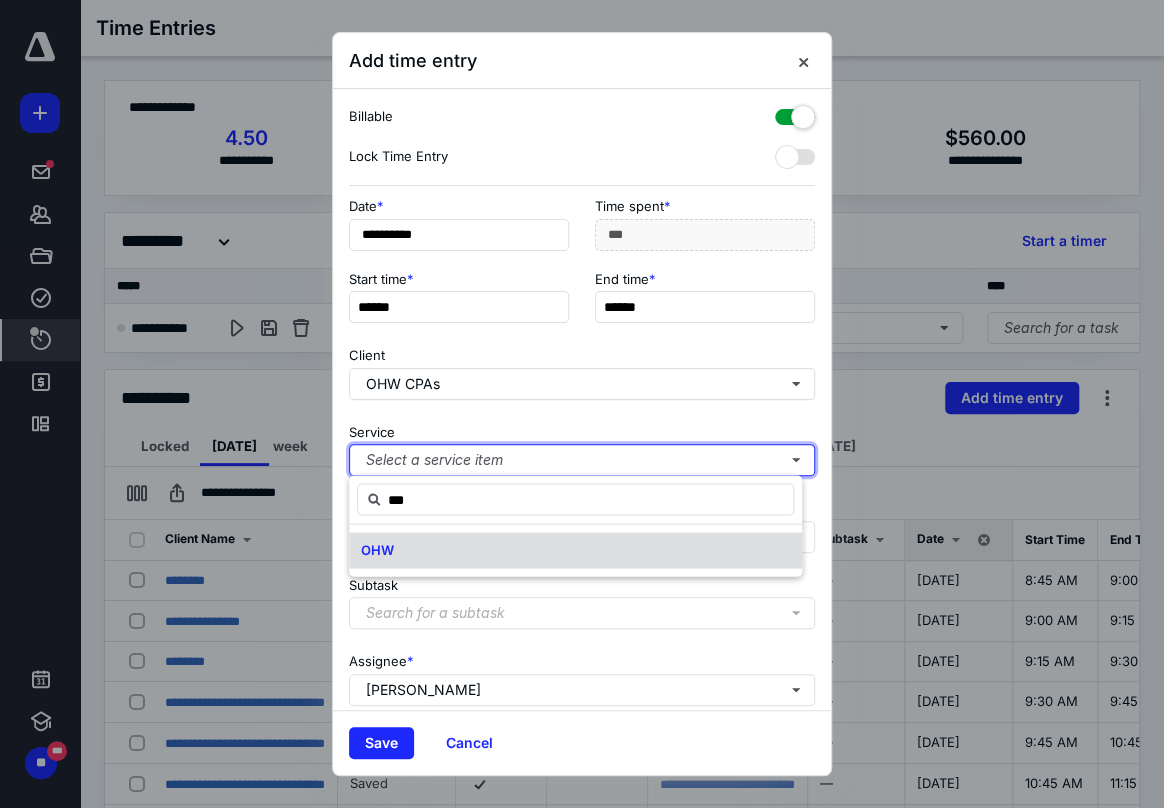 type 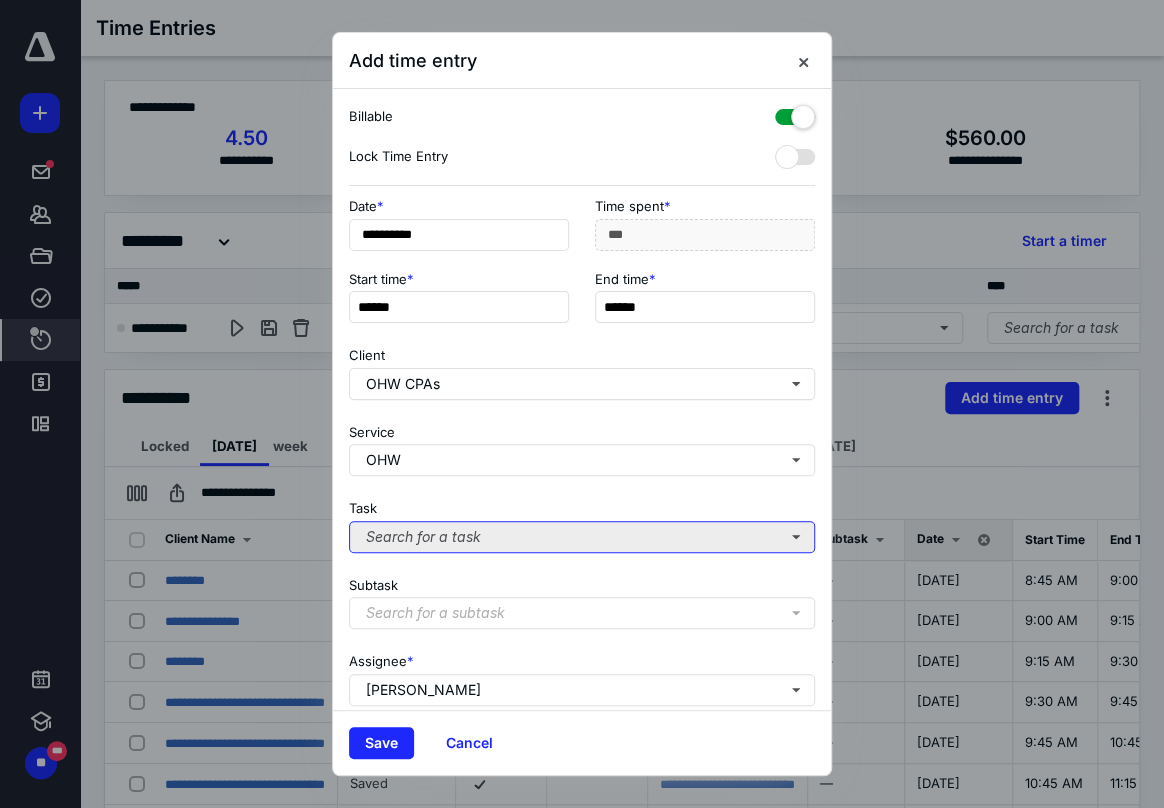 click on "Search for a task" at bounding box center [582, 537] 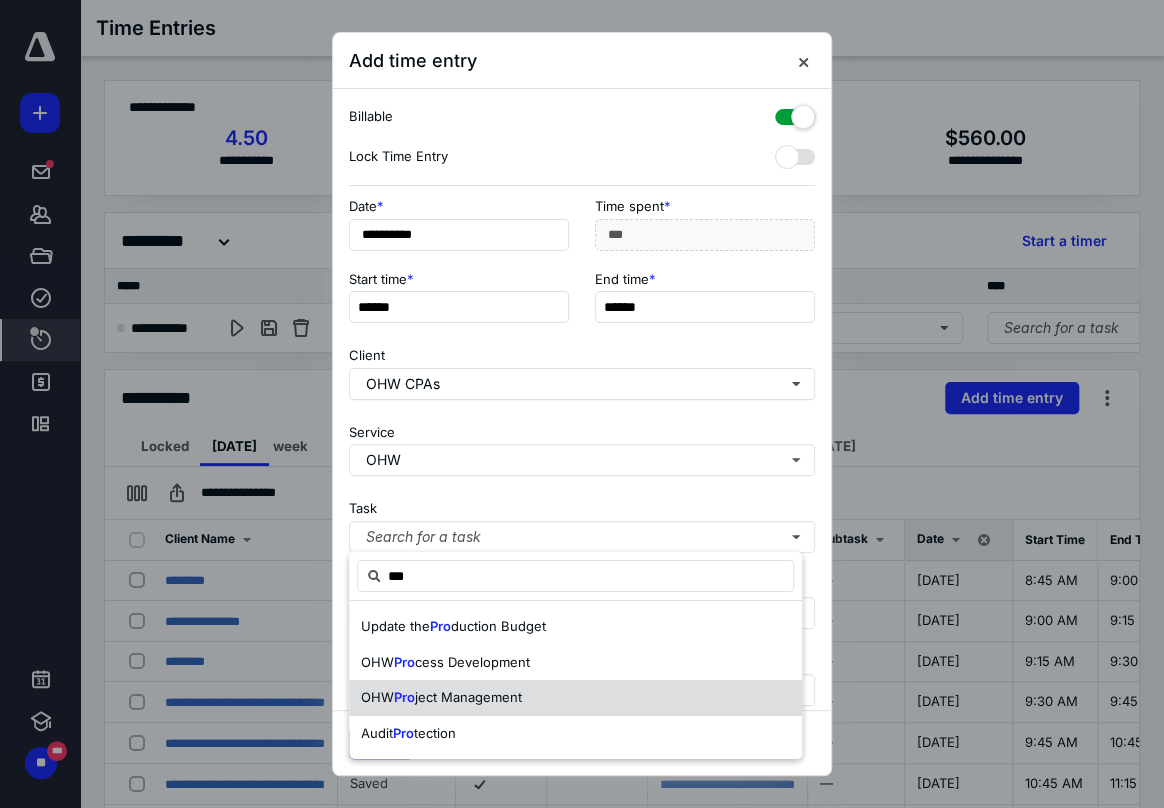 click on "OHW" at bounding box center (377, 697) 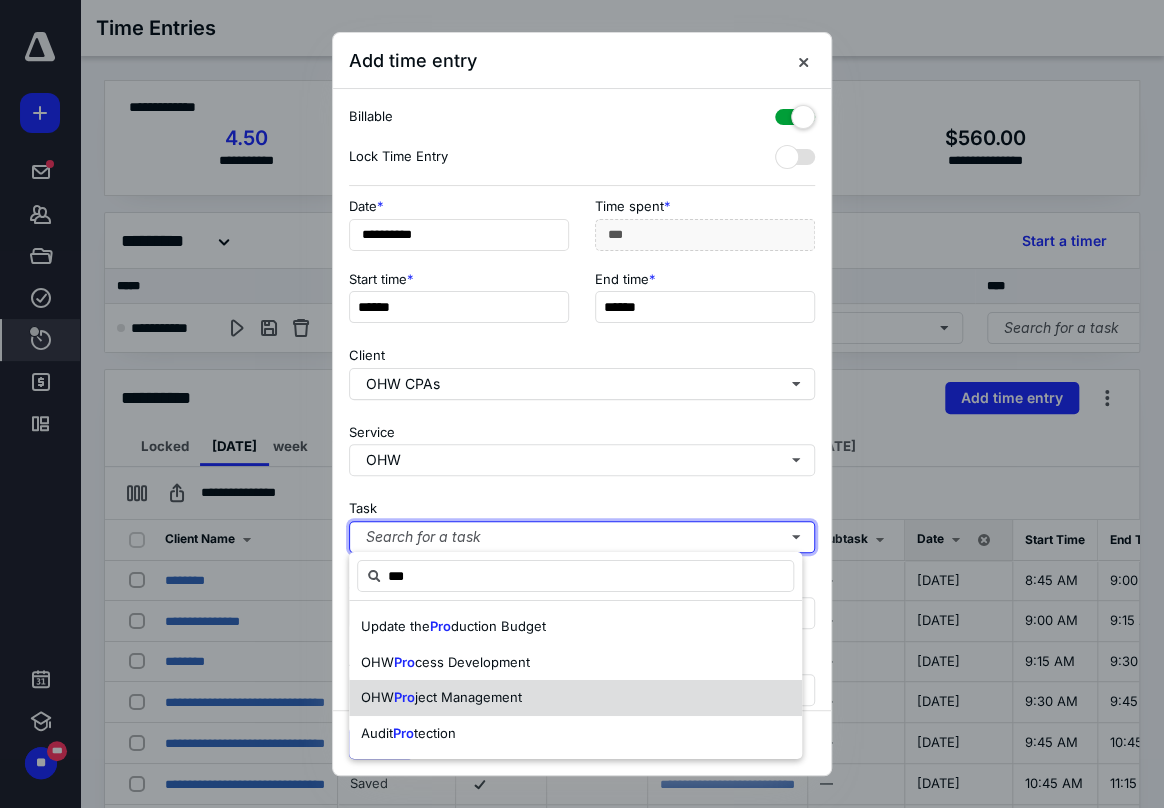 type 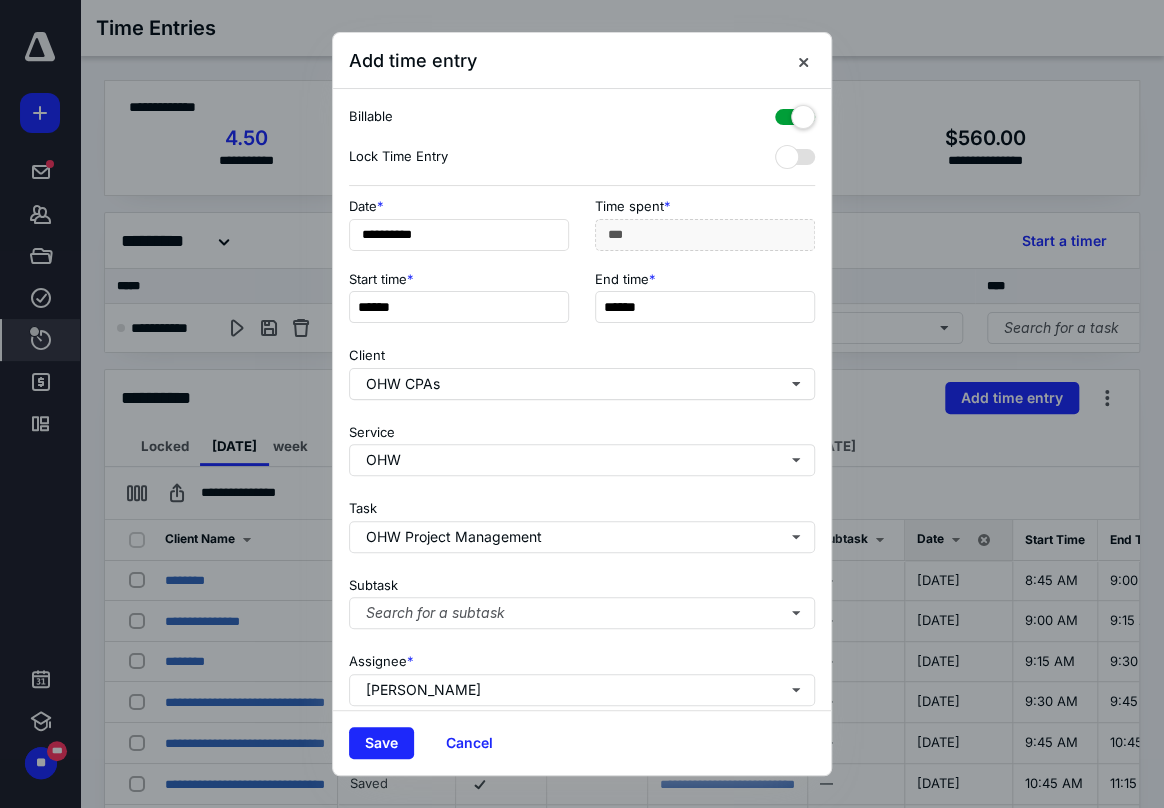 click at bounding box center (795, 113) 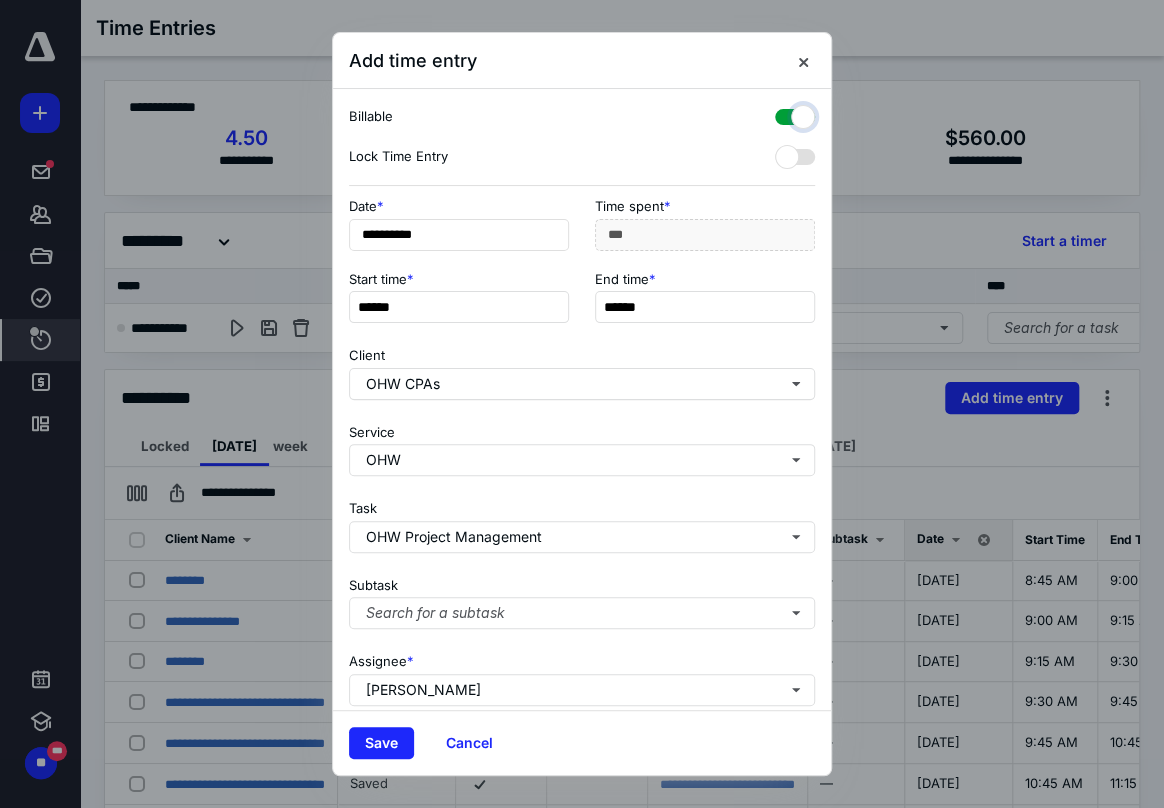 click at bounding box center [785, 114] 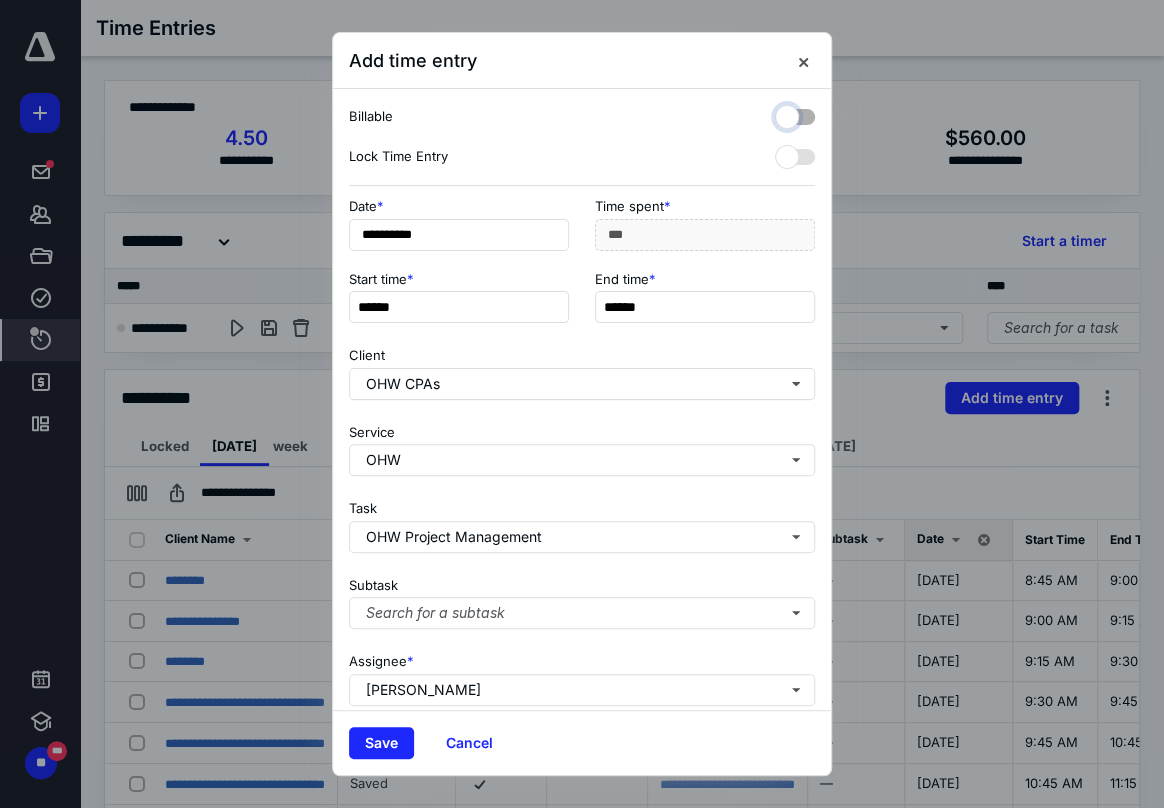 checkbox on "false" 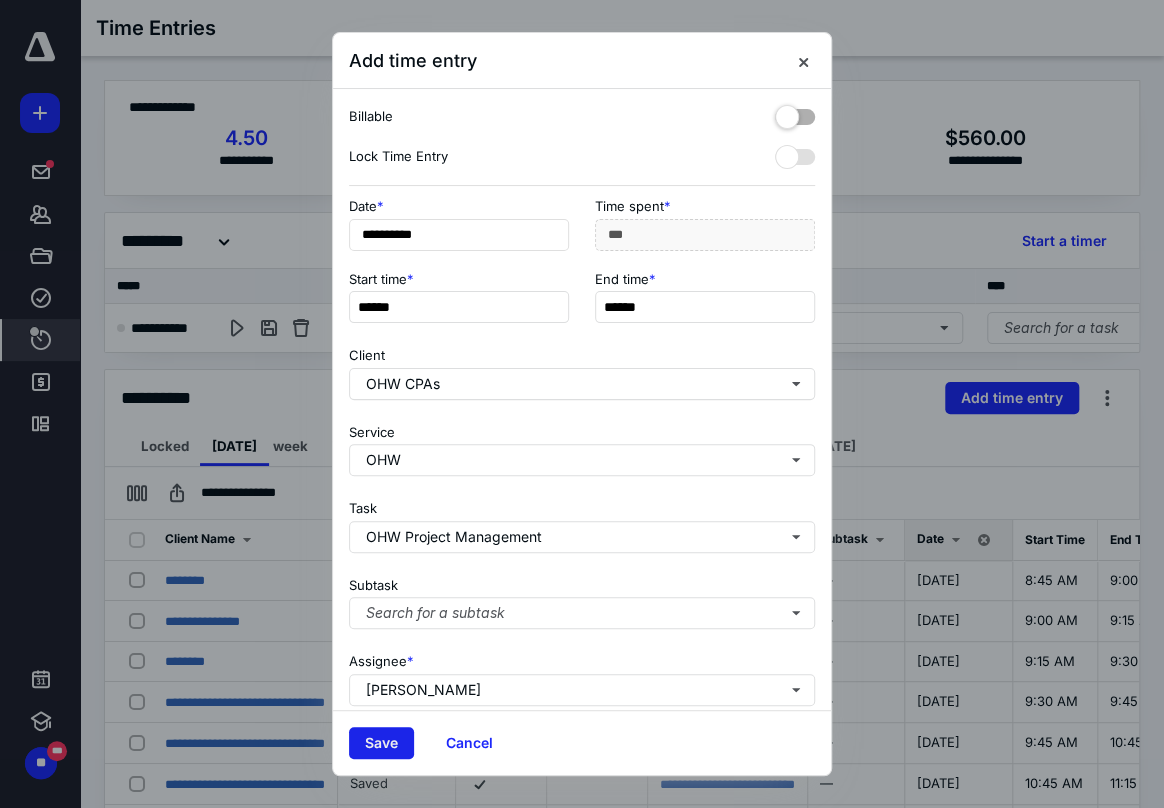 click on "Save" at bounding box center (381, 743) 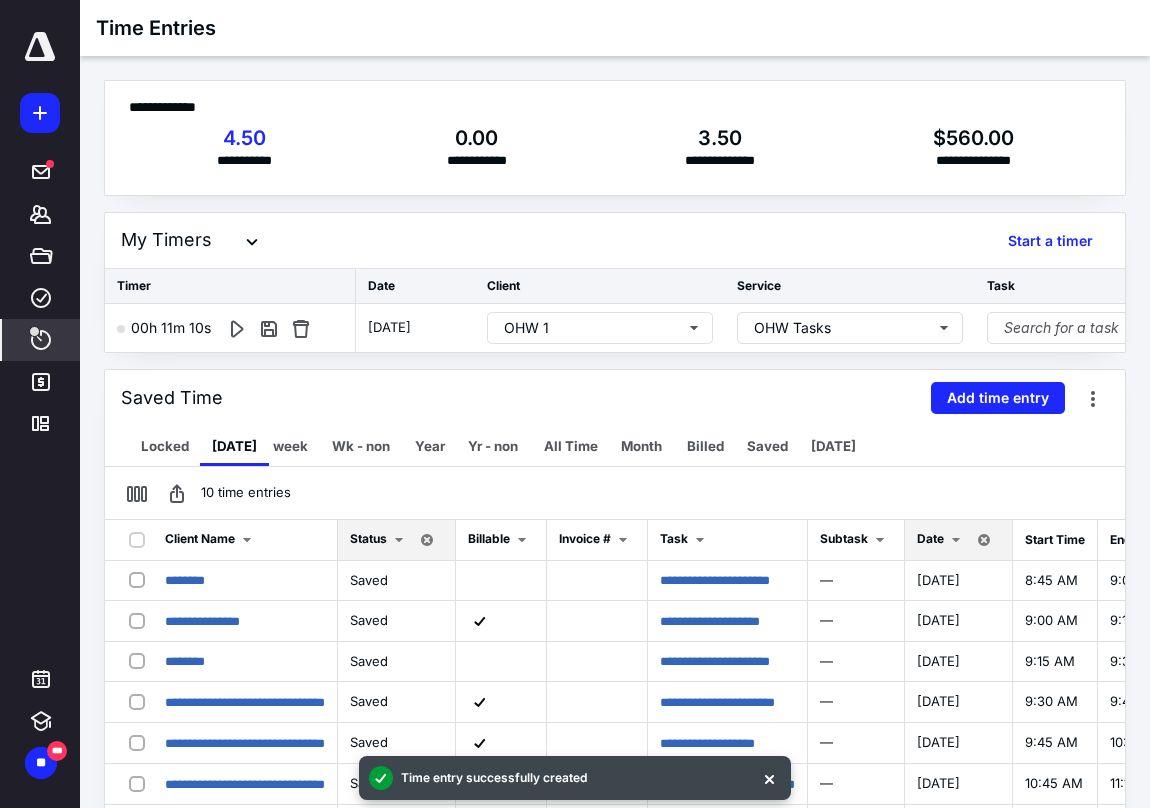 scroll, scrollTop: 325, scrollLeft: 0, axis: vertical 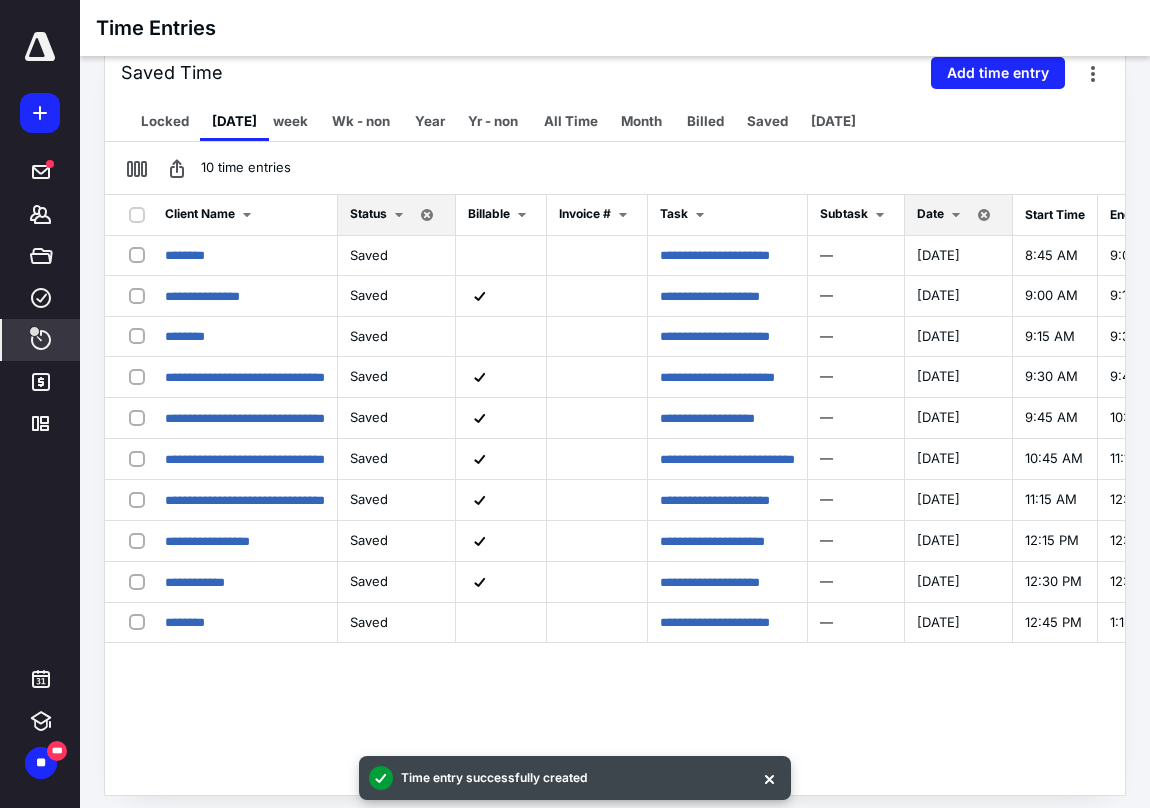 click at bounding box center (956, 215) 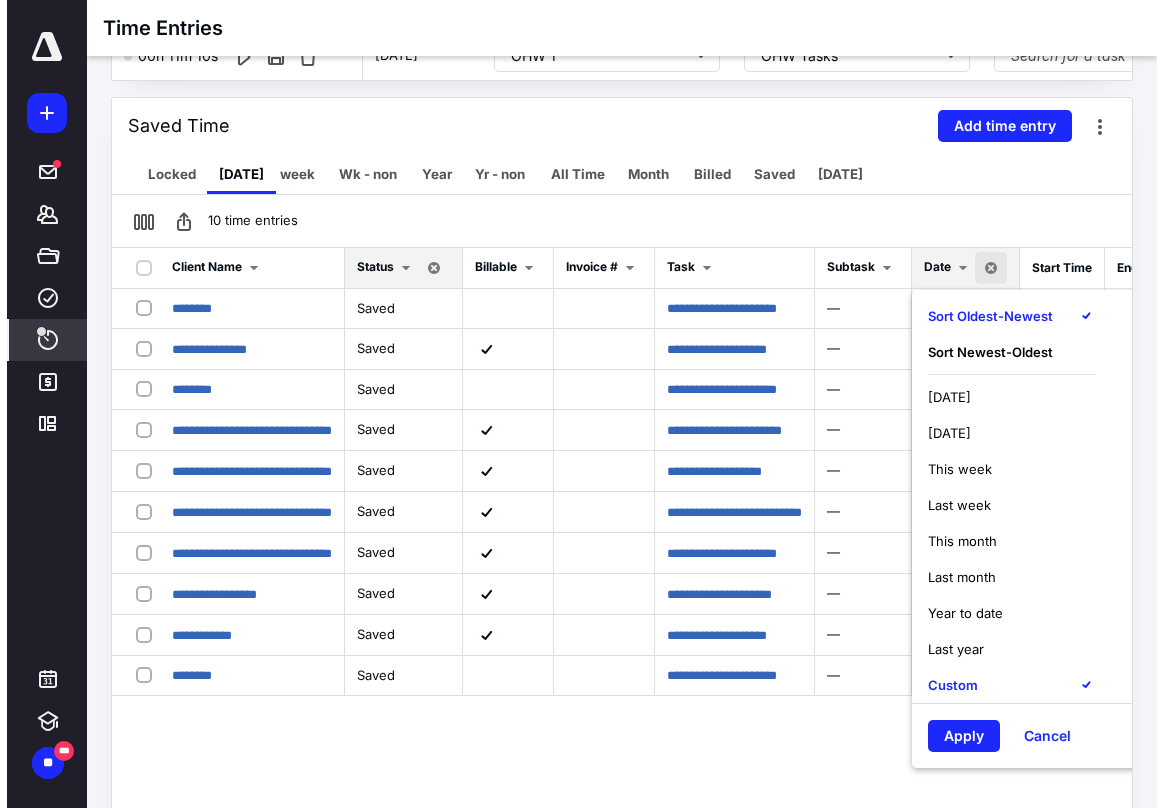 scroll, scrollTop: 325, scrollLeft: 0, axis: vertical 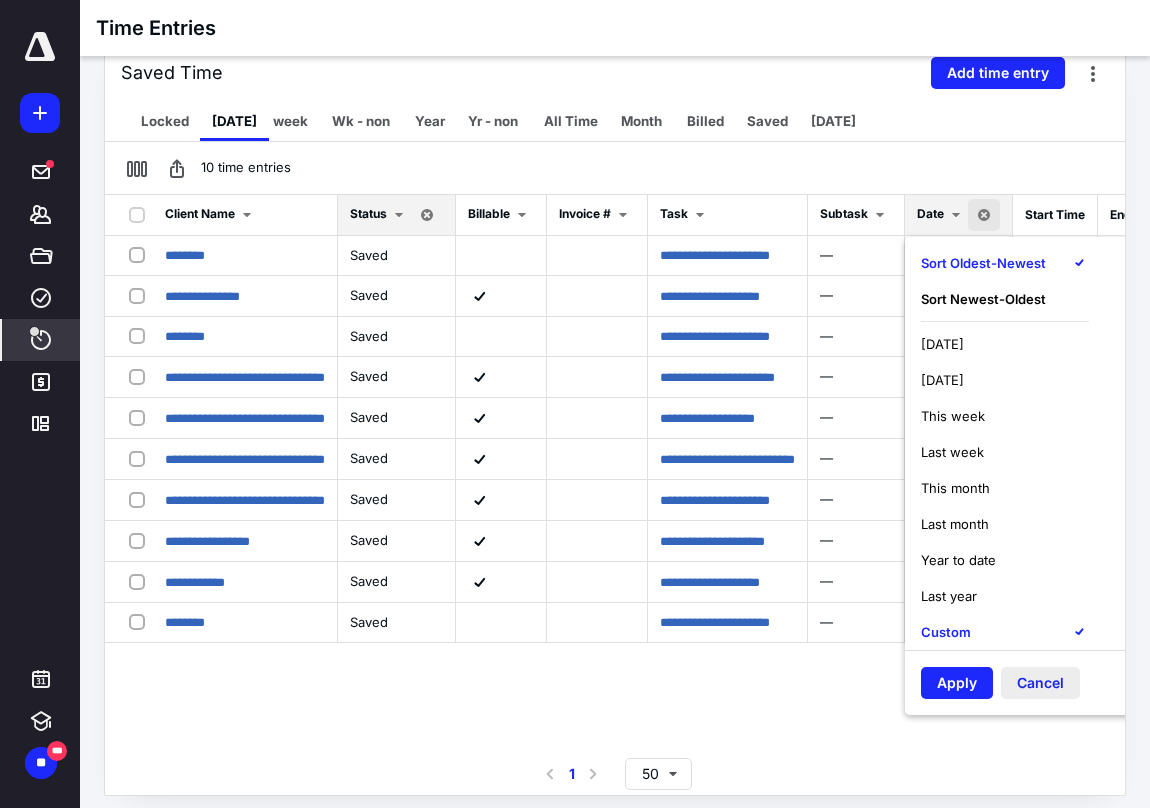 click on "Cancel" at bounding box center [1040, 683] 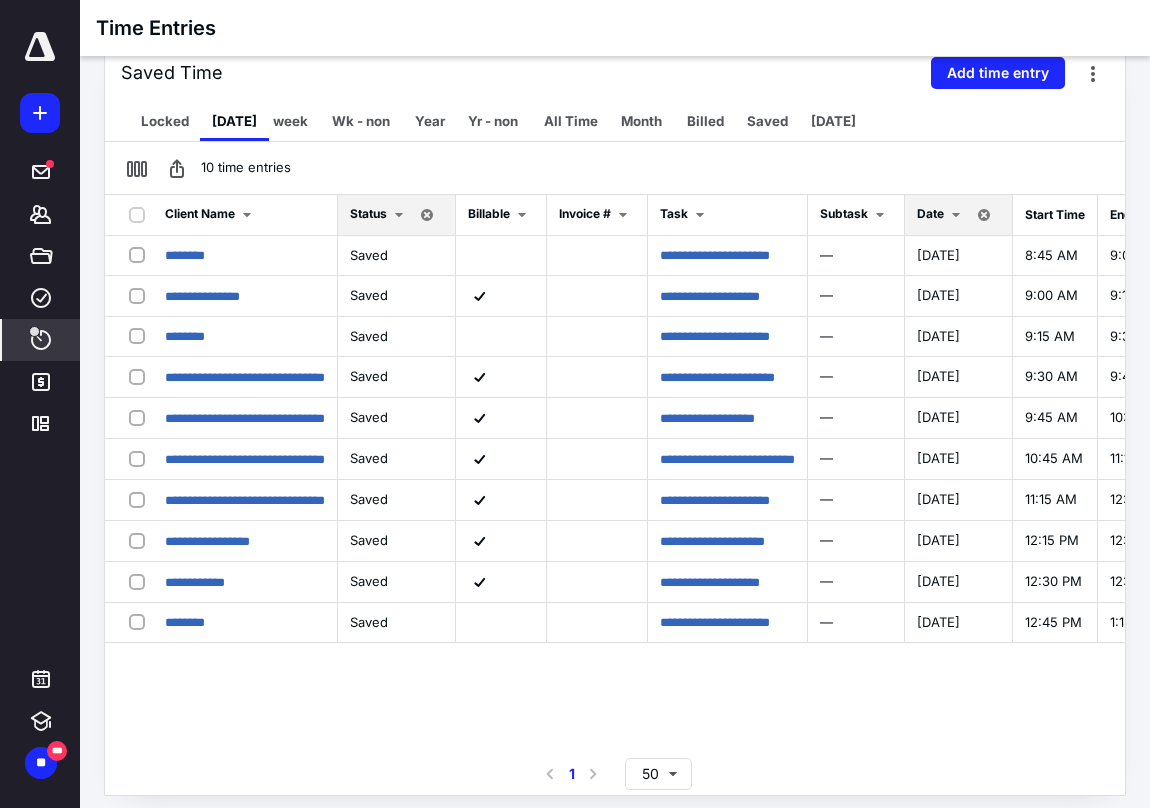 click at bounding box center (956, 215) 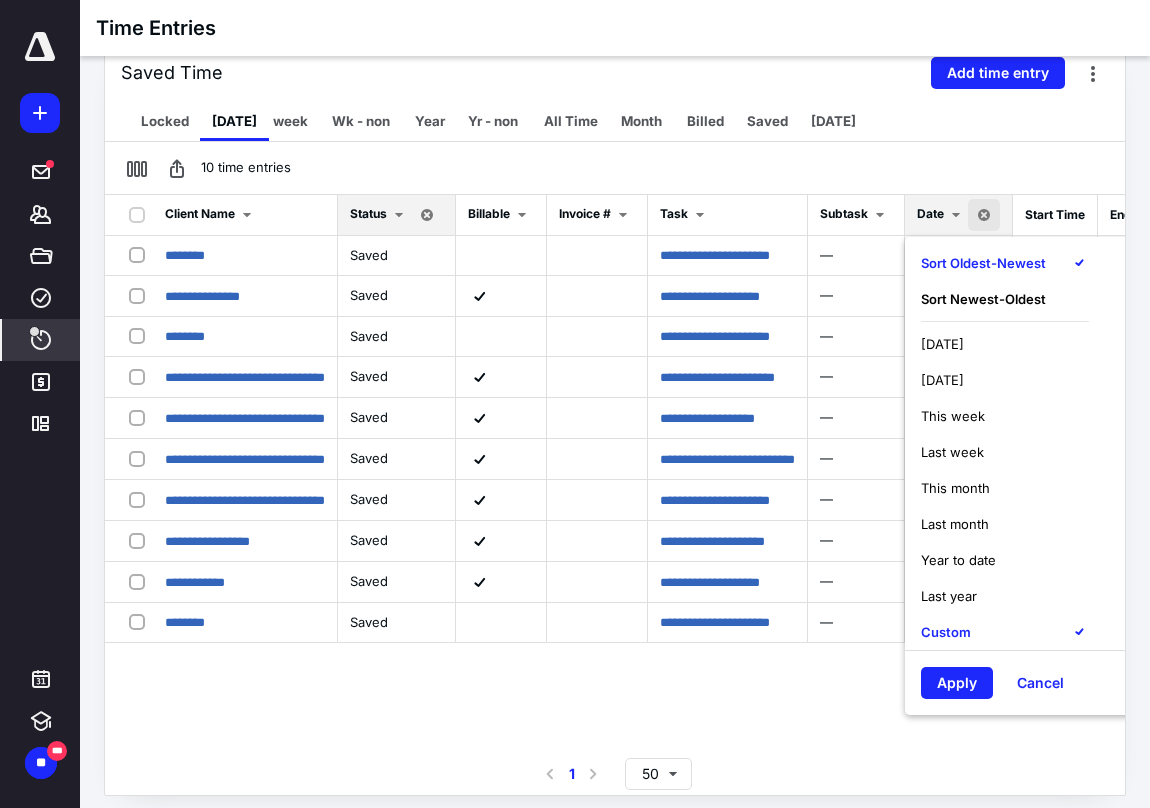 click on "[DATE]" at bounding box center (942, 344) 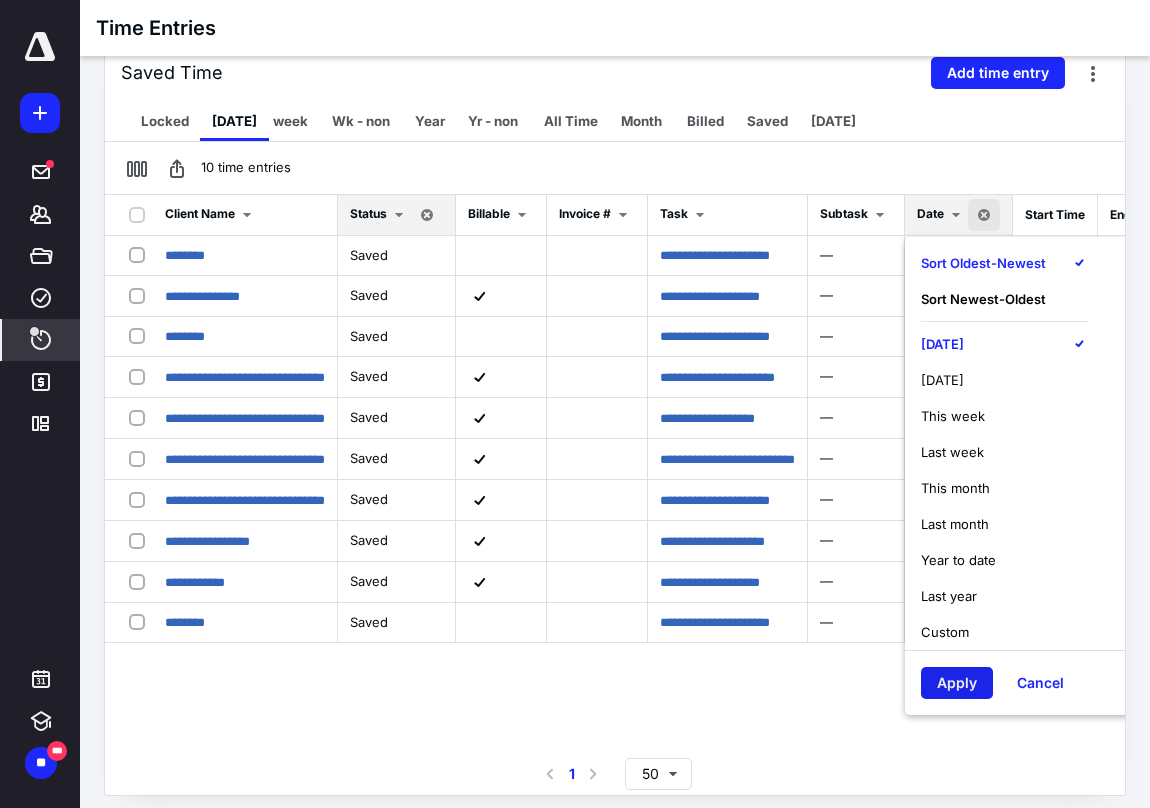 click on "Apply" at bounding box center (957, 683) 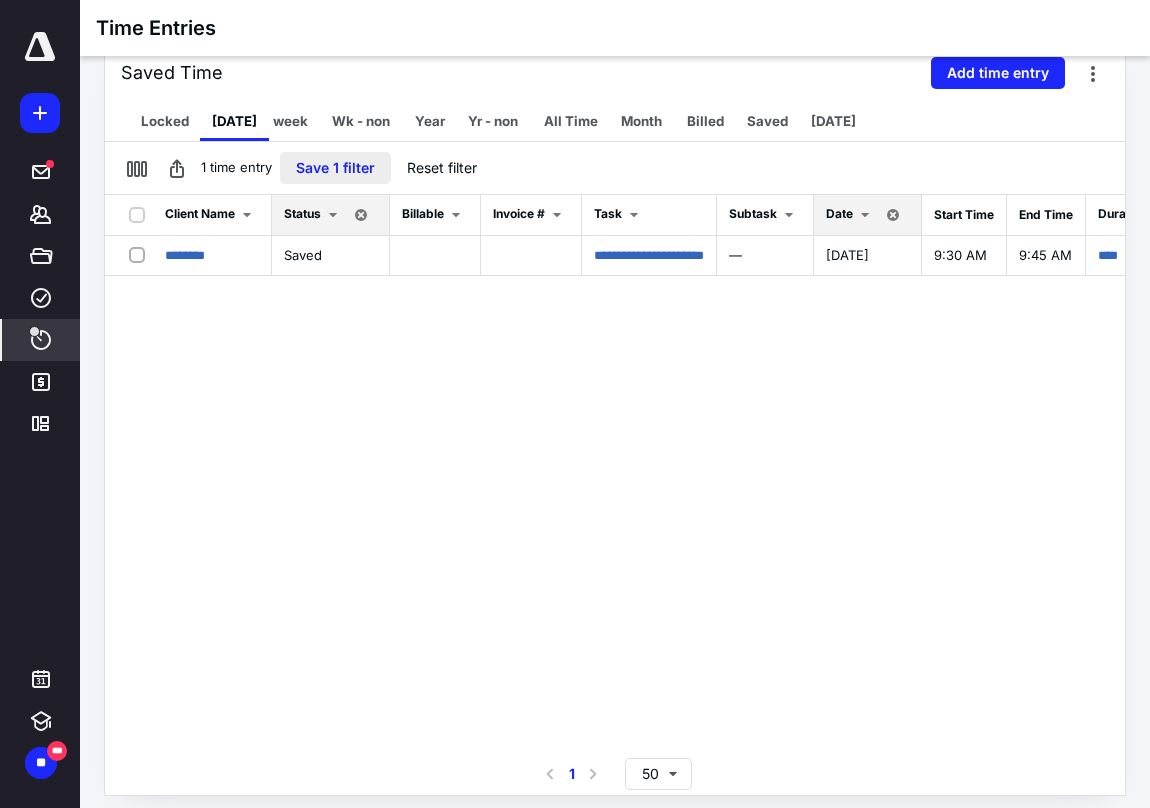 click on "Save 1 filter" at bounding box center [335, 168] 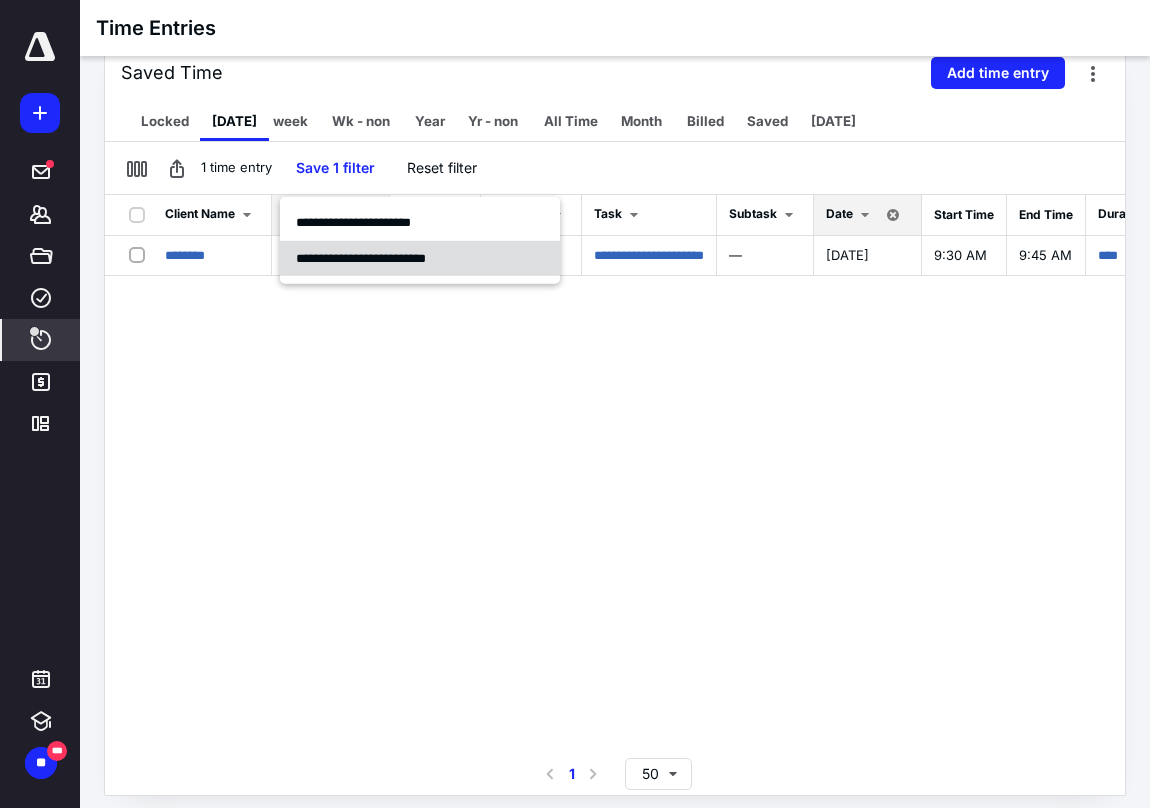 click on "**********" at bounding box center [361, 257] 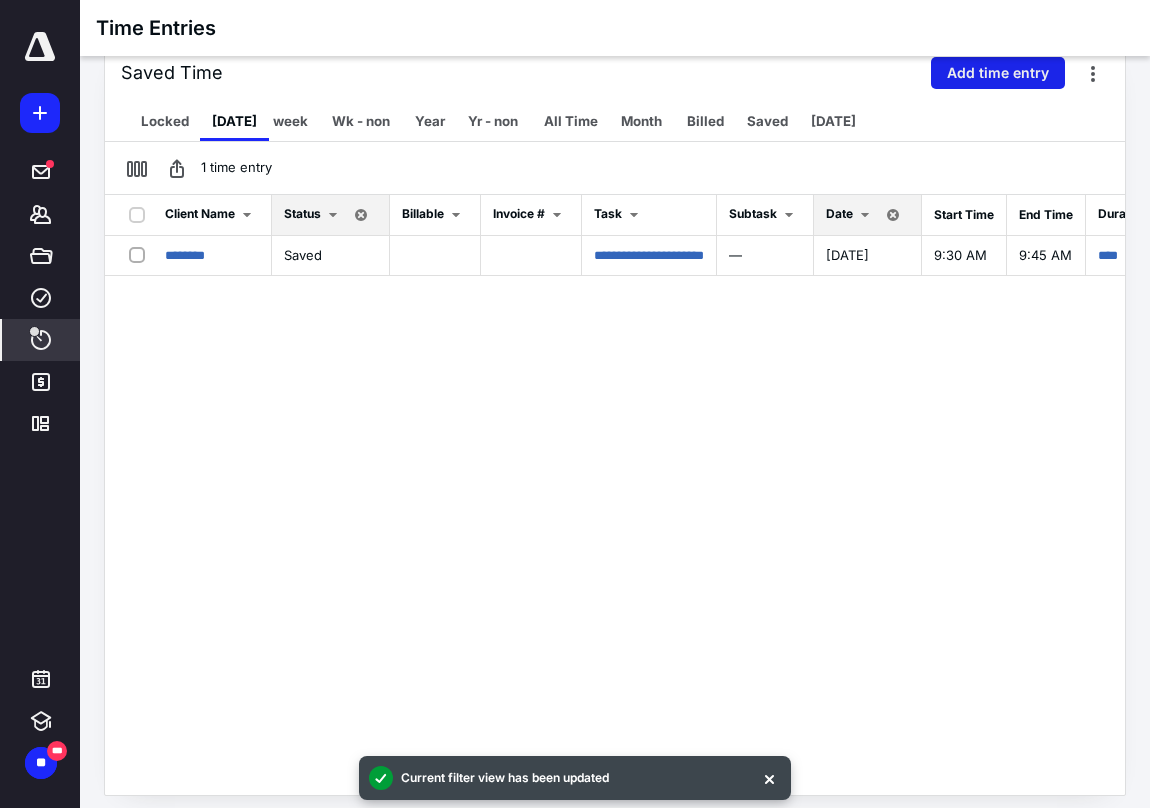 click on "Add time entry" at bounding box center (998, 73) 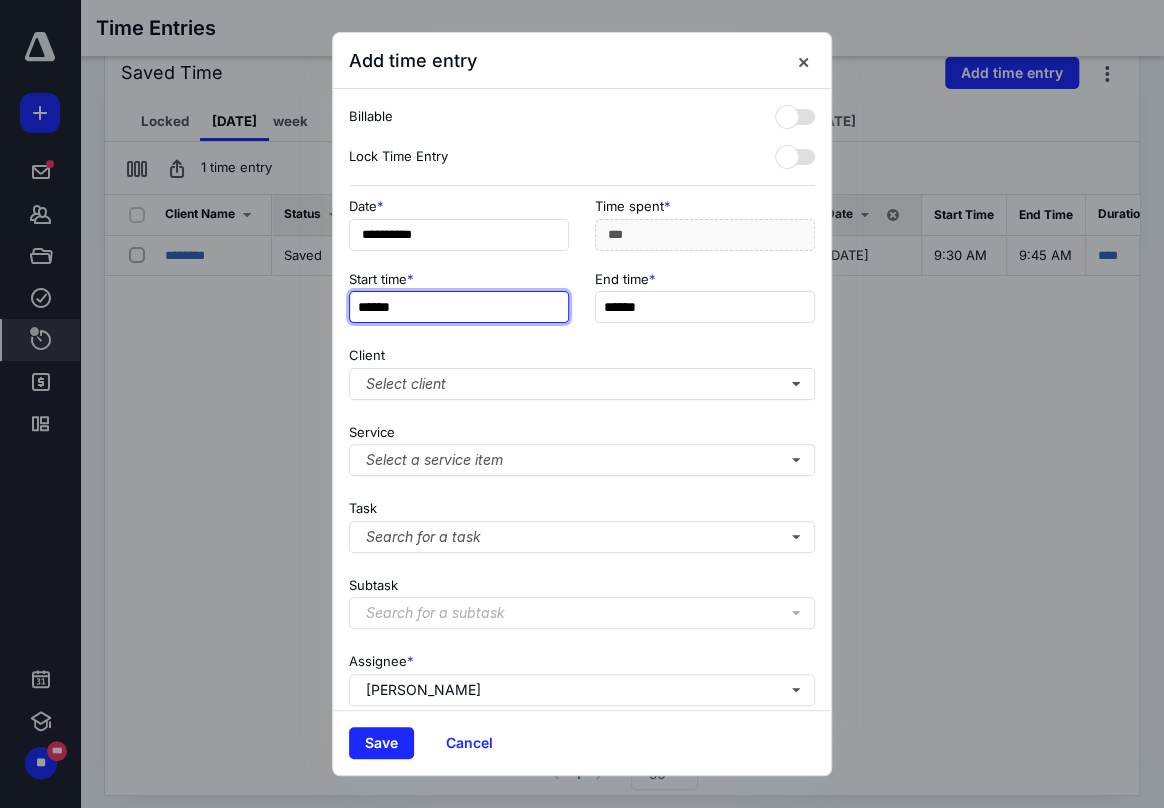 click on "******" at bounding box center (459, 307) 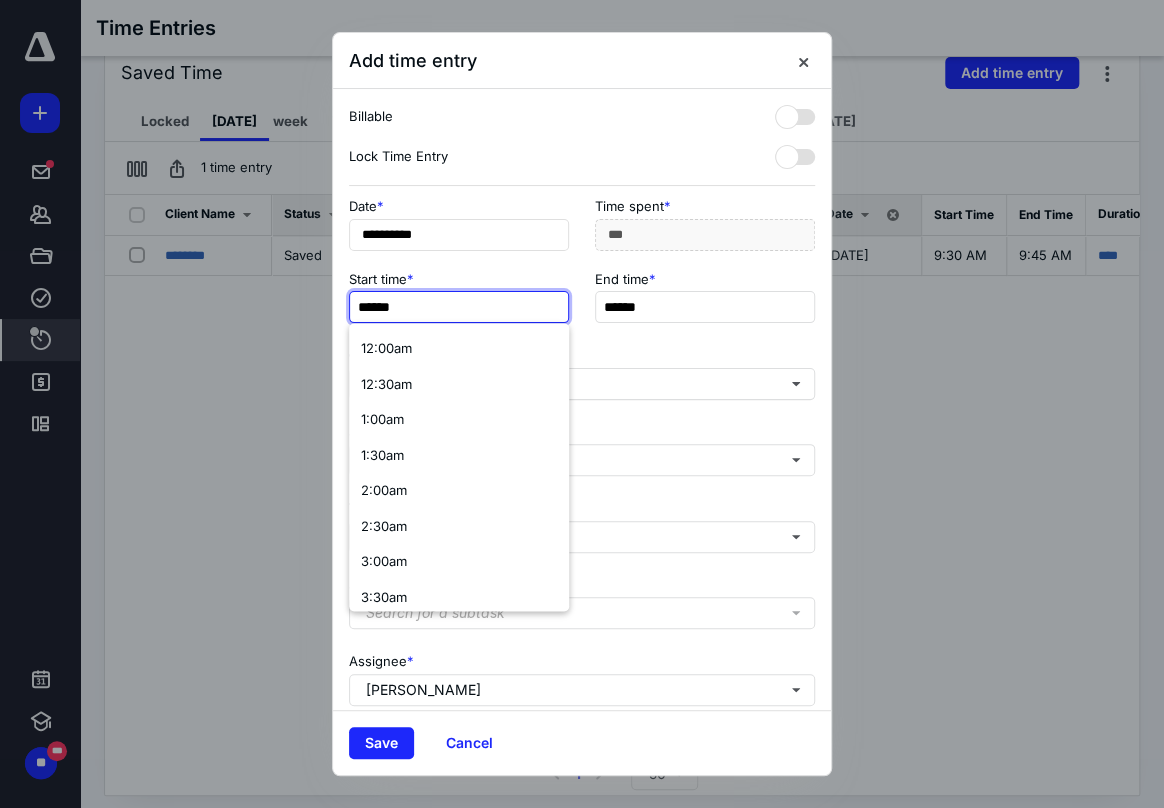 click on "******" at bounding box center (459, 307) 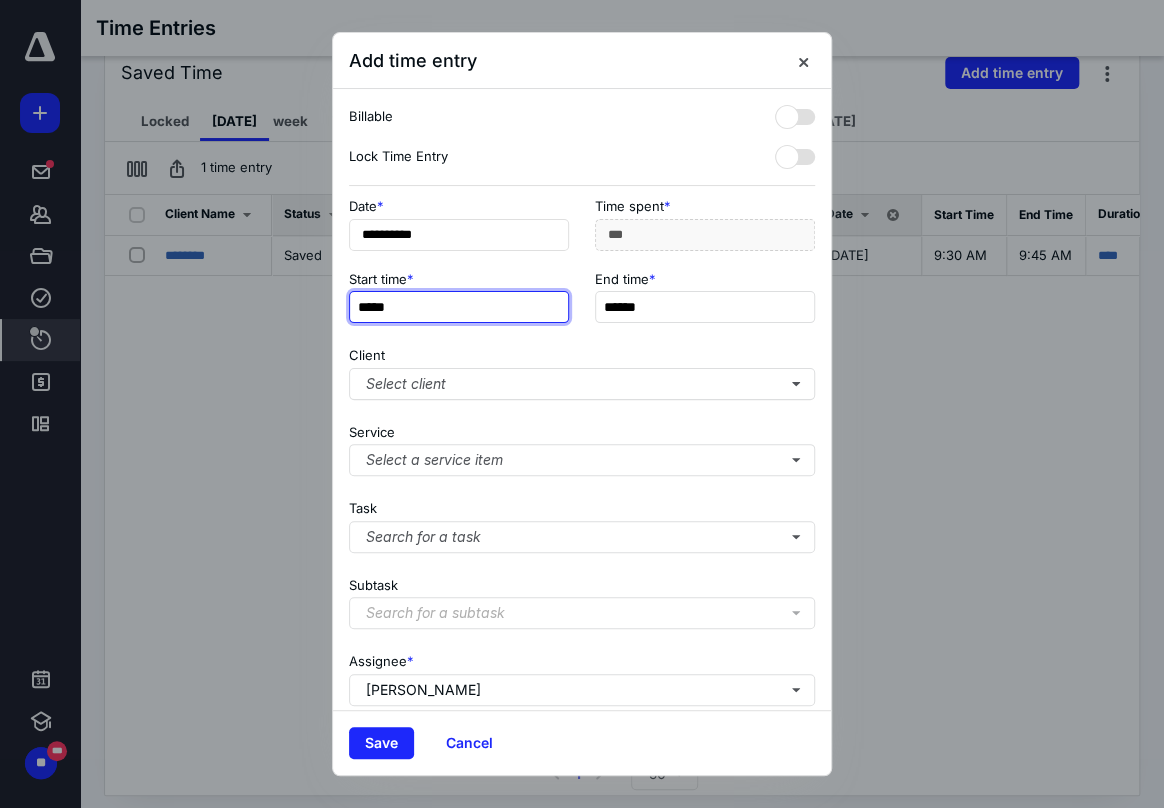 type on "*****" 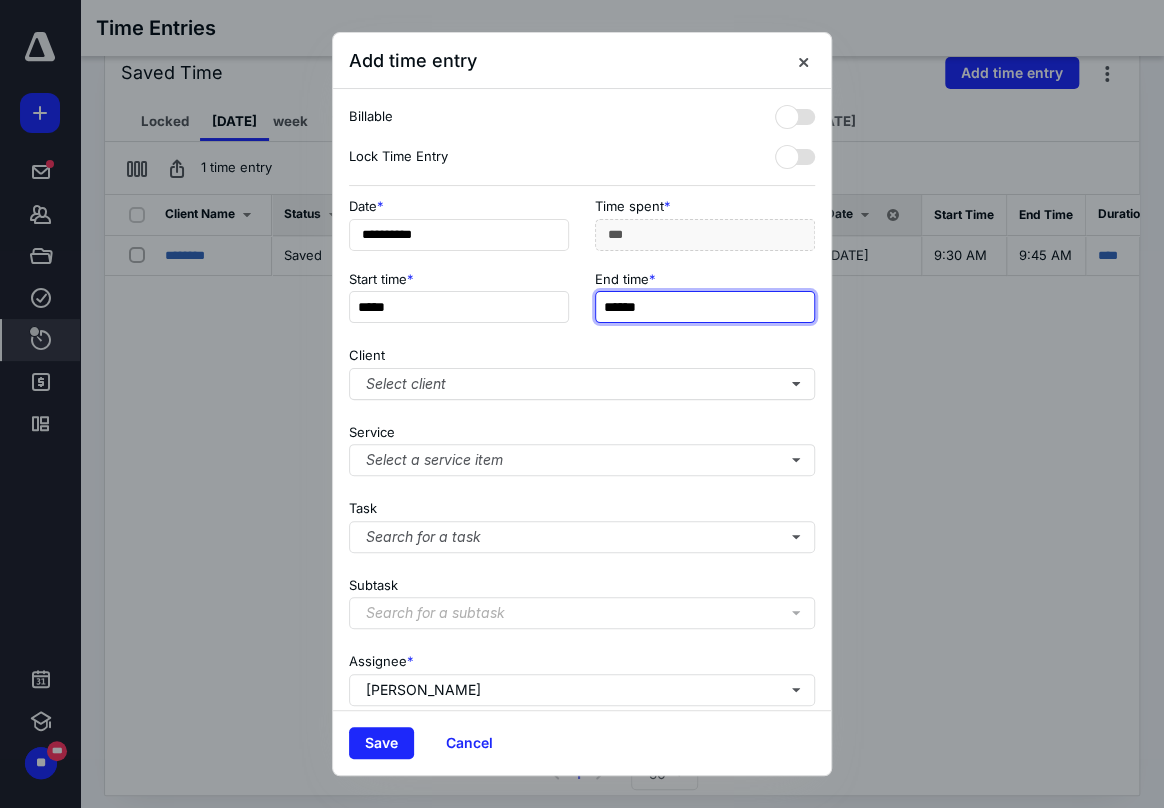 type on "*******" 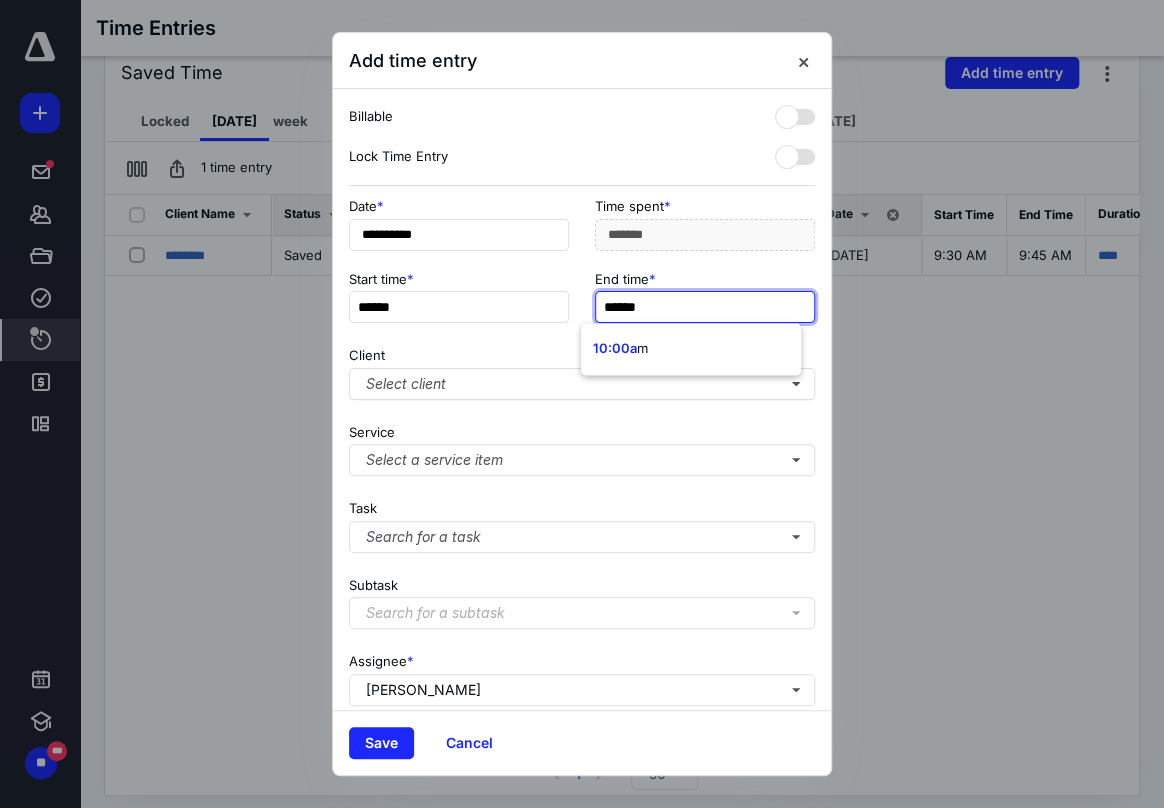 type on "*******" 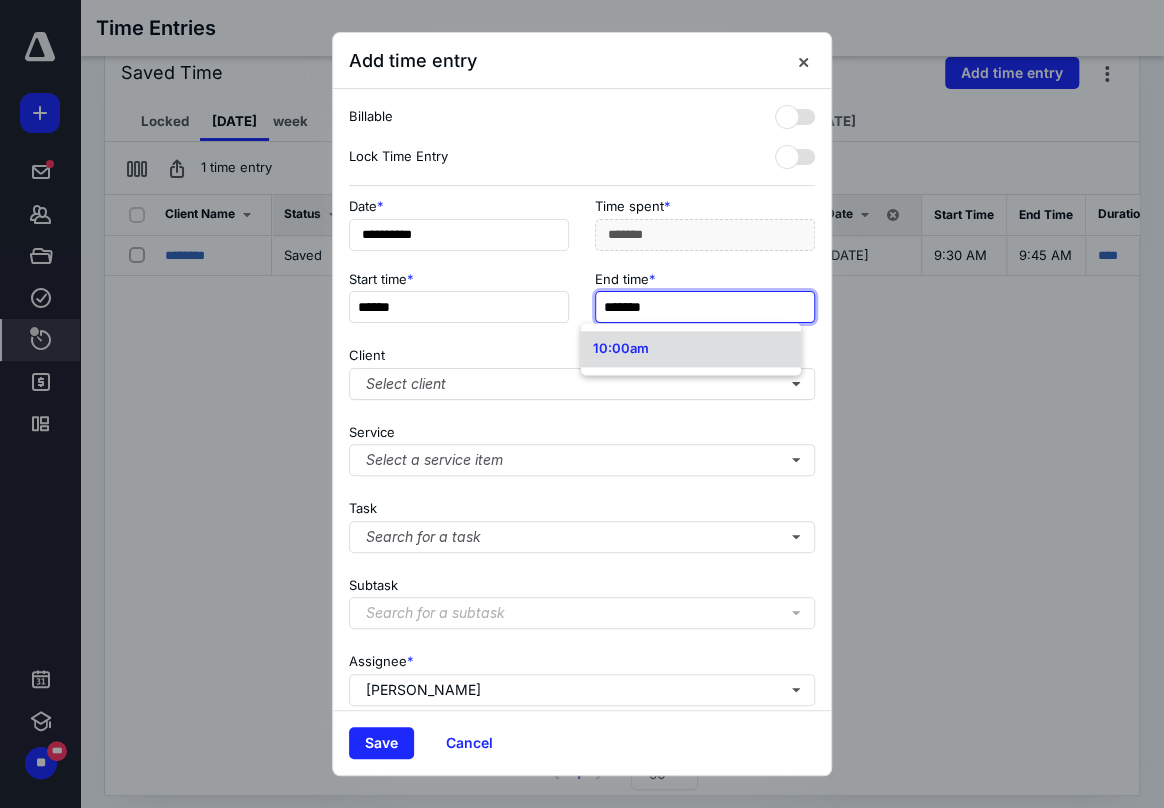 click on "10:00am" at bounding box center (691, 349) 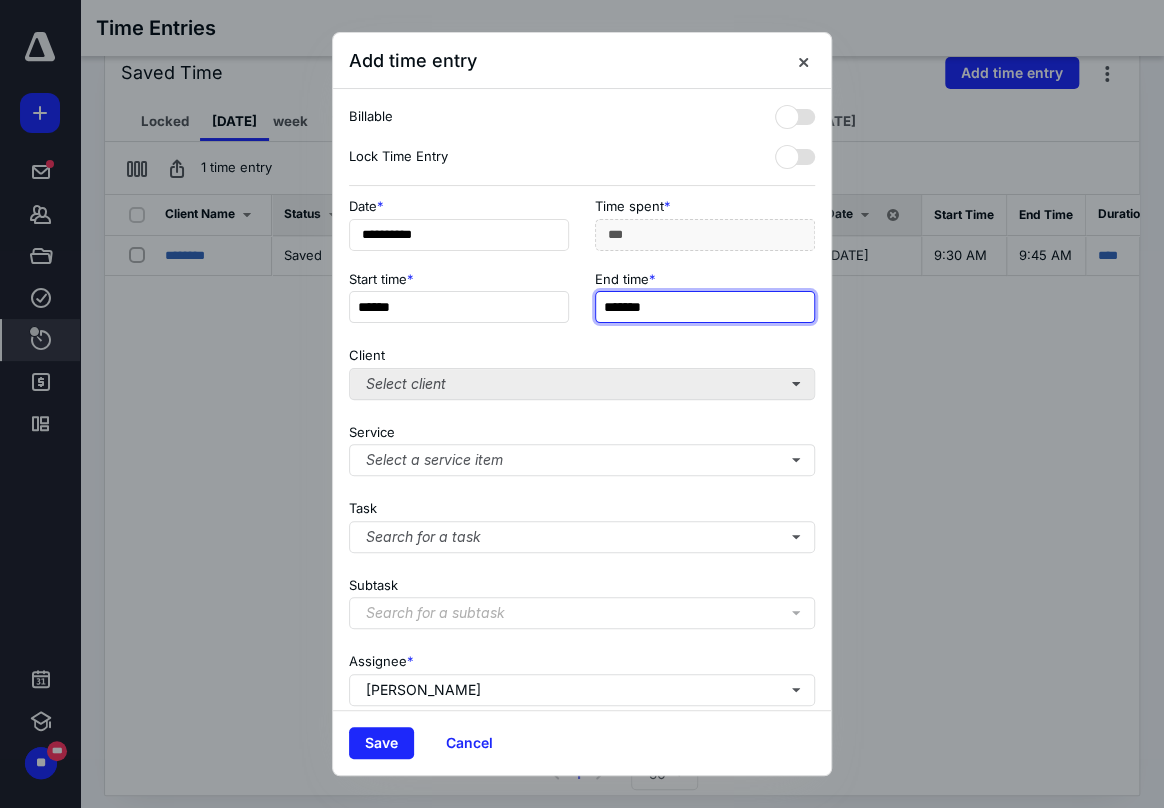 type on "*******" 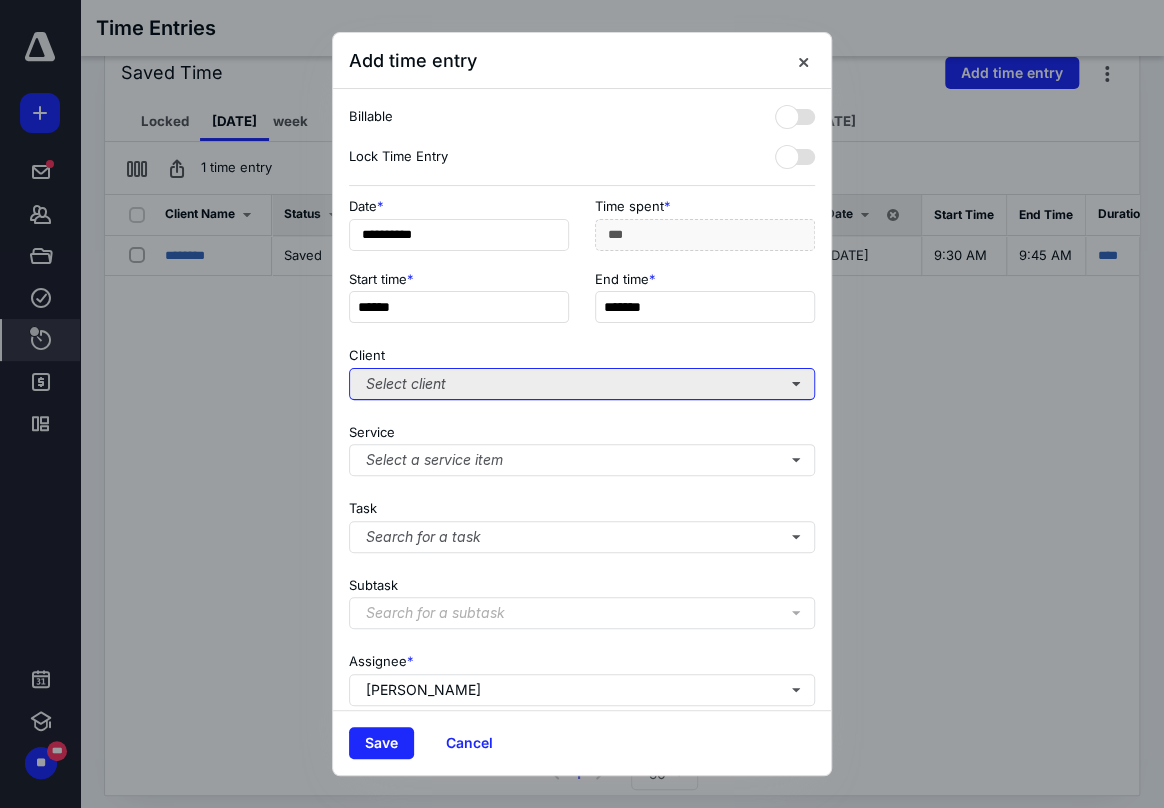 click on "Select client" at bounding box center (582, 384) 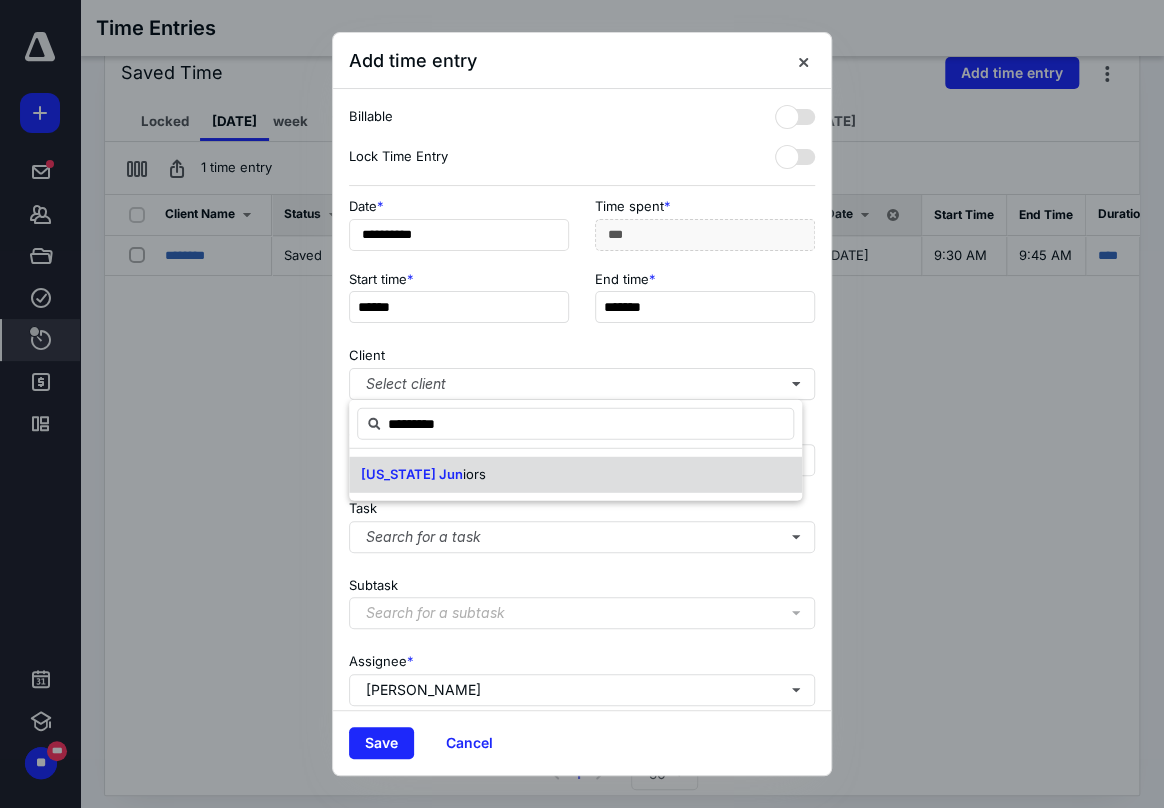click on "[US_STATE] Jun" at bounding box center [412, 474] 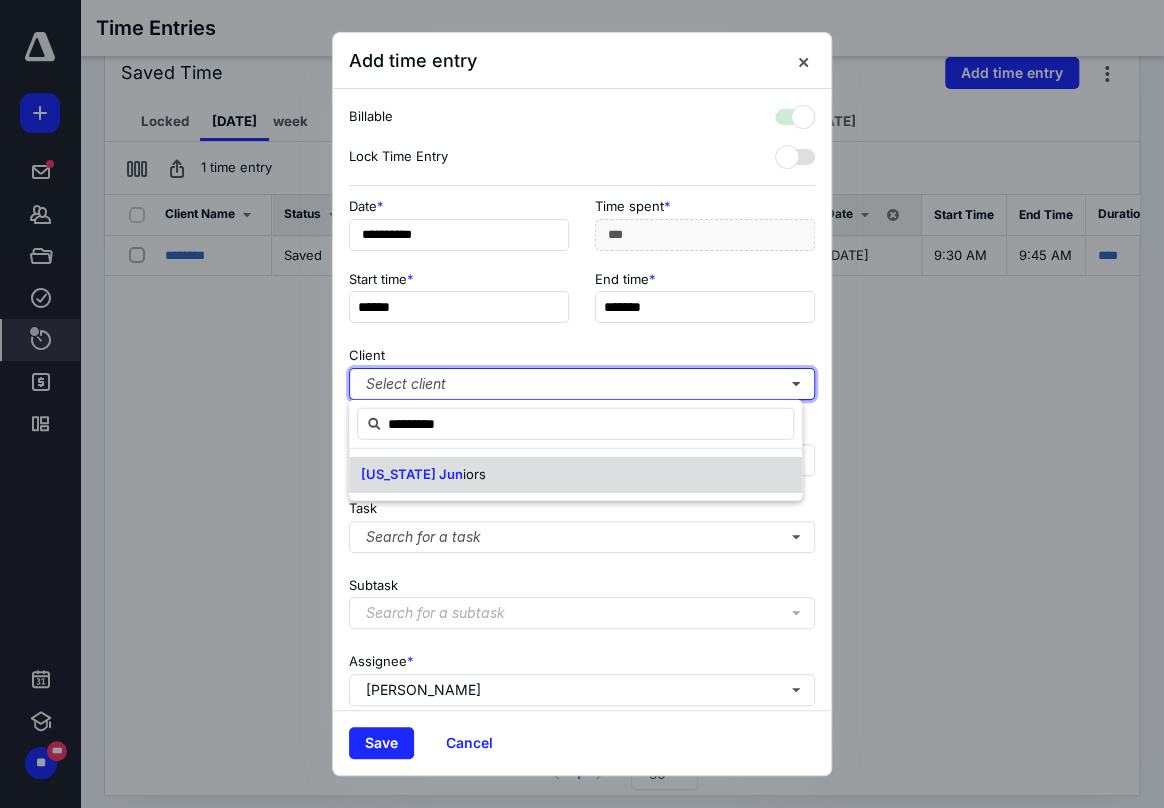 checkbox on "true" 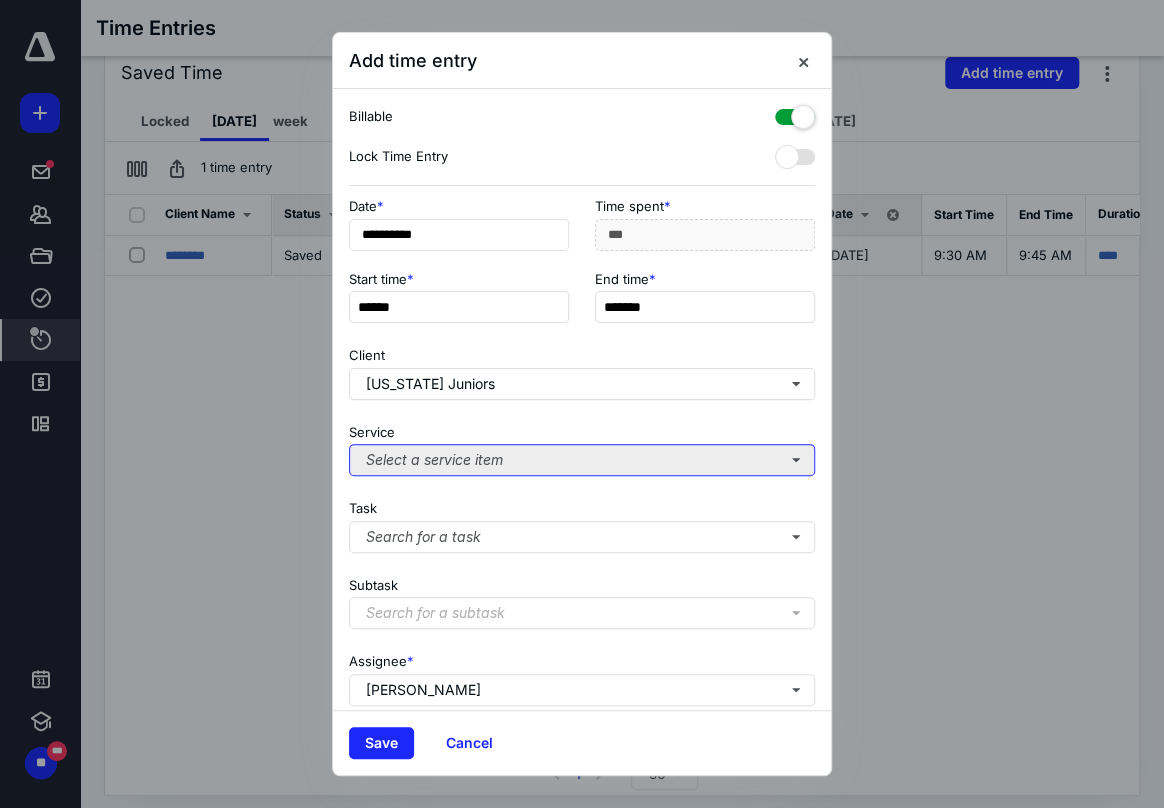click on "Select a service item" at bounding box center (582, 460) 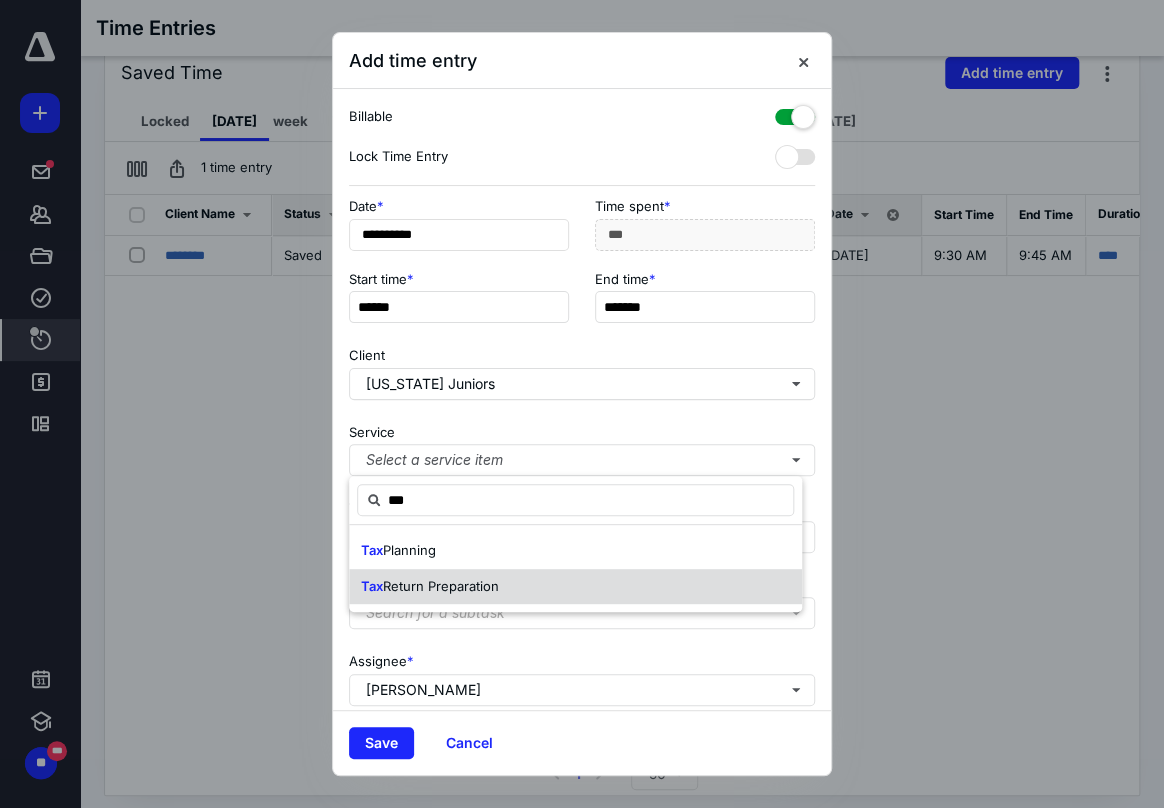 click on "Tax" at bounding box center (372, 585) 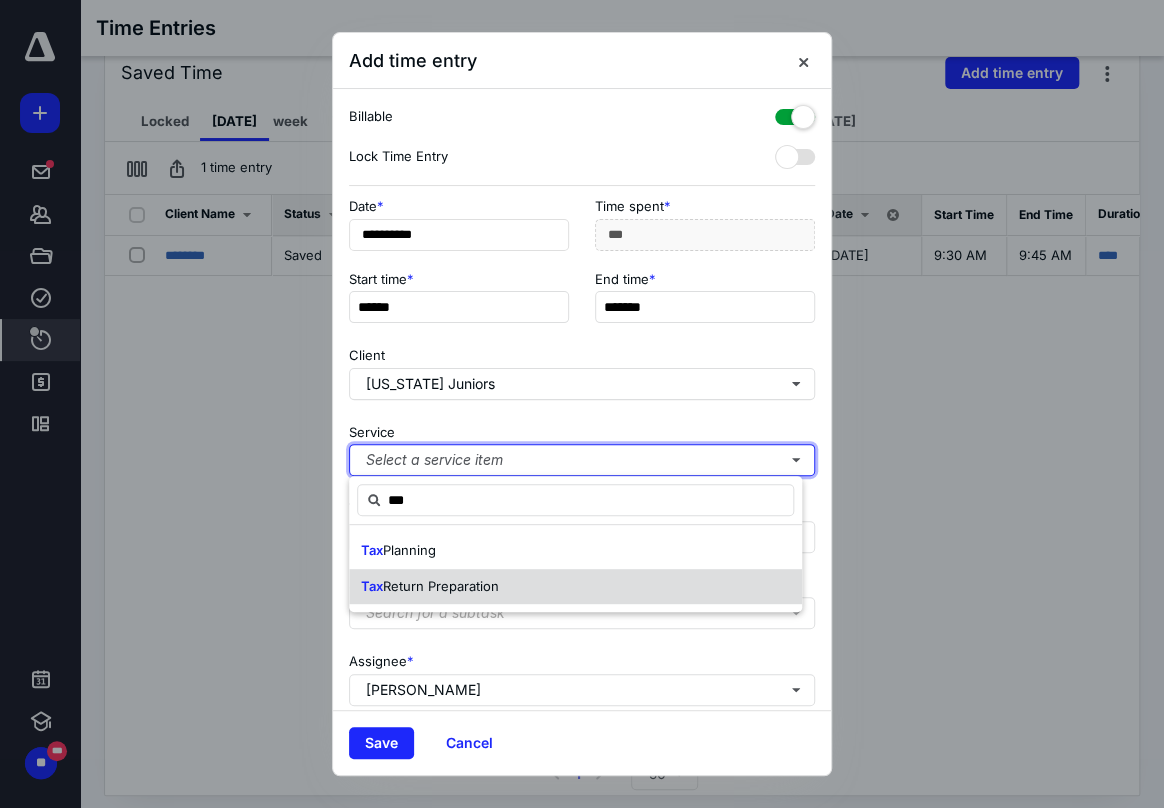 type 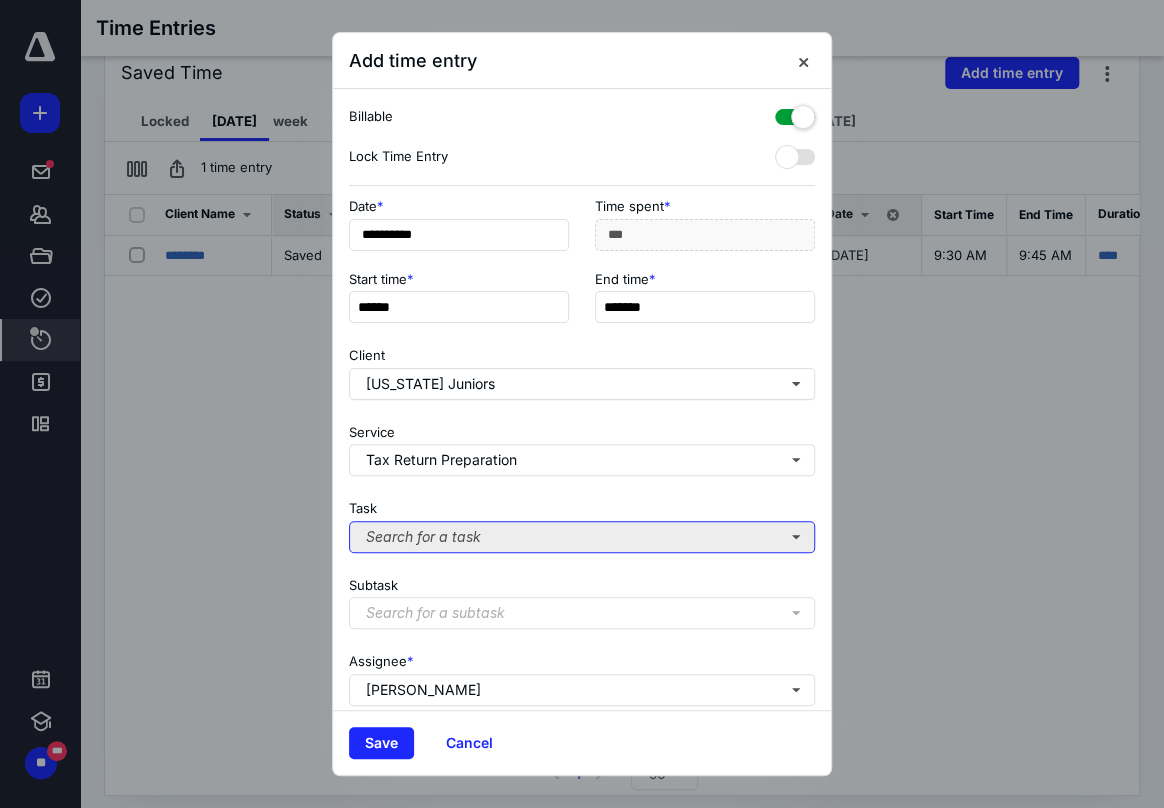 click on "Search for a task" at bounding box center (582, 537) 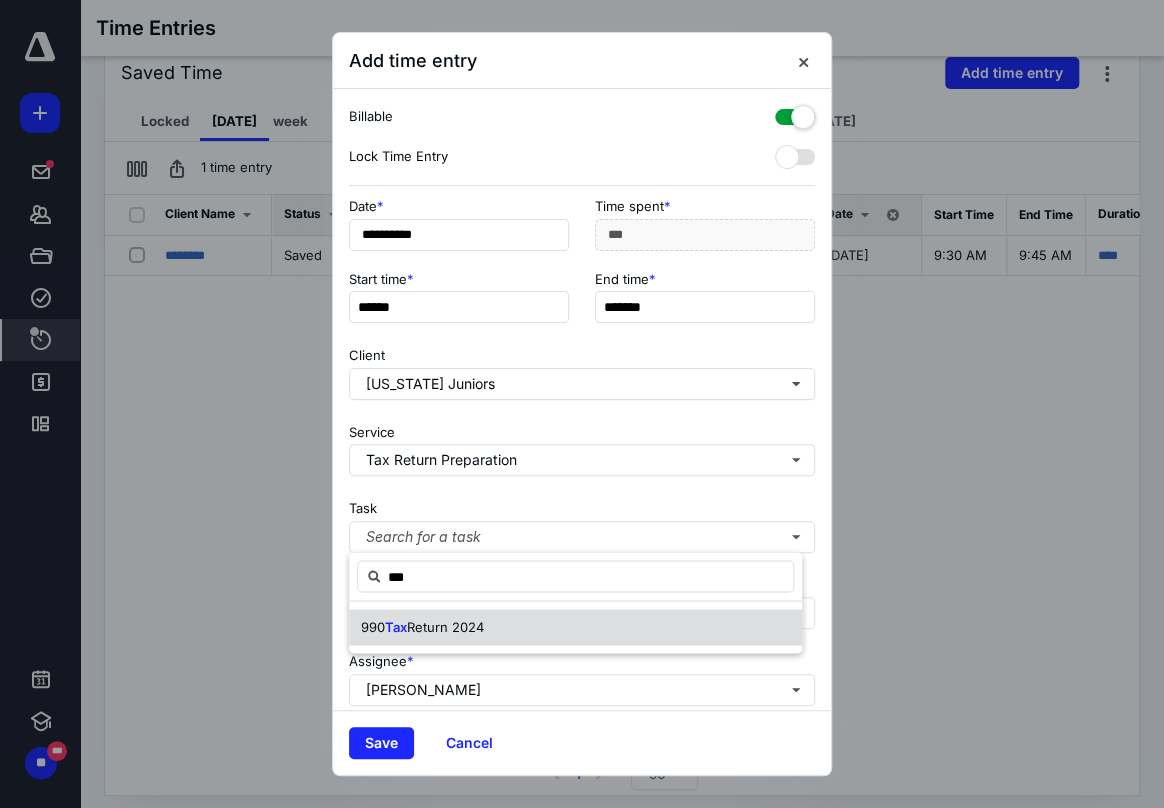 click on "Tax" at bounding box center (396, 626) 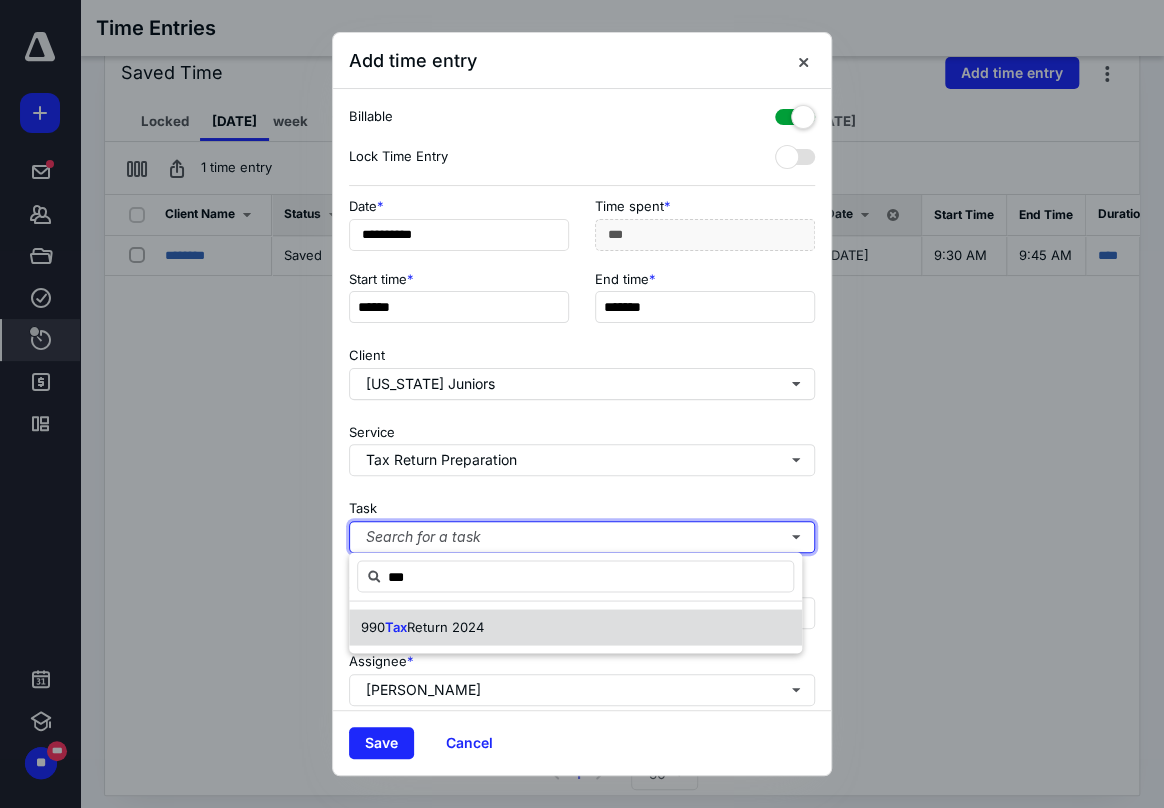 type 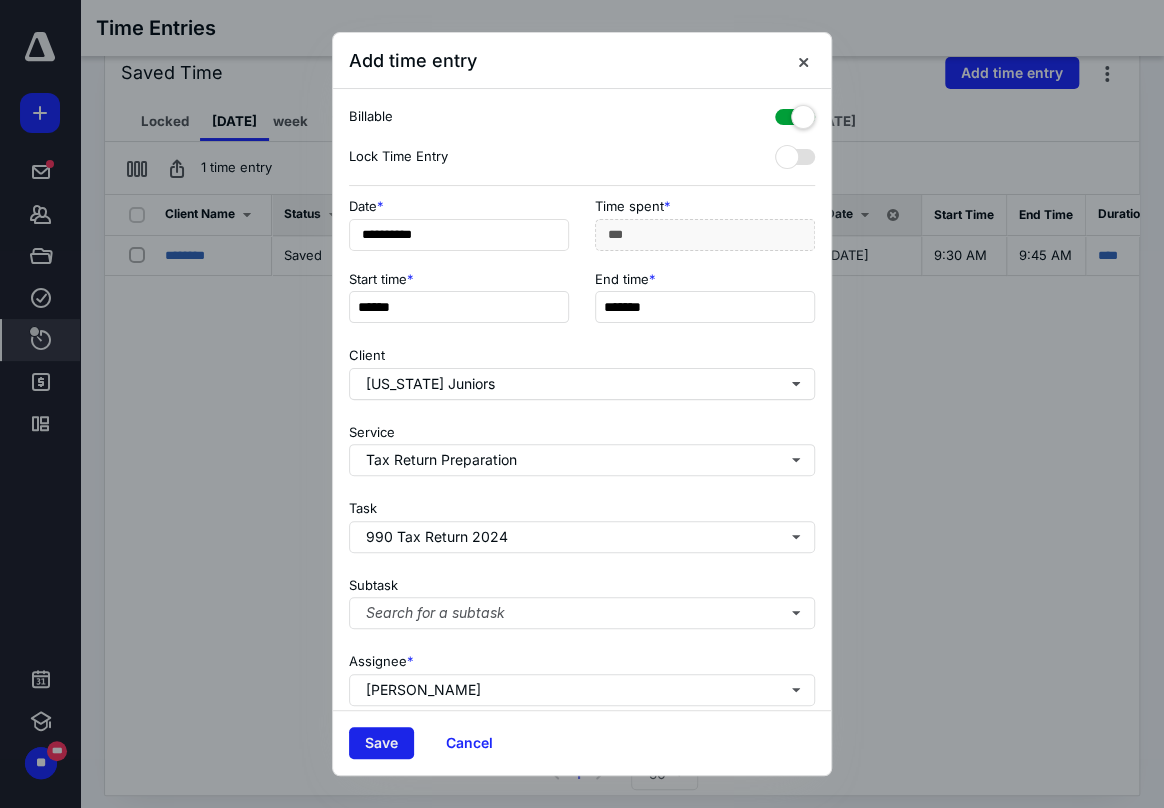 click on "Save" at bounding box center [381, 743] 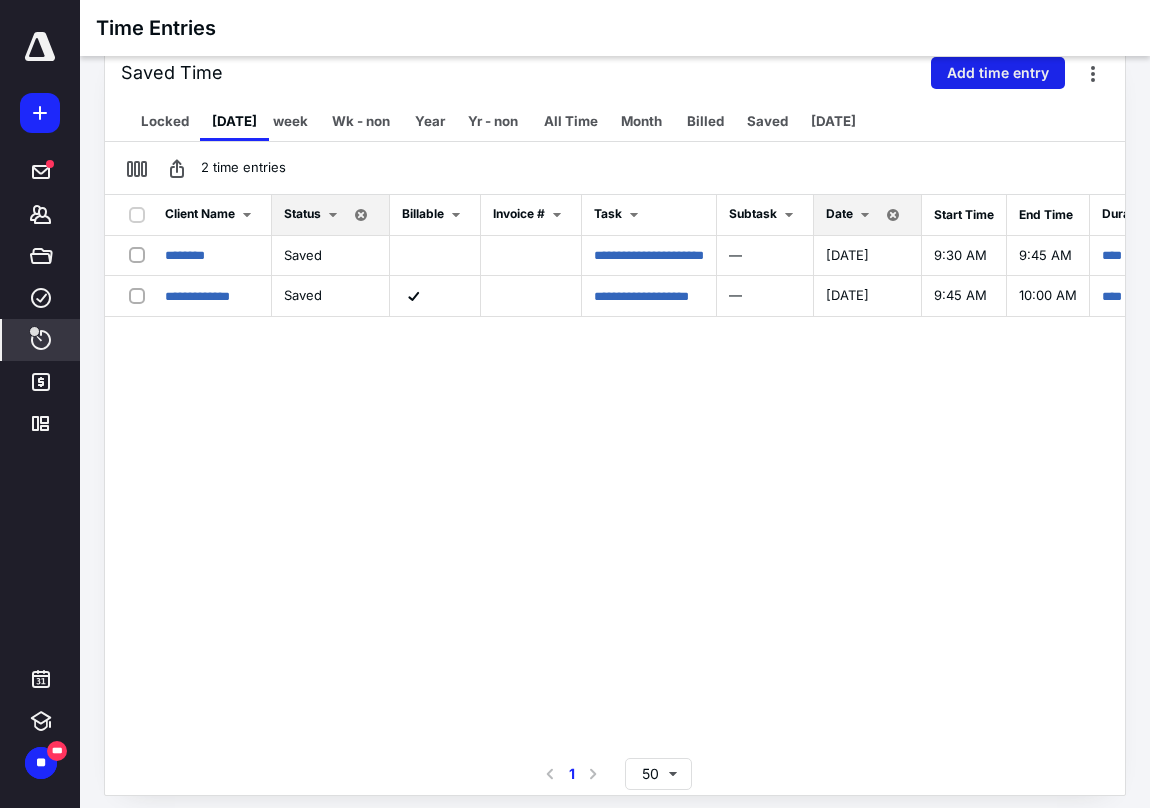 click on "Add time entry" at bounding box center [998, 73] 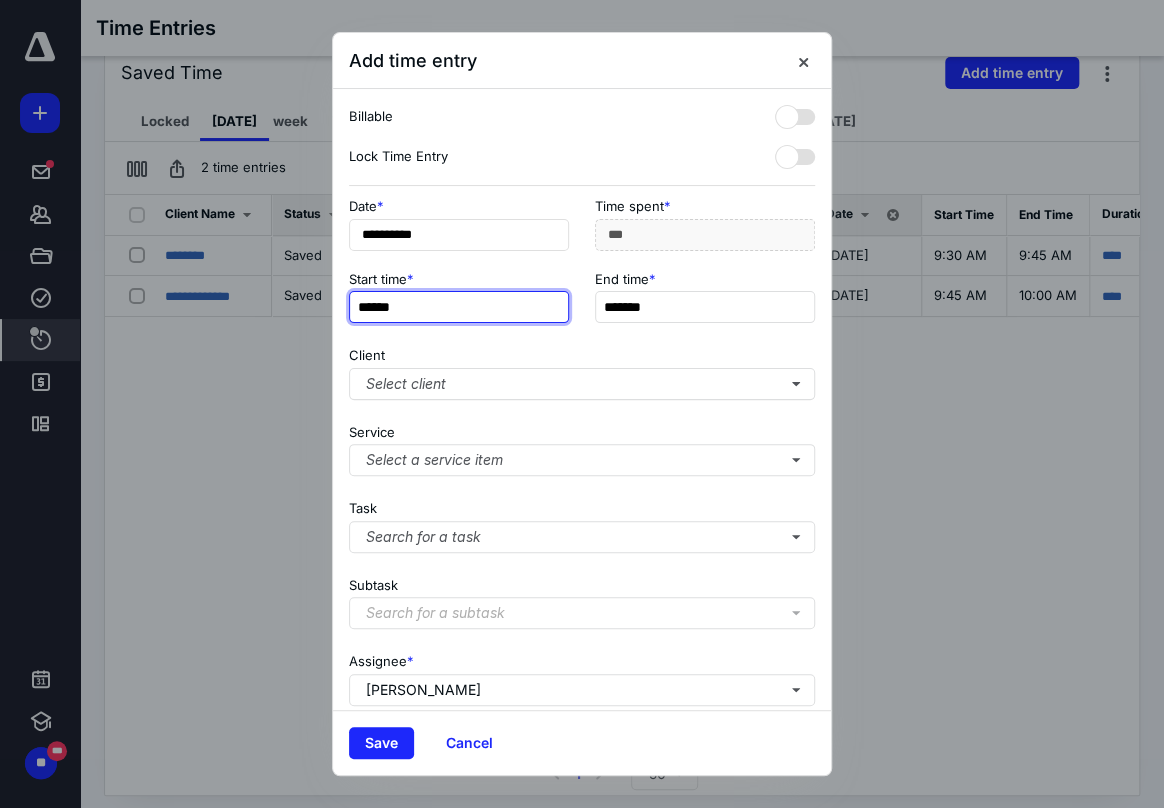click on "******" at bounding box center (459, 307) 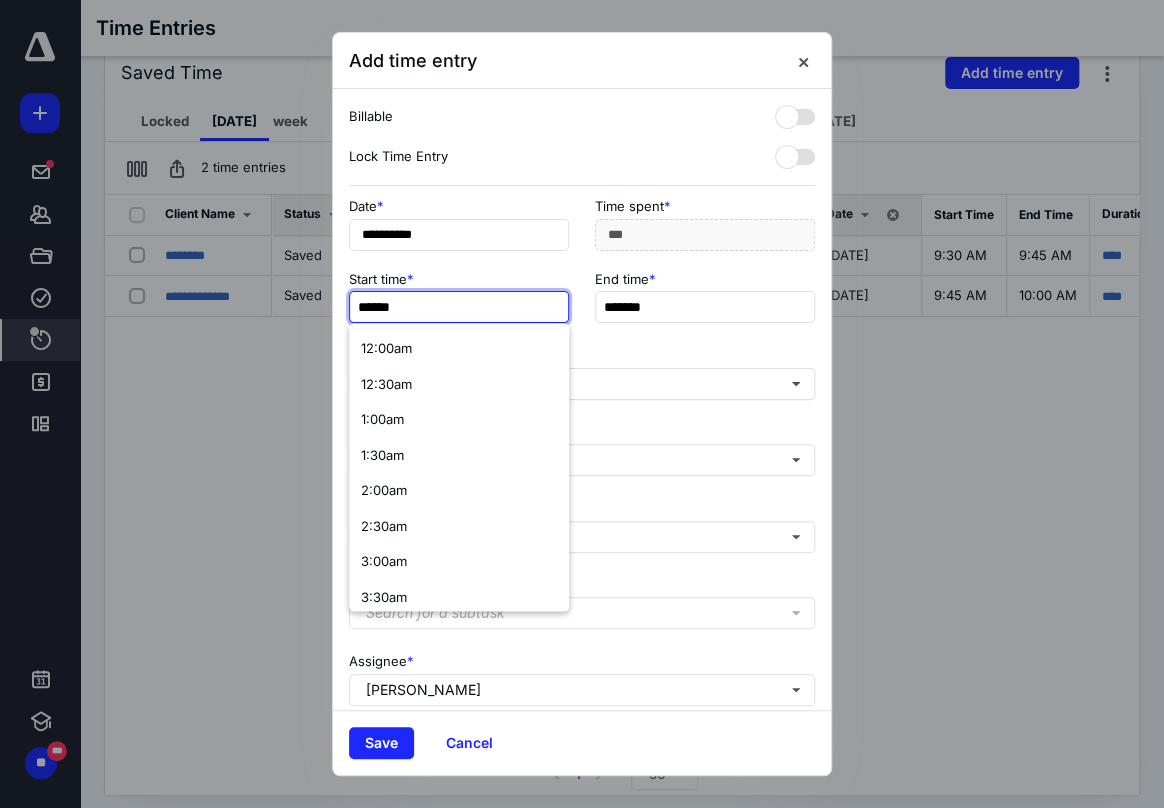 click on "******" at bounding box center [459, 307] 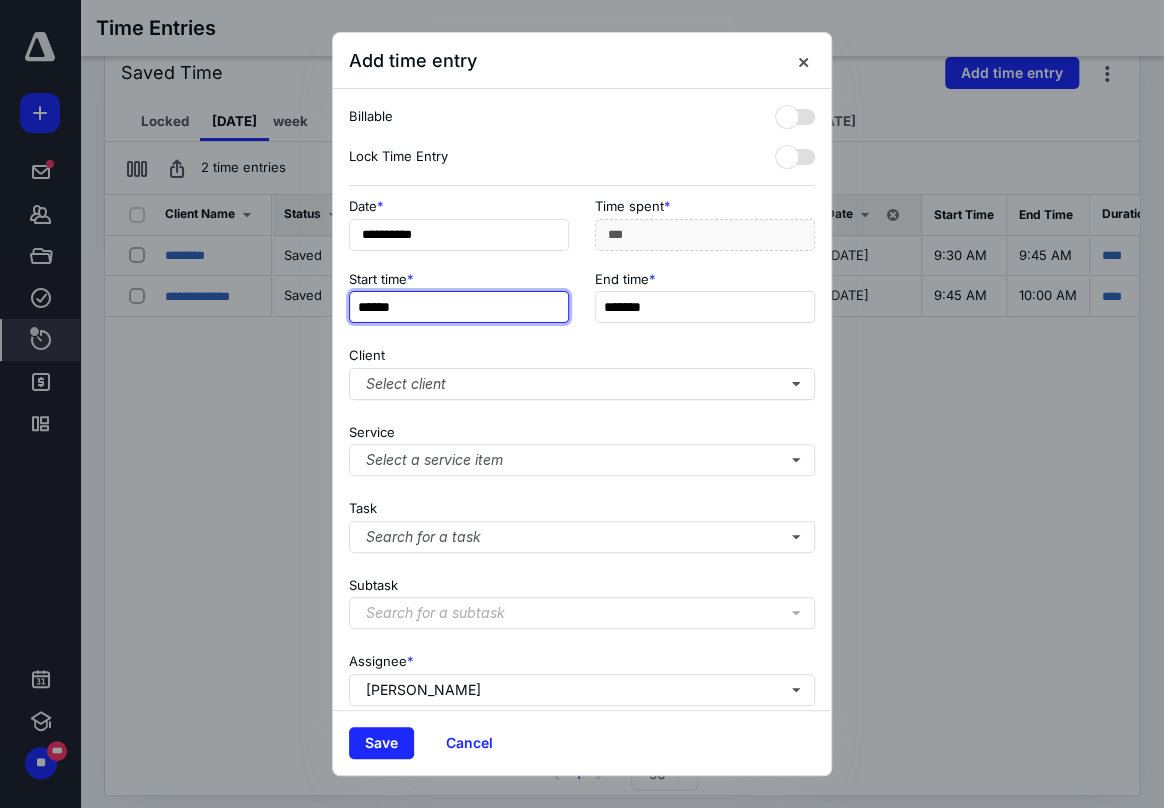 type on "******" 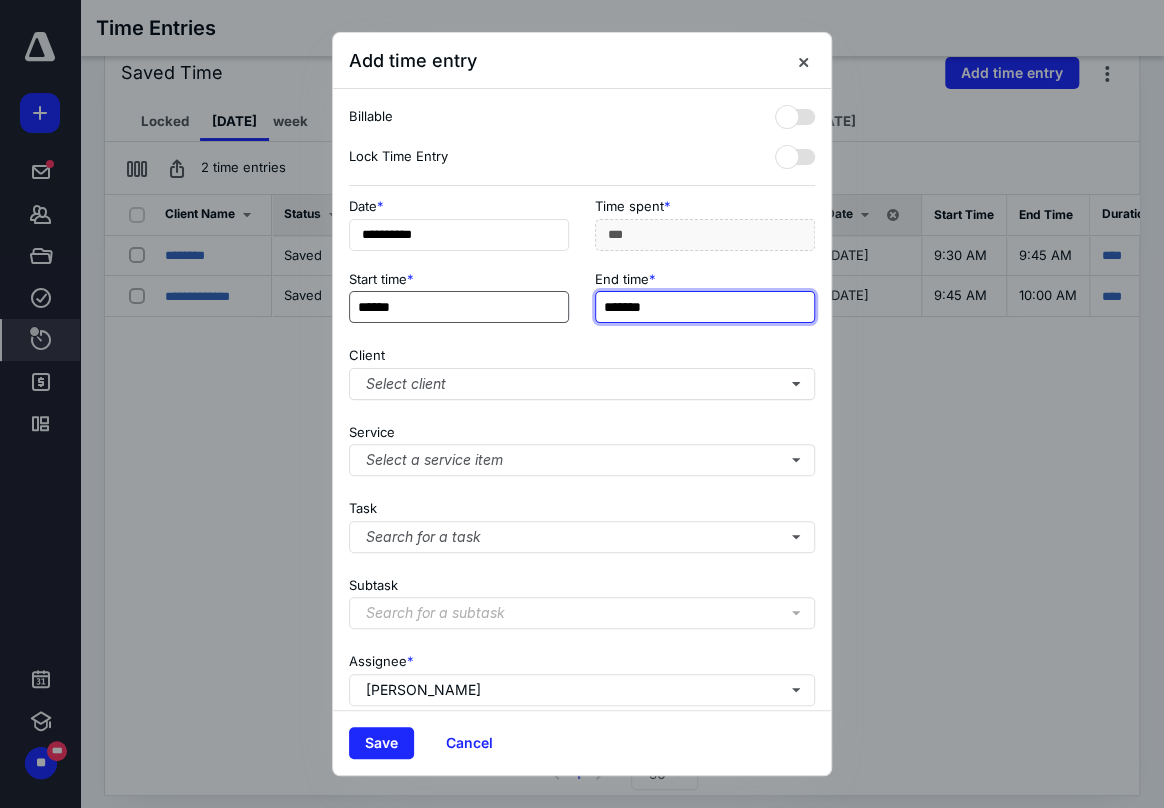 type on "***" 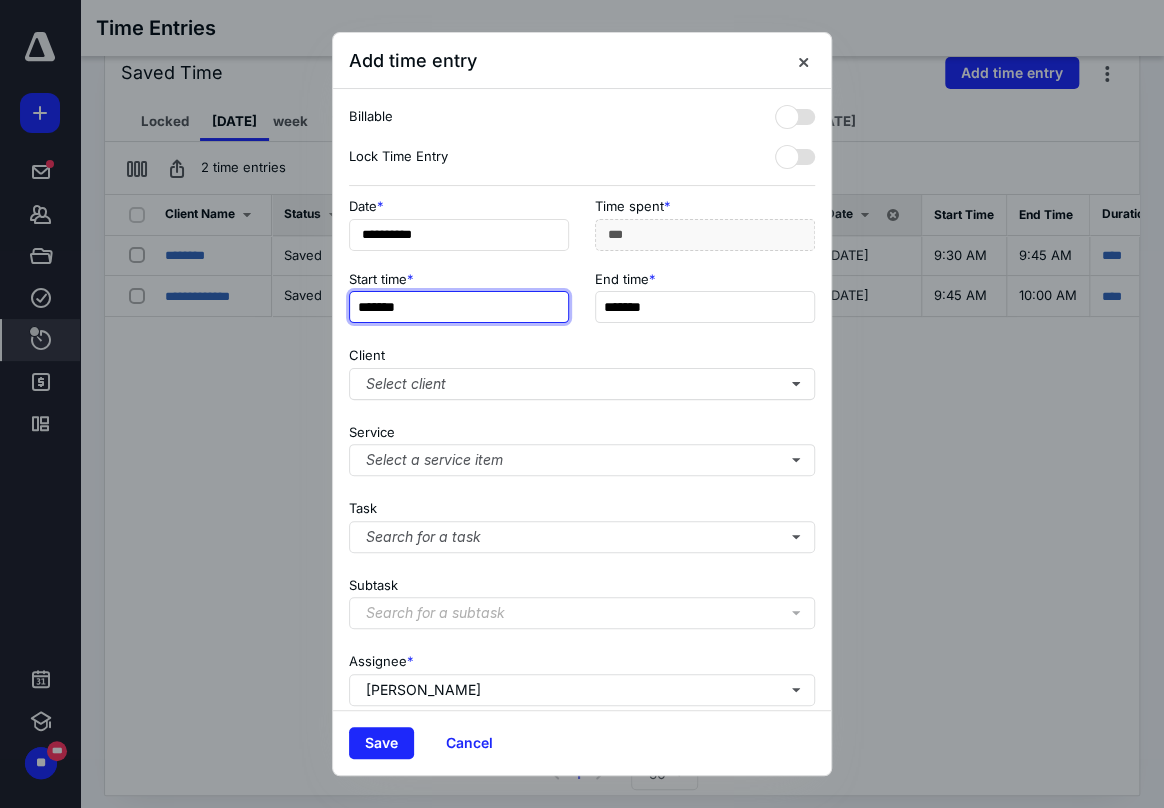 type on "*******" 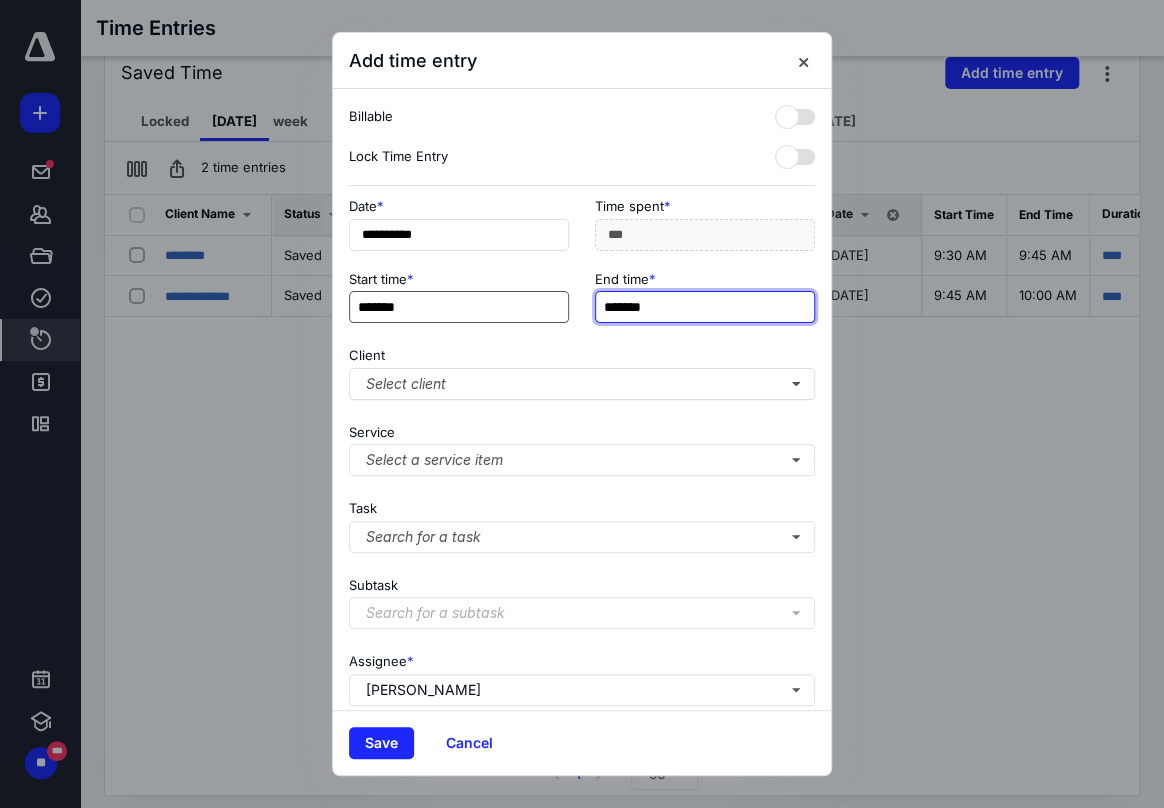 type on "***" 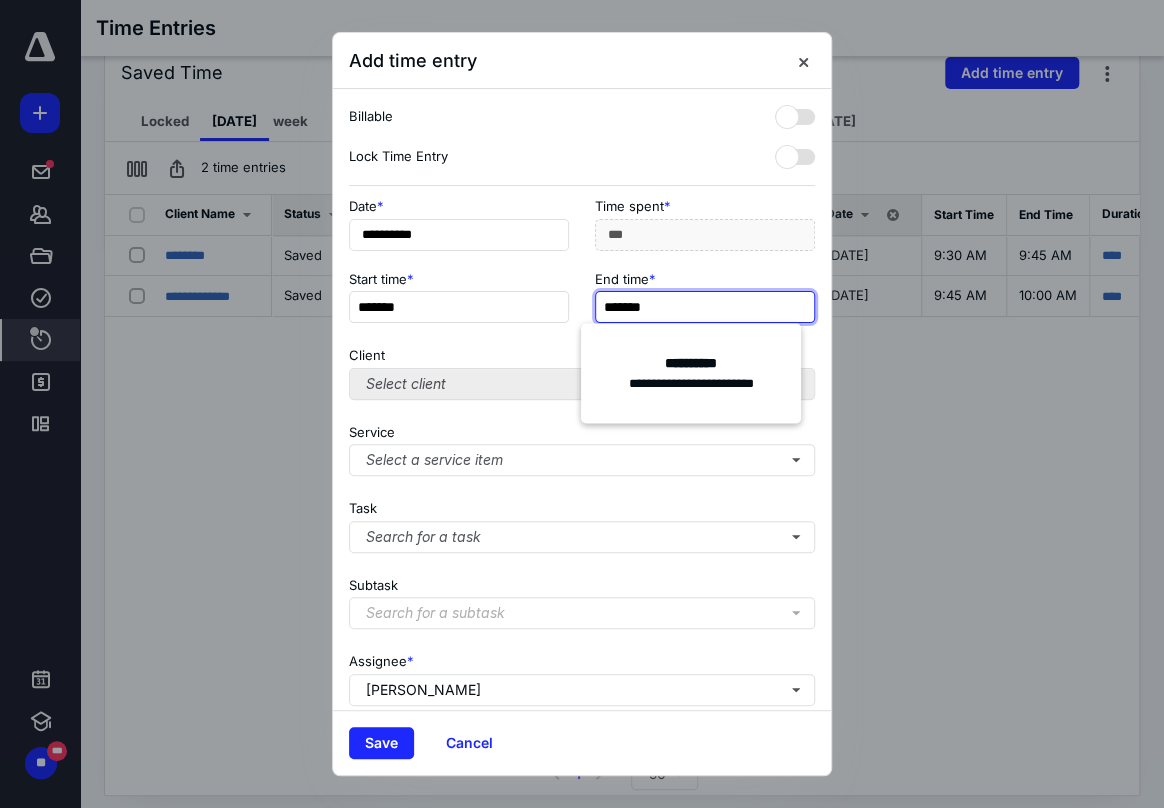 type on "*******" 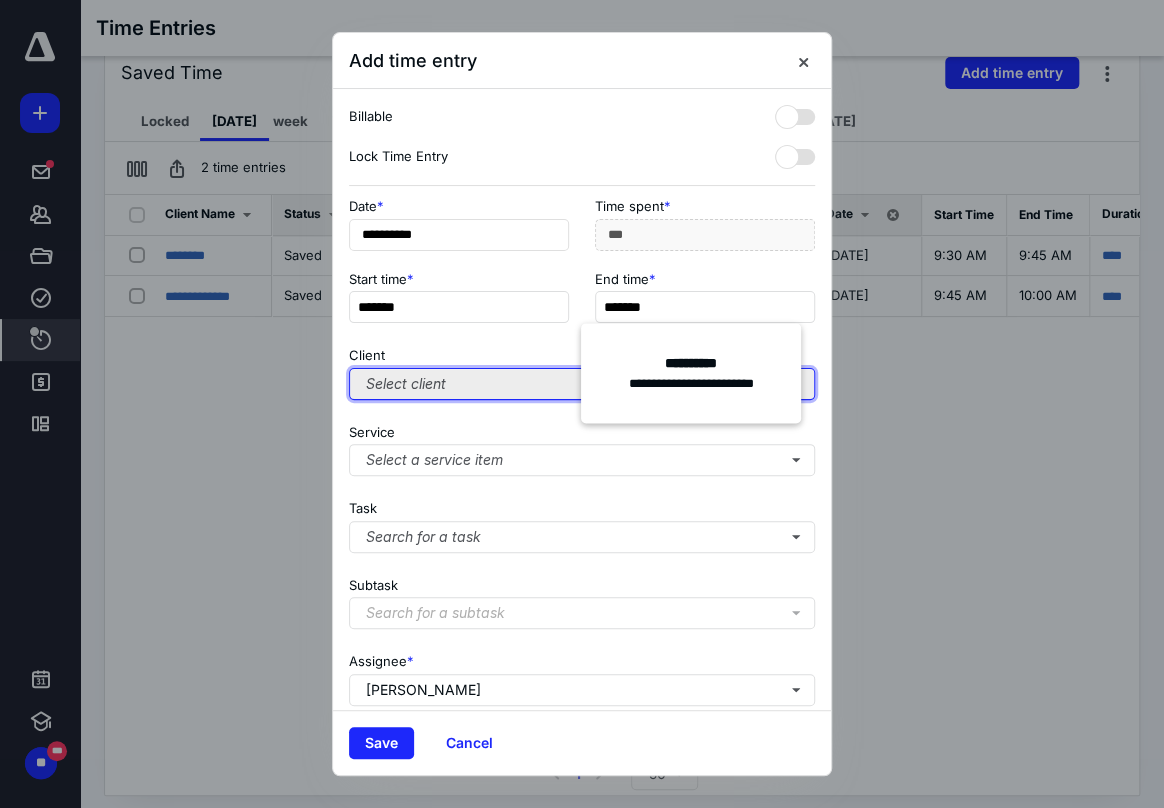 type on "***" 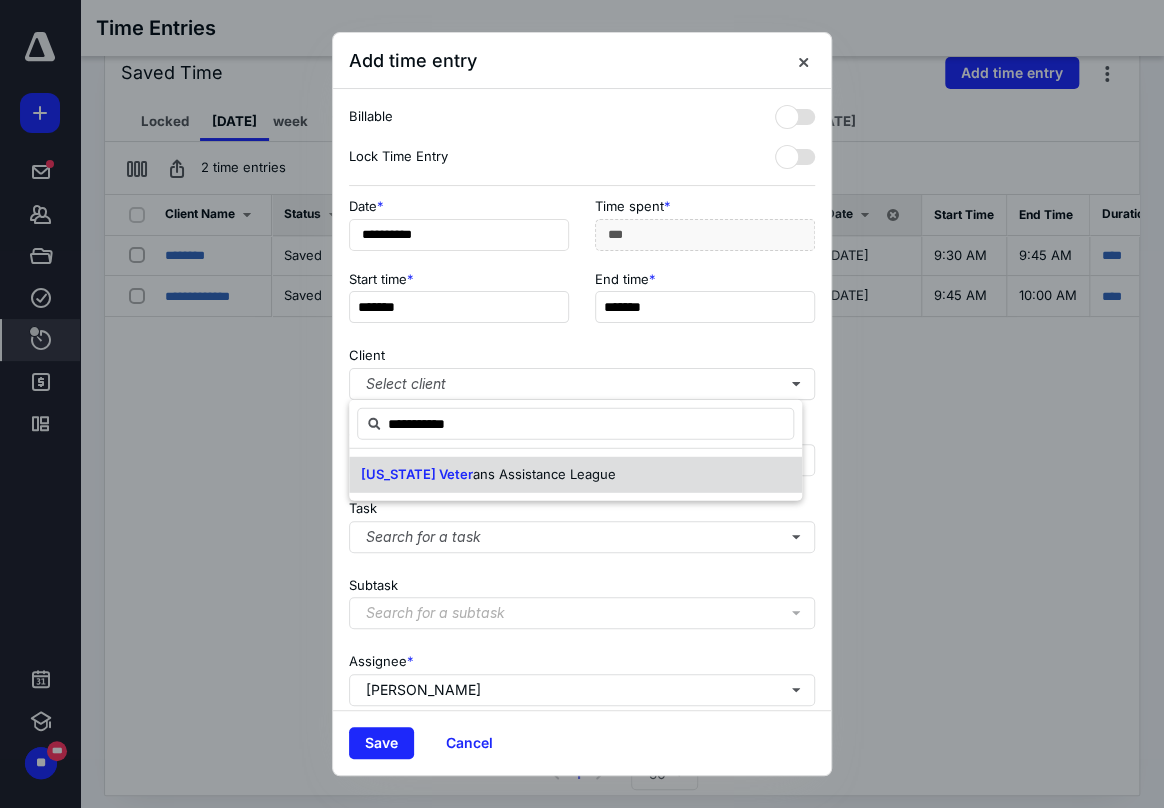 click on "ans Assistance League" at bounding box center (544, 474) 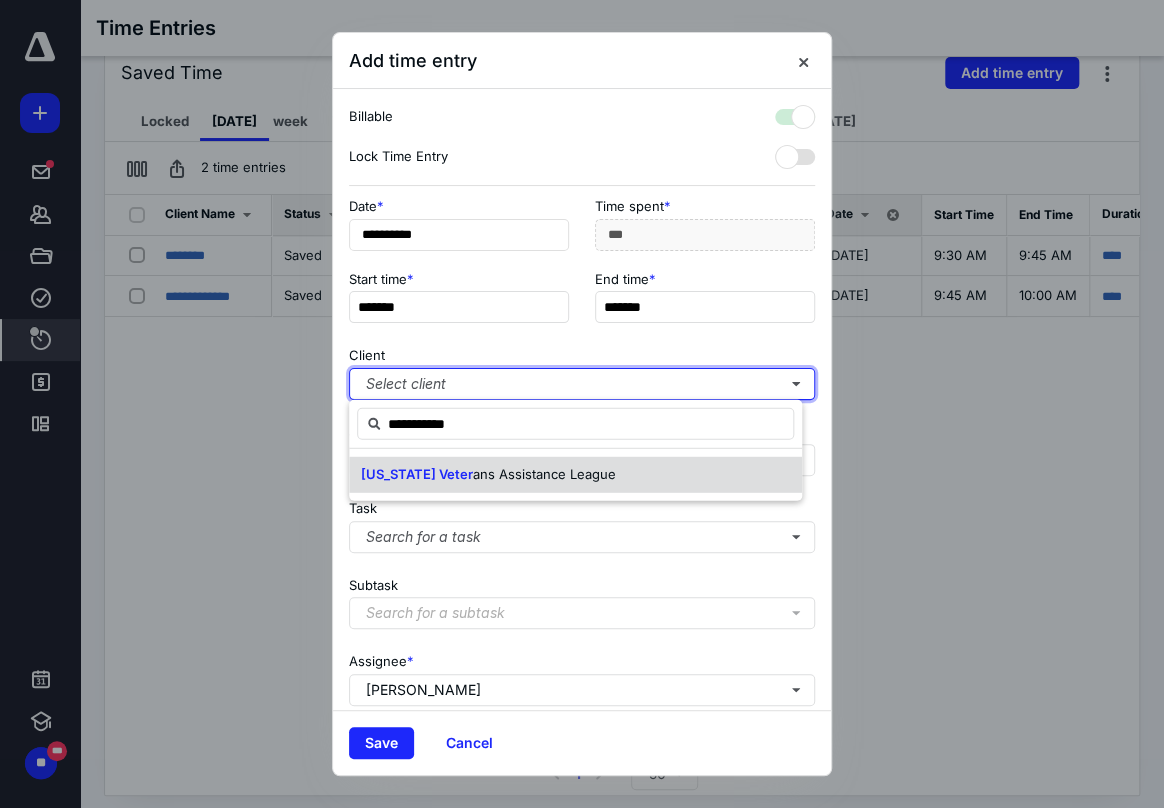 checkbox on "true" 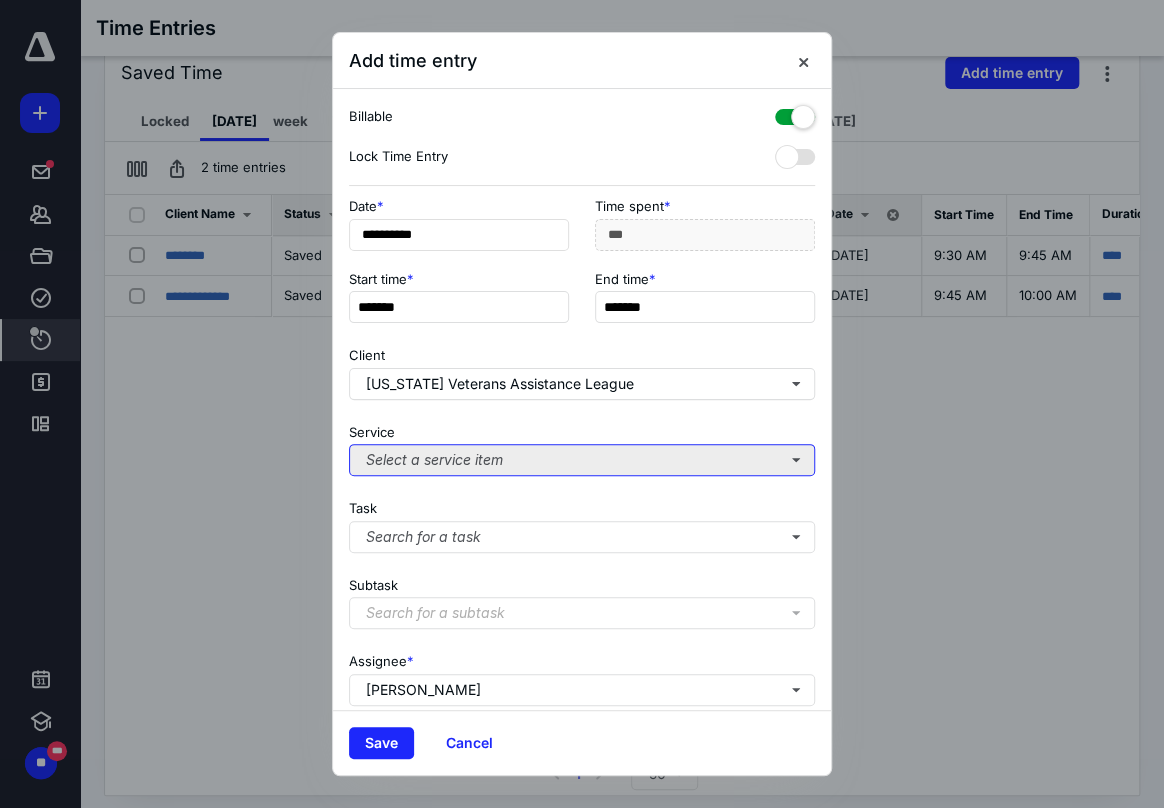 click on "Select a service item" at bounding box center (582, 460) 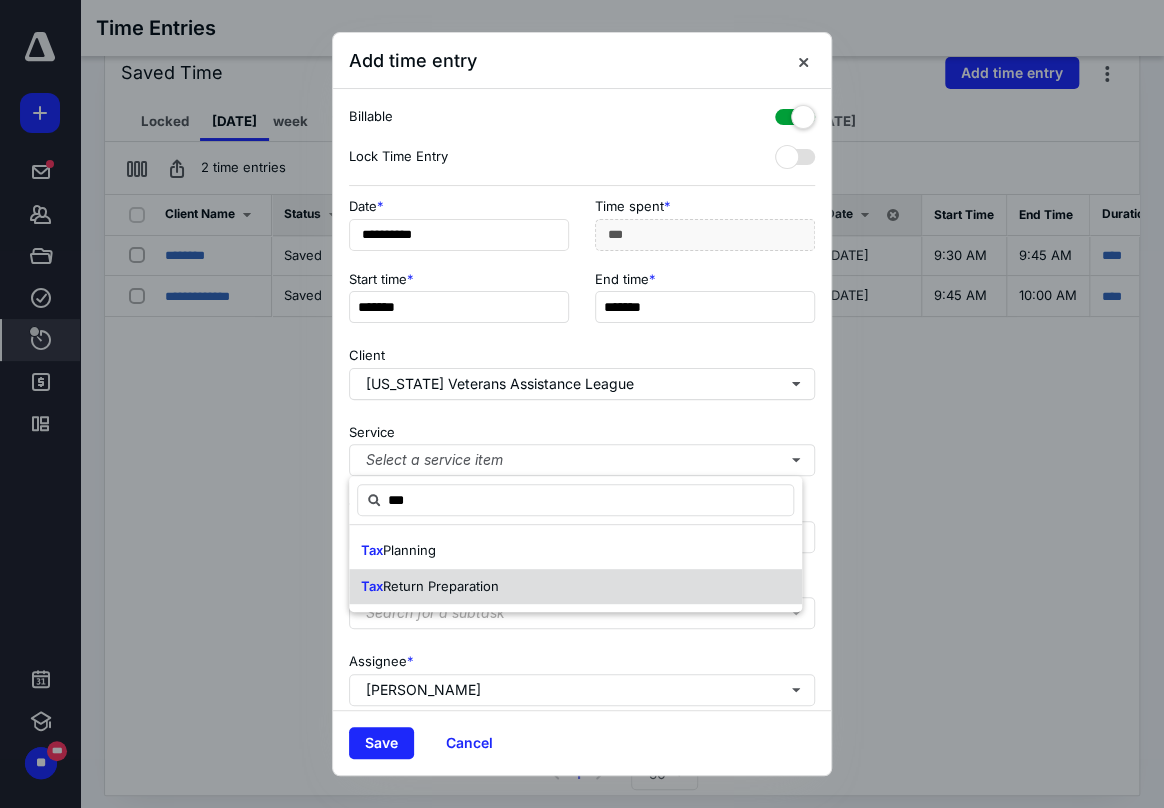 click on "Tax  Return Preparation" at bounding box center [430, 586] 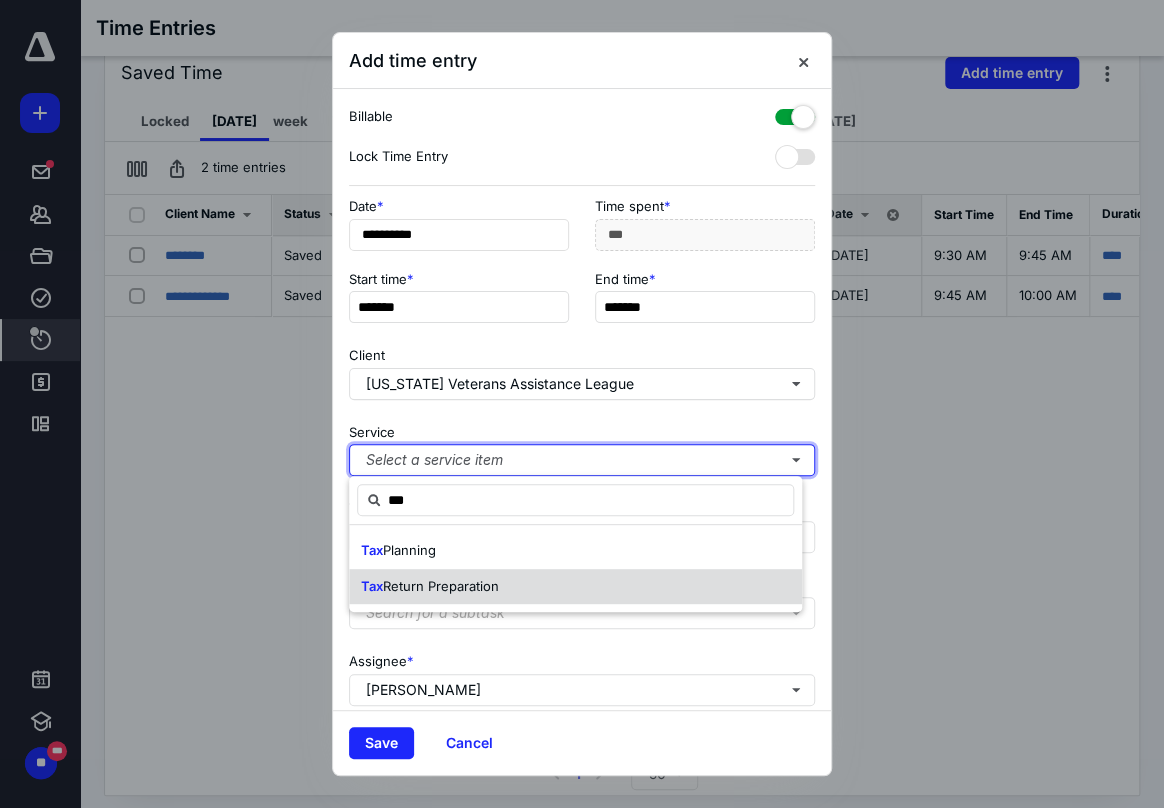 type 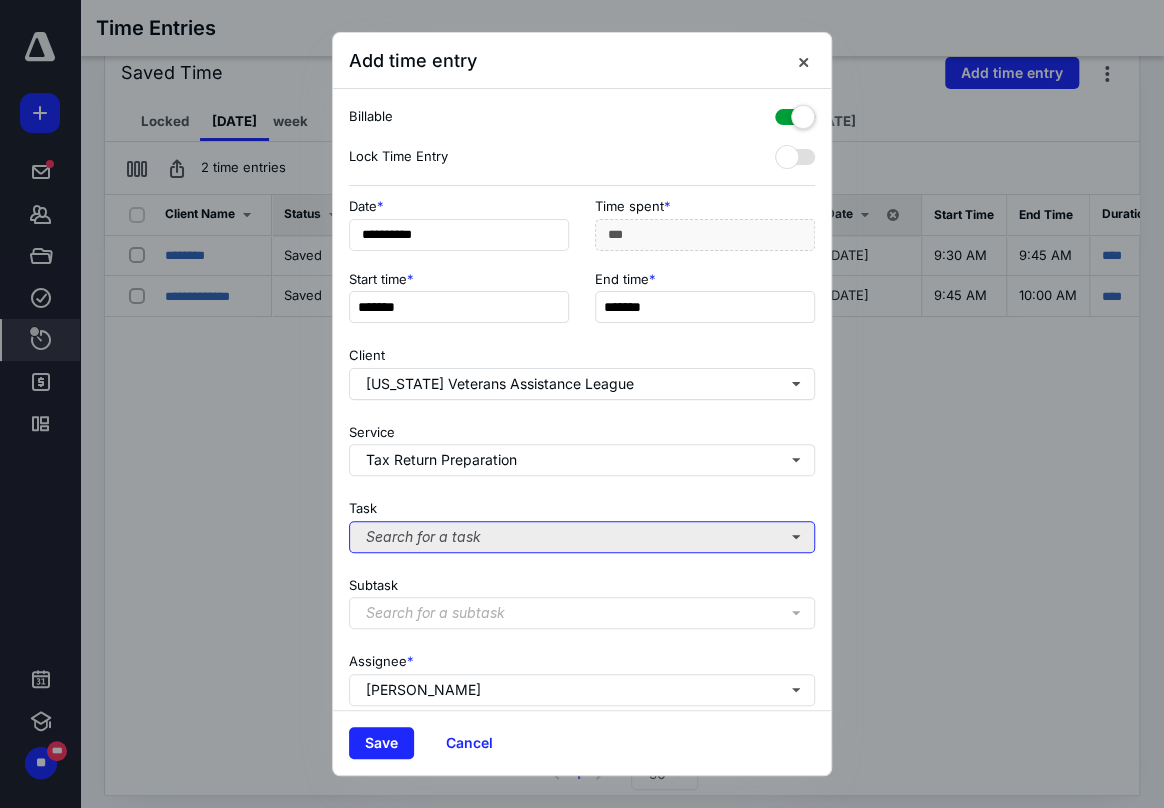 click on "Search for a task" at bounding box center [582, 537] 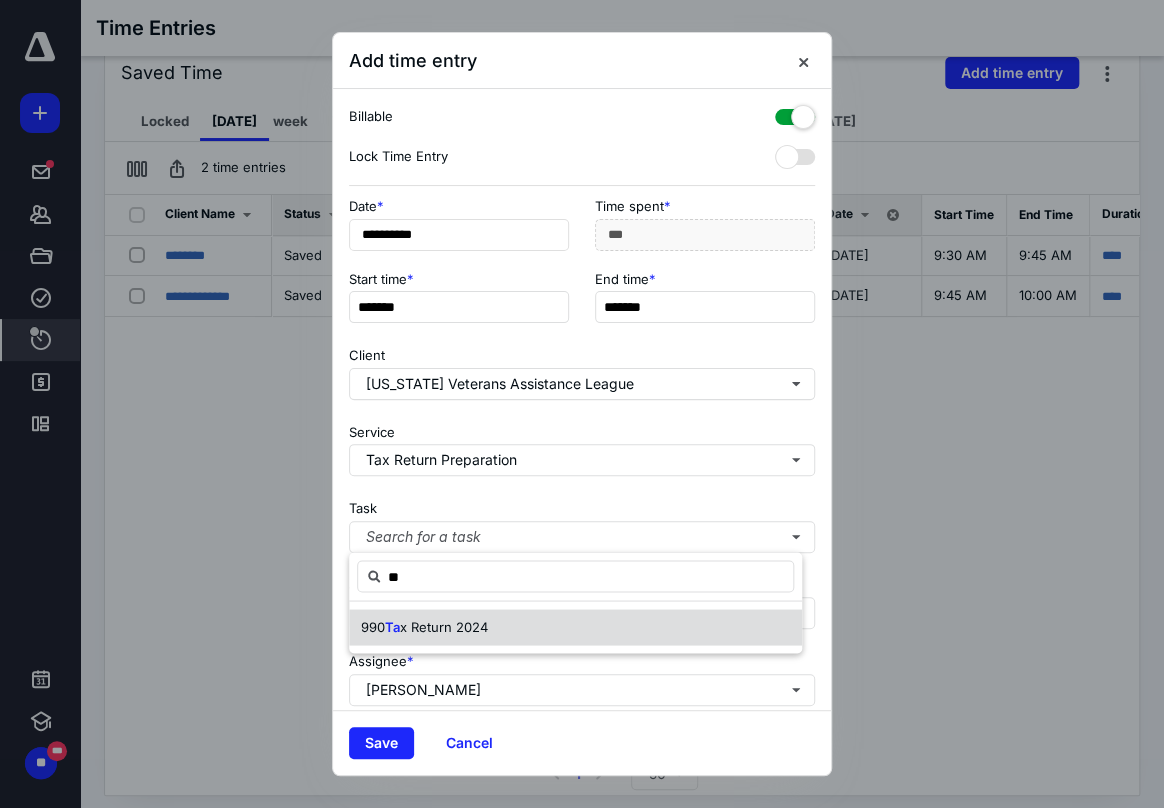 click on "x Return 2024" at bounding box center [444, 626] 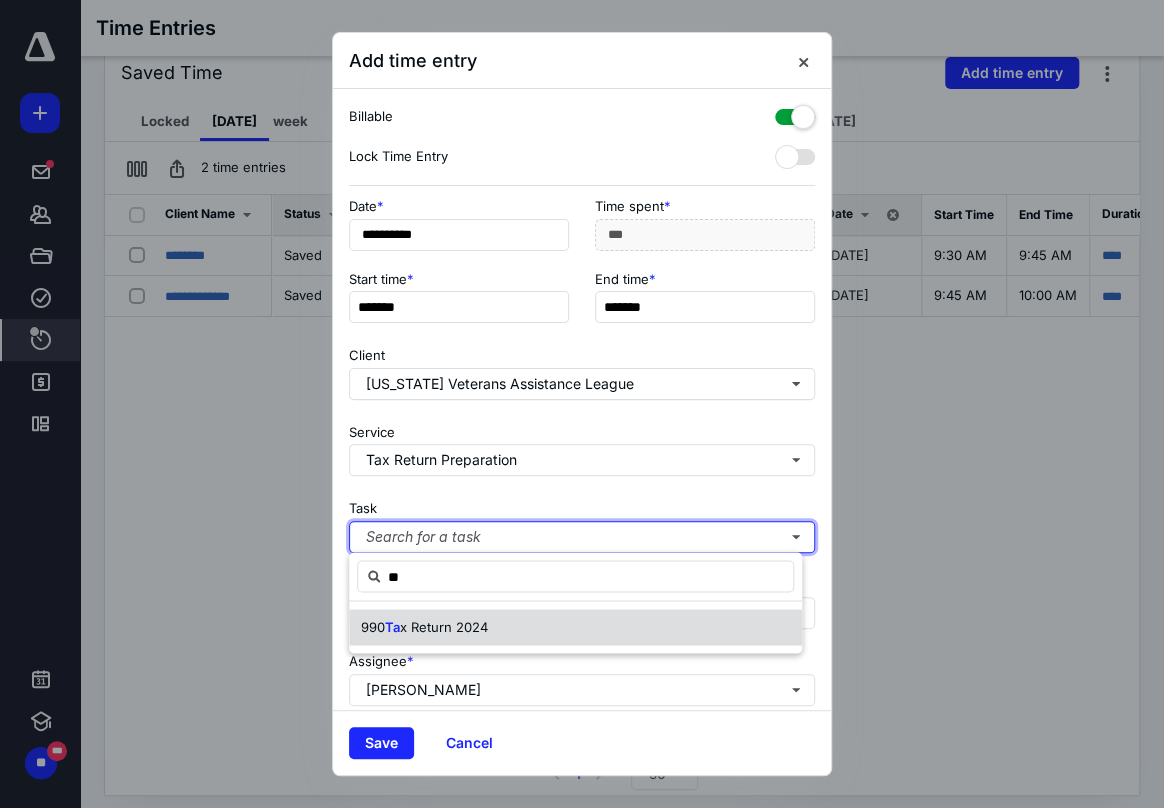 type 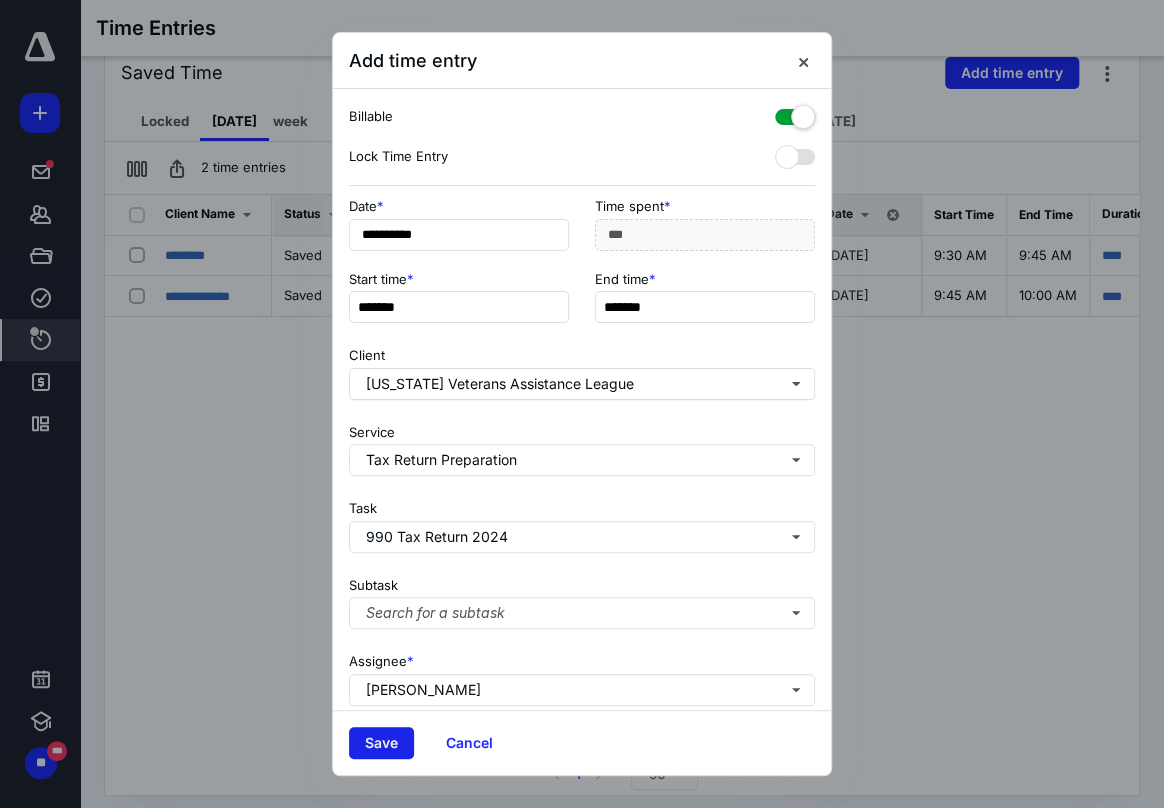 click on "Save" at bounding box center [381, 743] 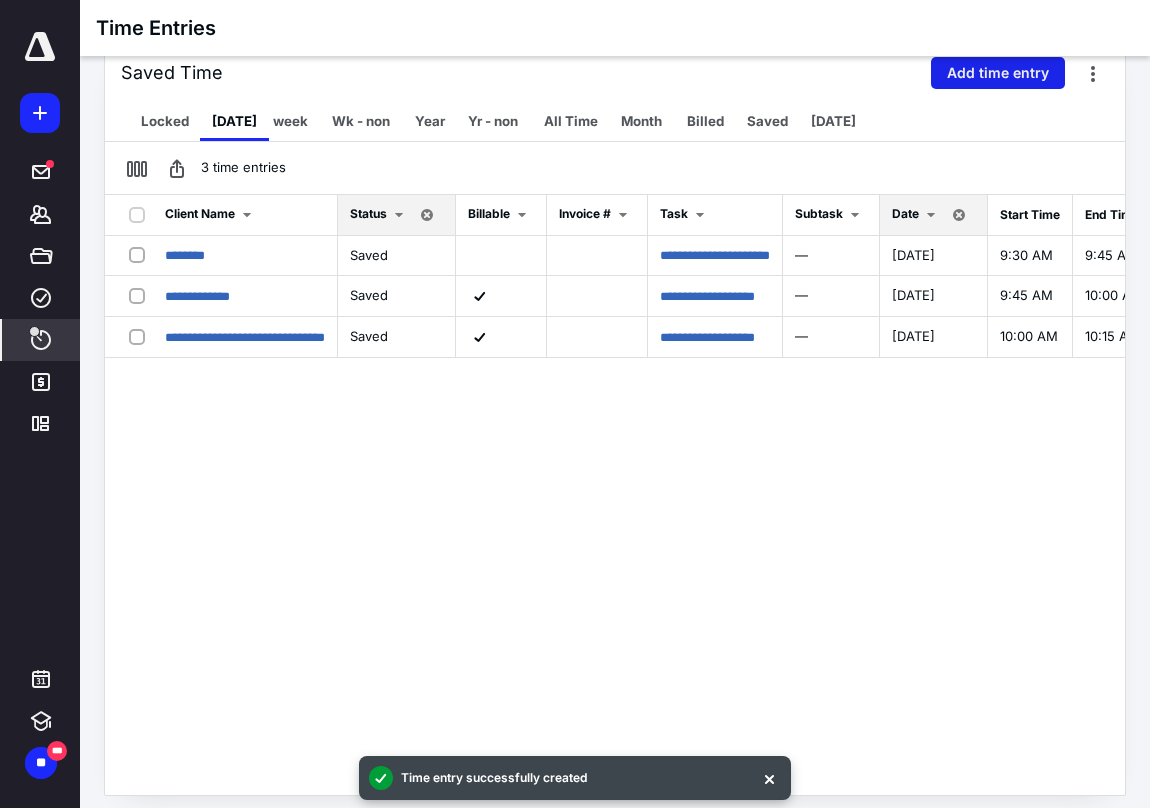 click on "Add time entry" at bounding box center [998, 73] 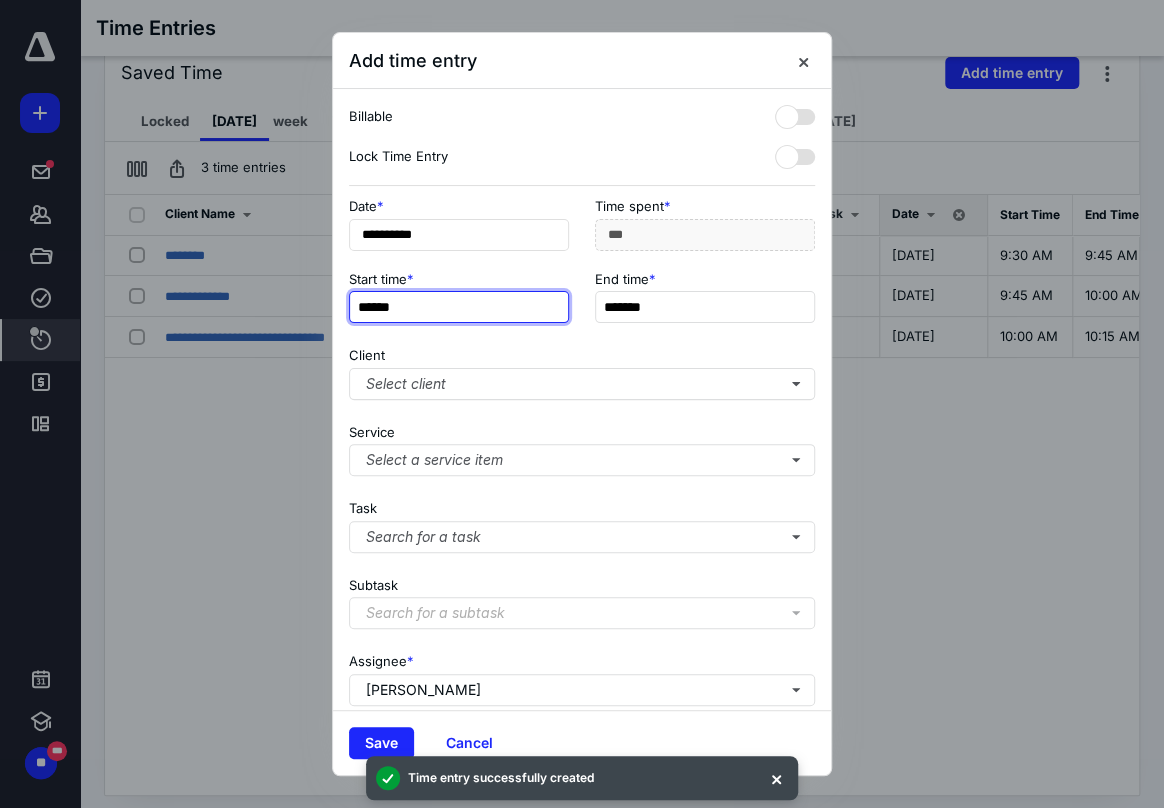 click on "******" at bounding box center [459, 307] 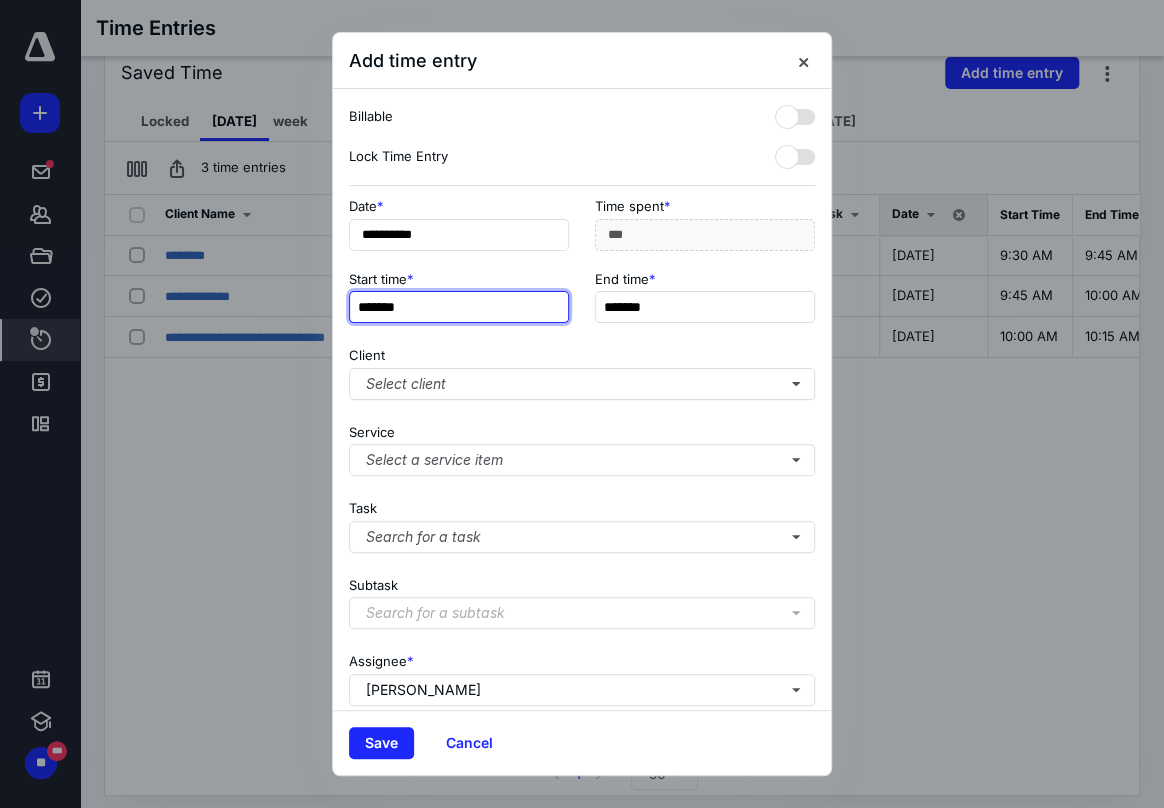 type on "*******" 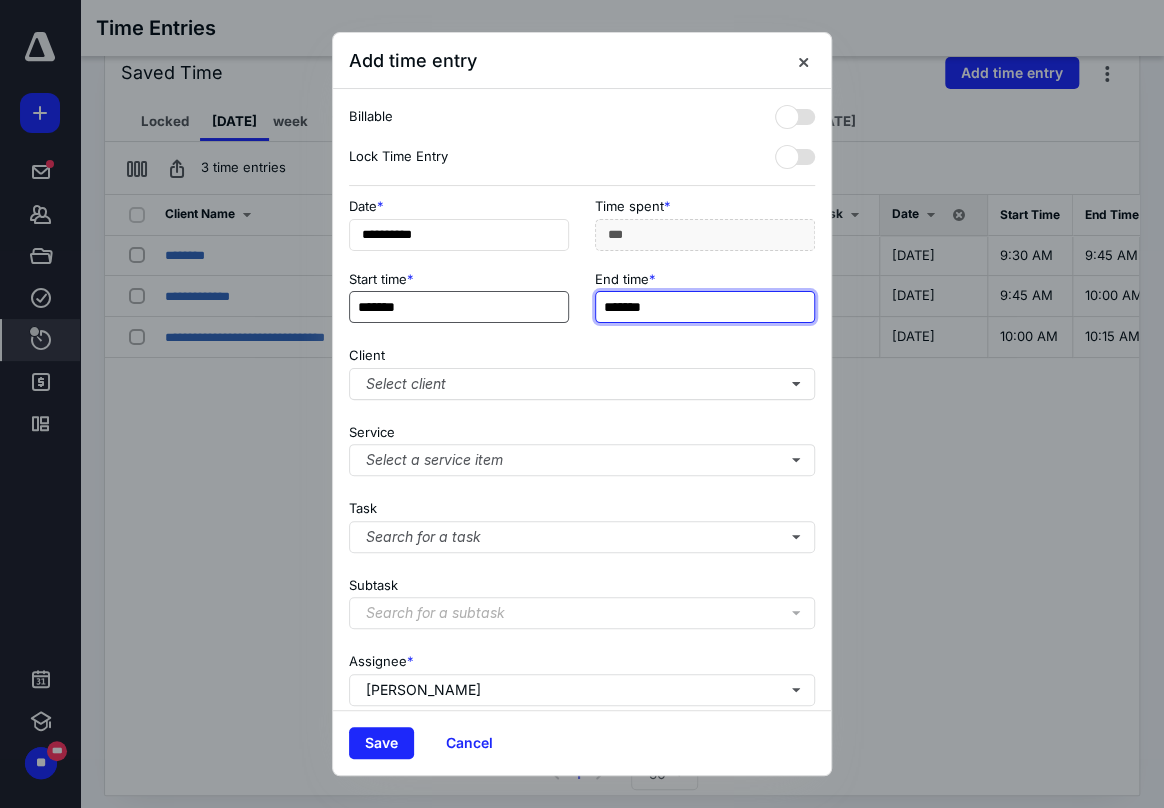 type on "***" 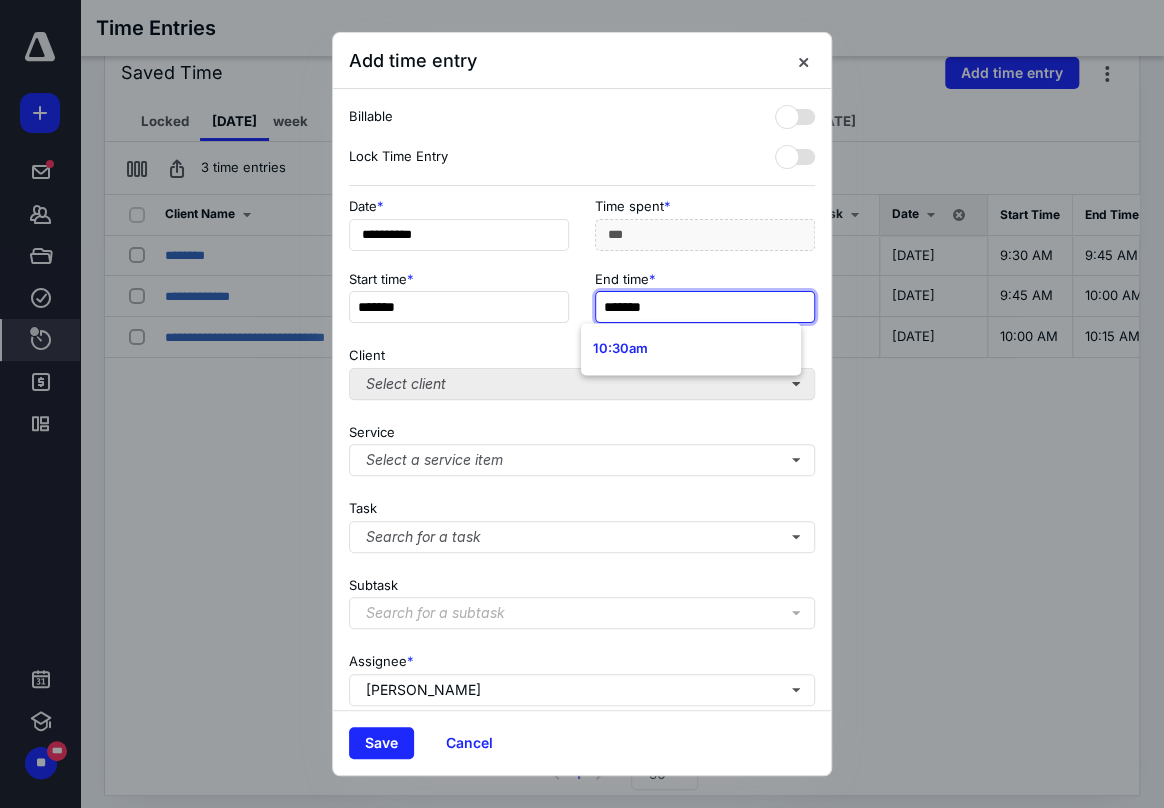 type on "*******" 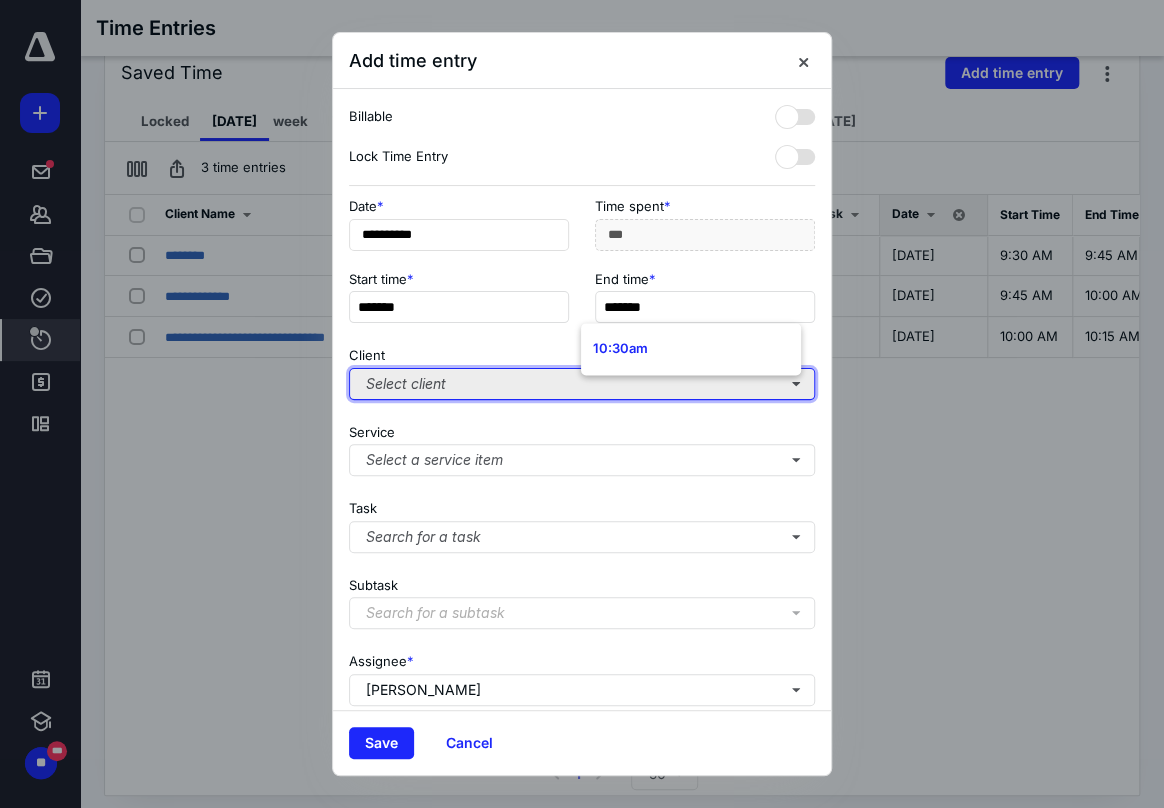 type on "***" 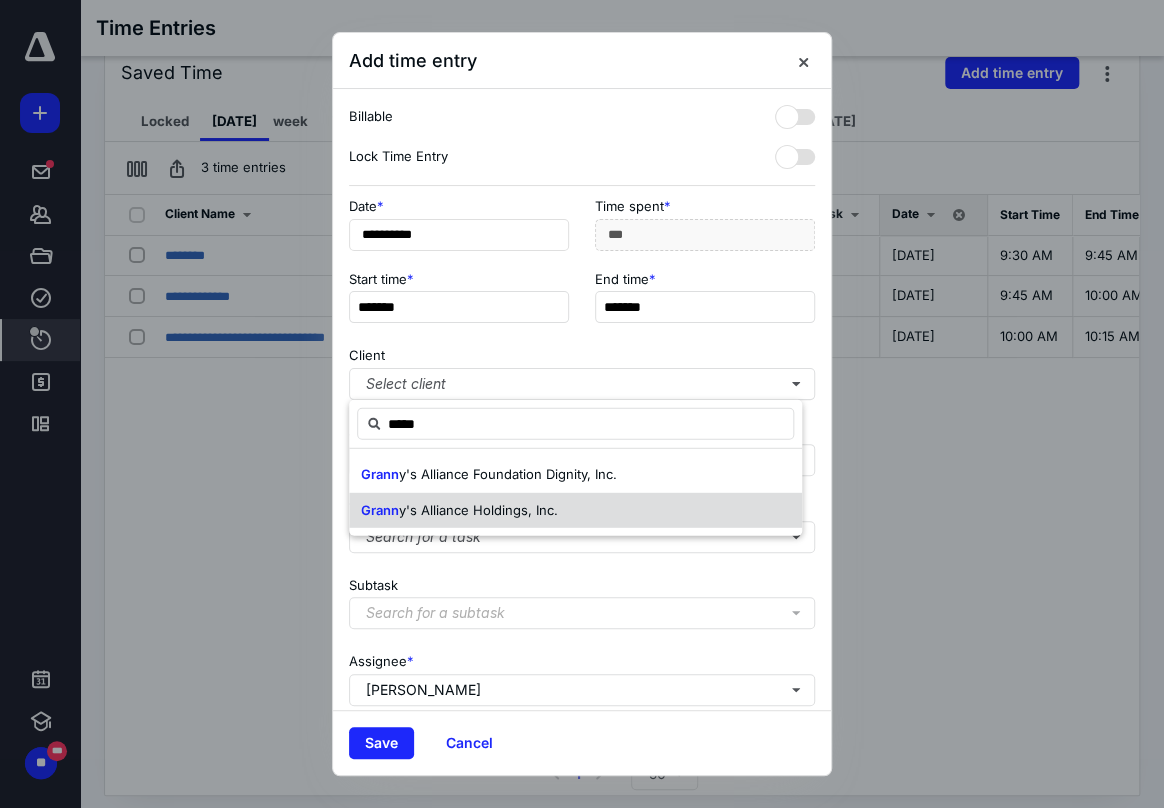 click on "y's Alliance Holdings, Inc." at bounding box center (478, 509) 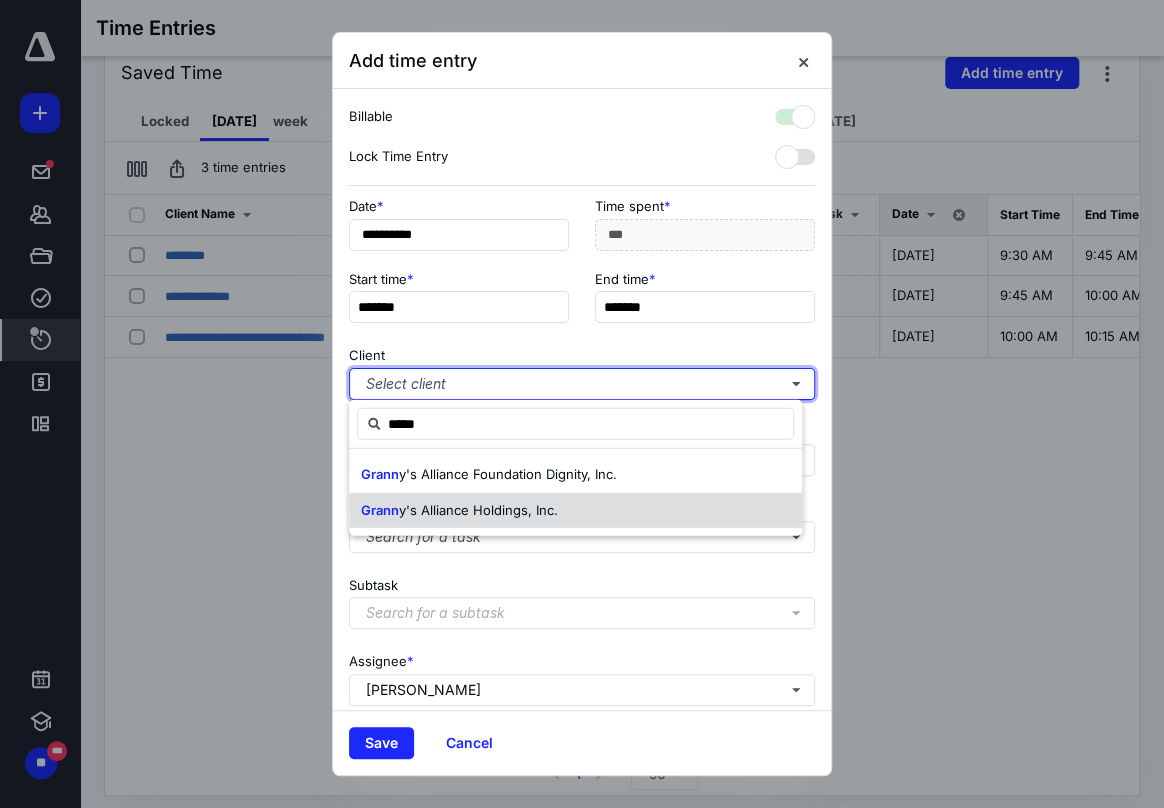 checkbox on "true" 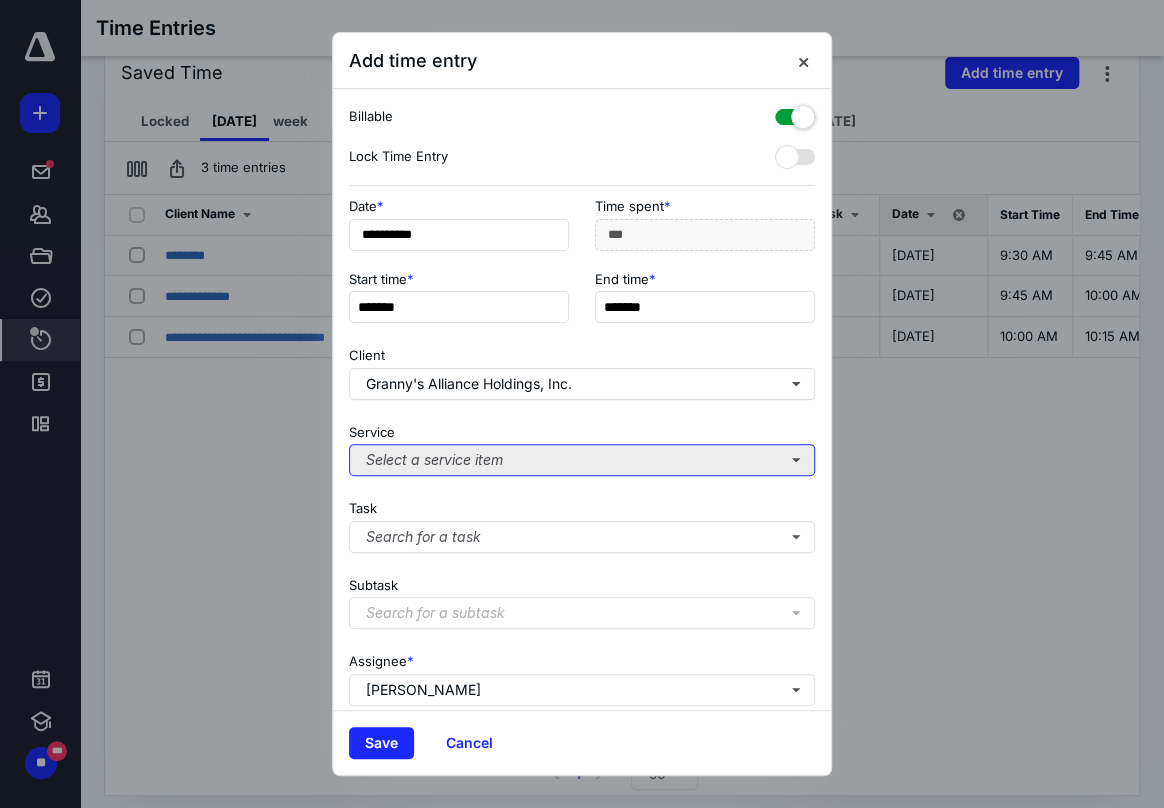 click on "Select a service item" at bounding box center (582, 460) 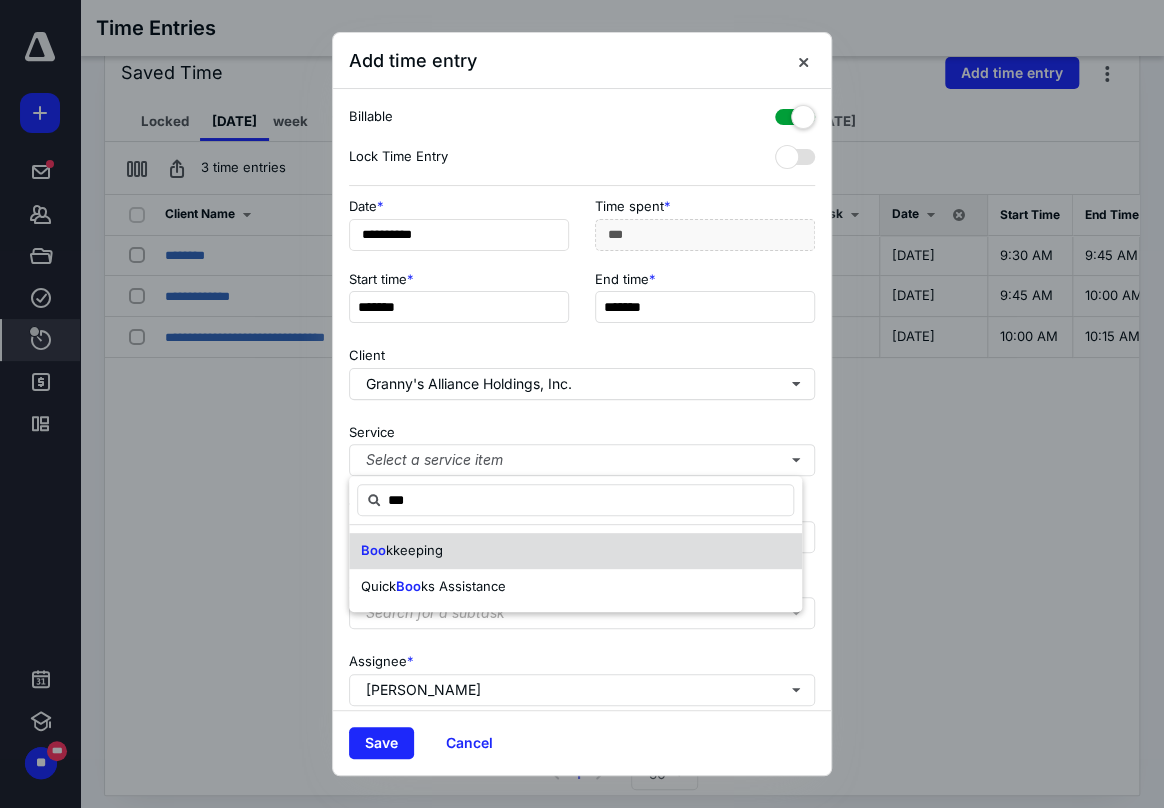 click on "kkeeping" at bounding box center [414, 550] 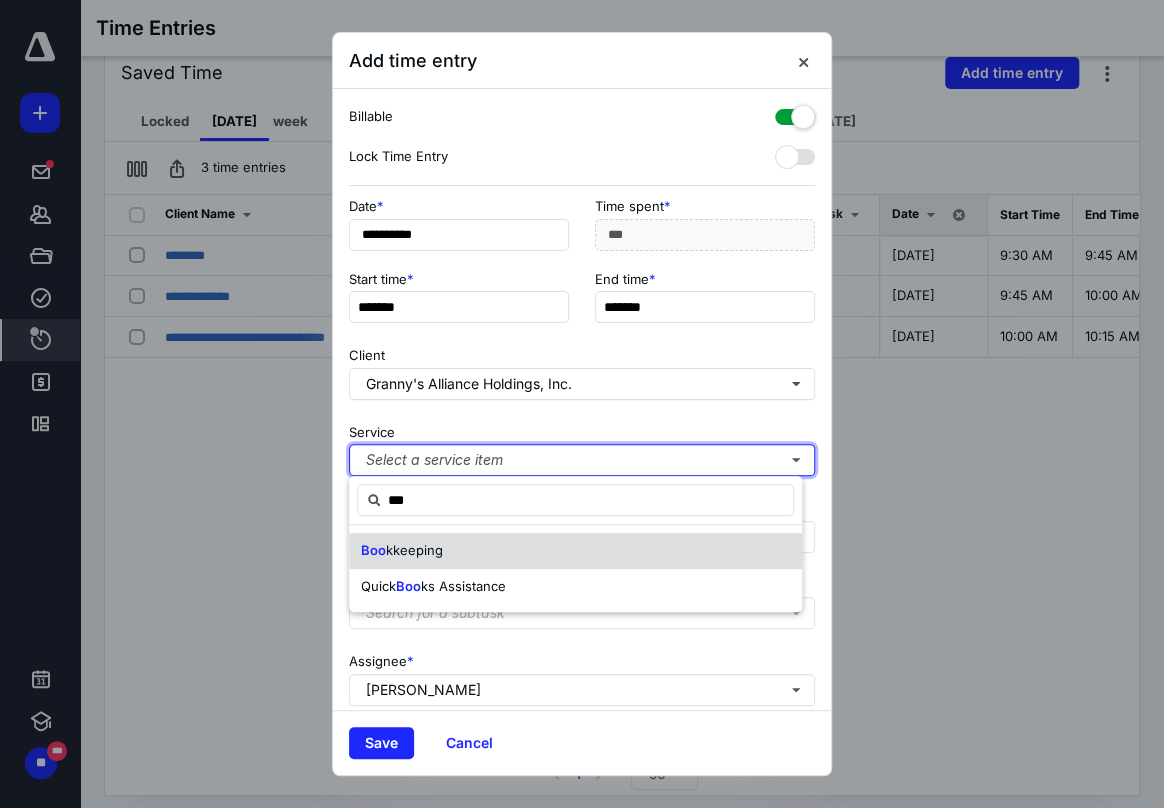type 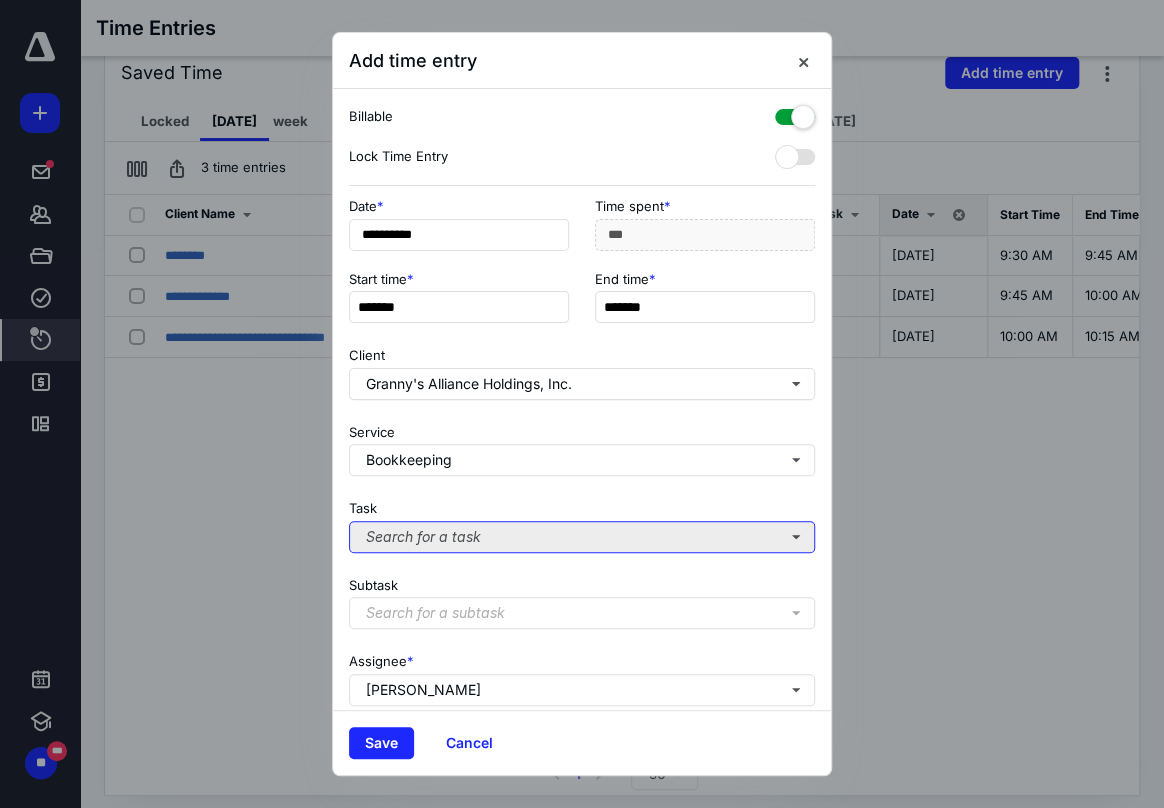 click on "Search for a task" at bounding box center [582, 537] 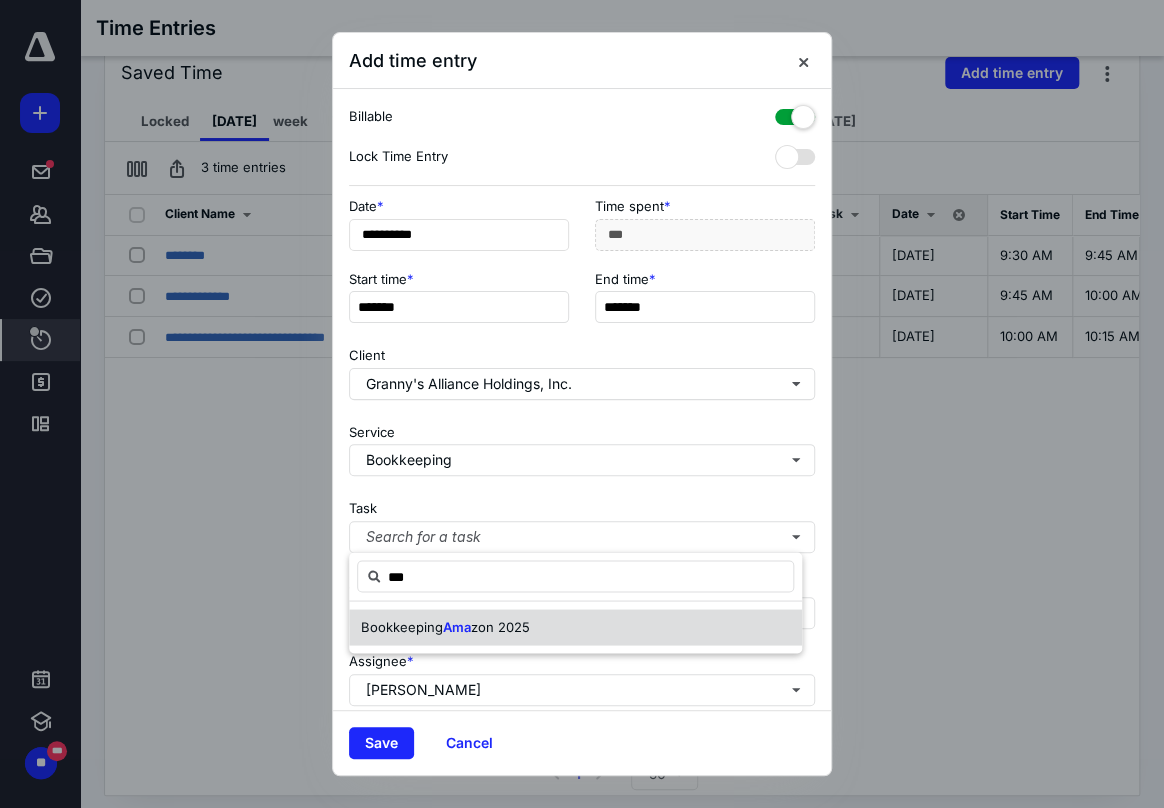 click on "Ama" at bounding box center (457, 626) 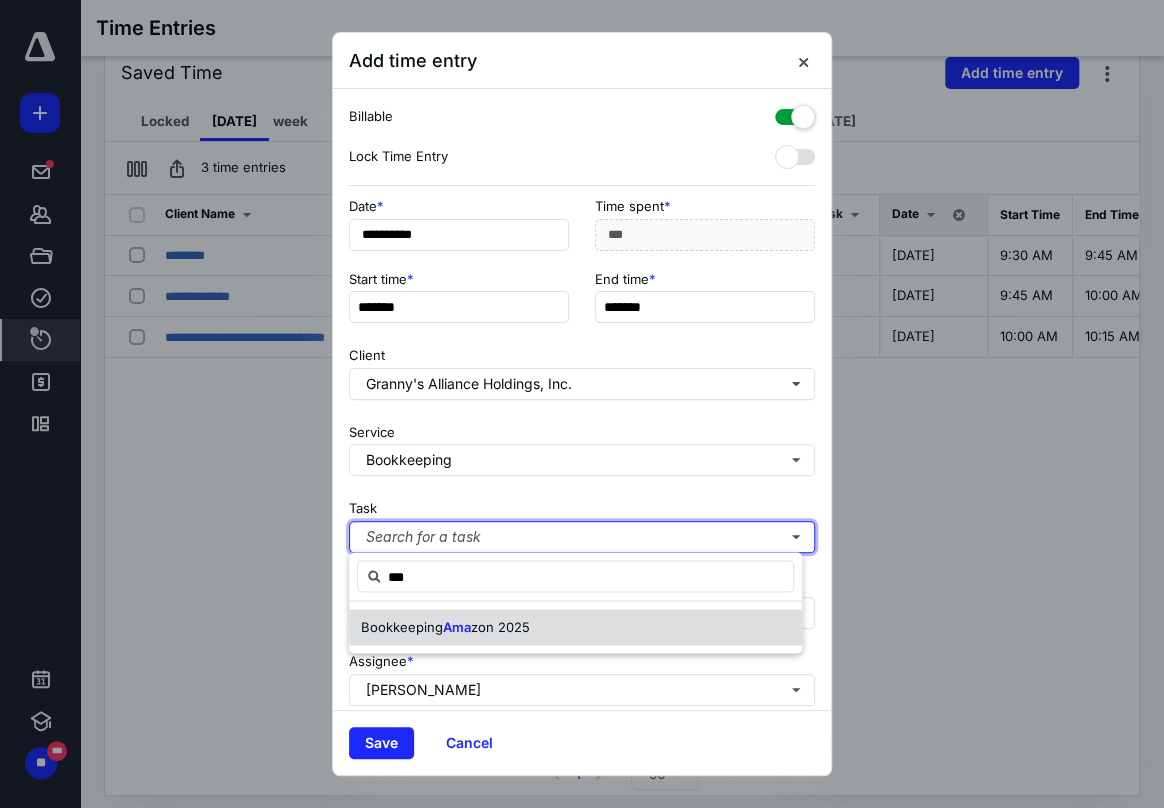 type 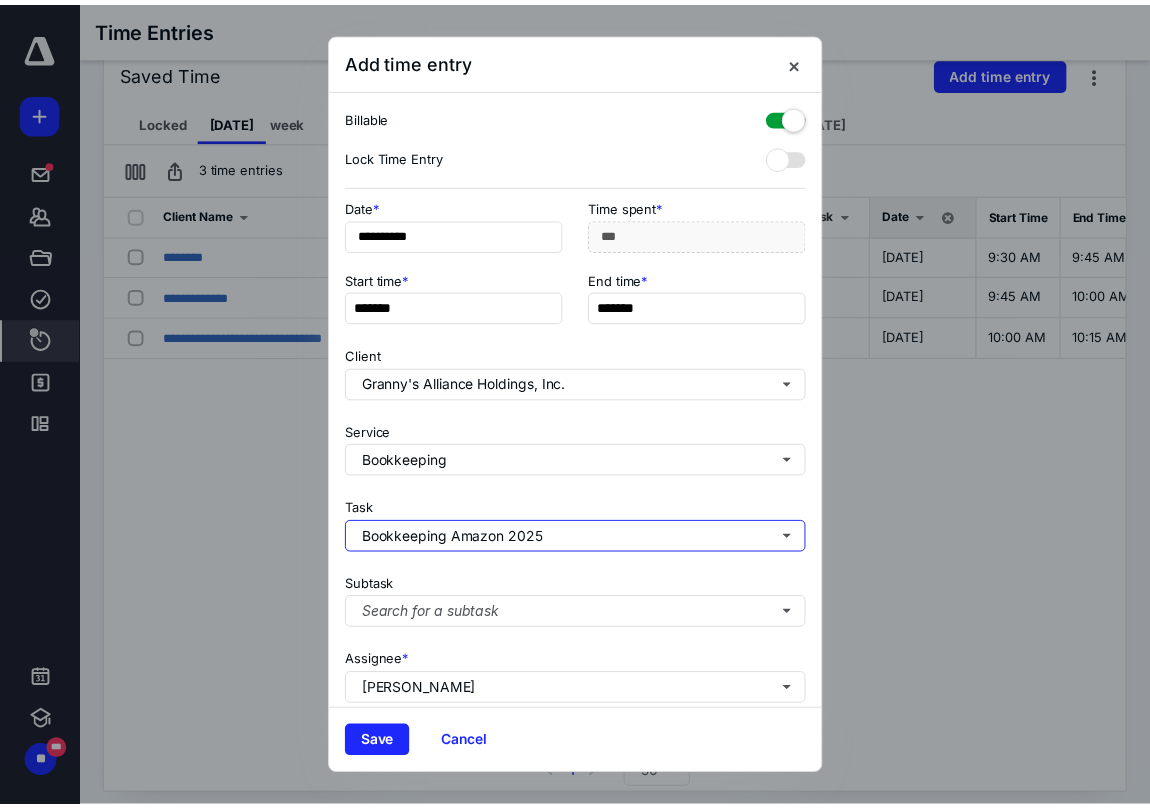 scroll, scrollTop: 150, scrollLeft: 0, axis: vertical 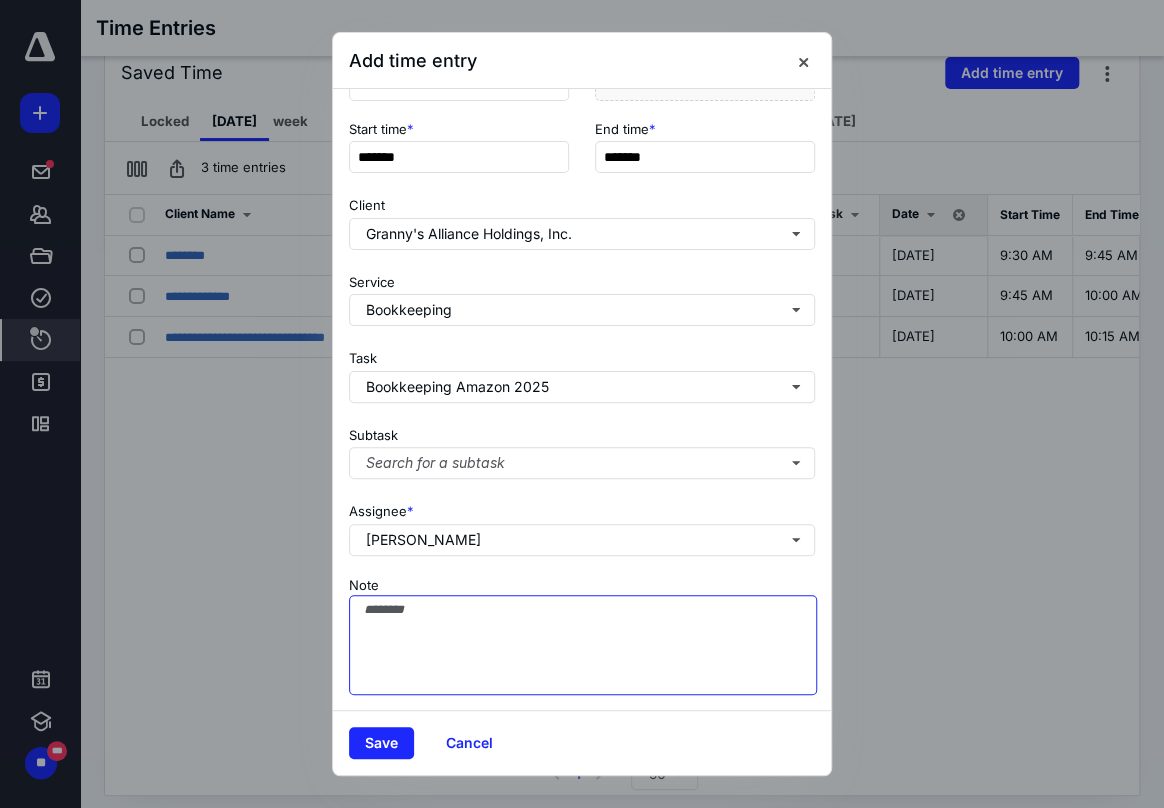 click on "Note" at bounding box center [583, 645] 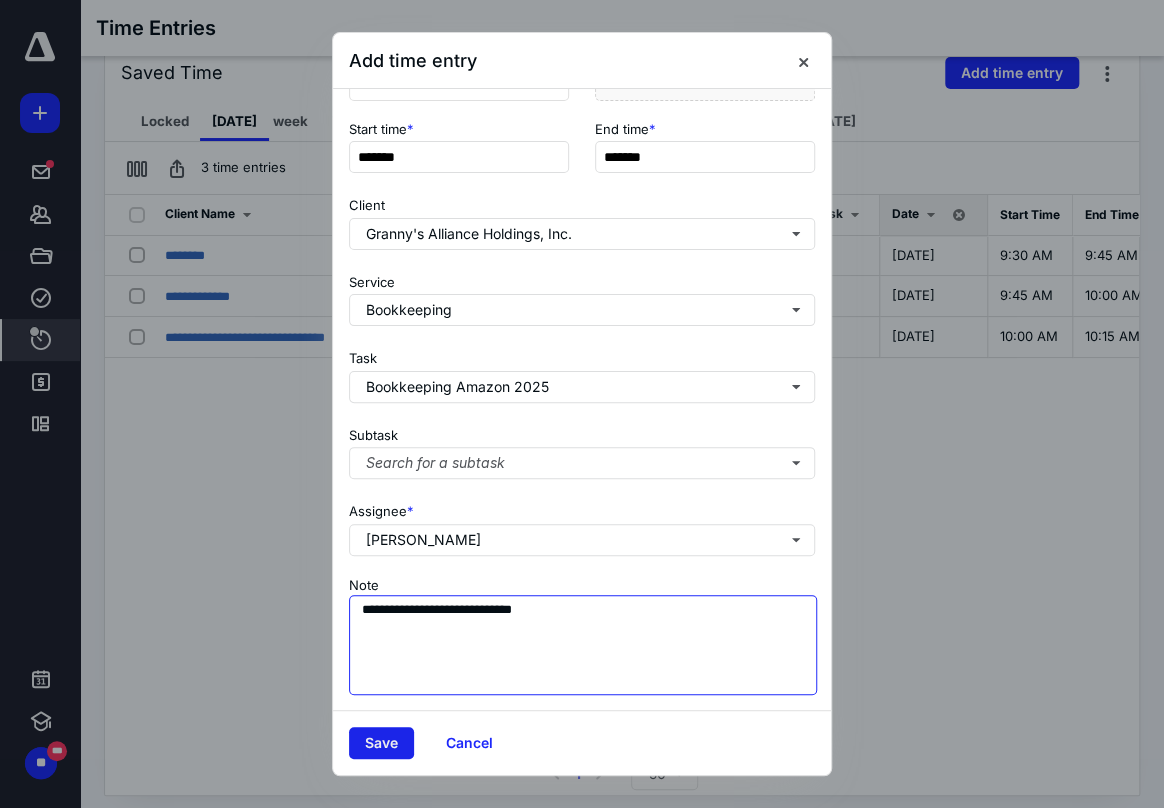 type on "**********" 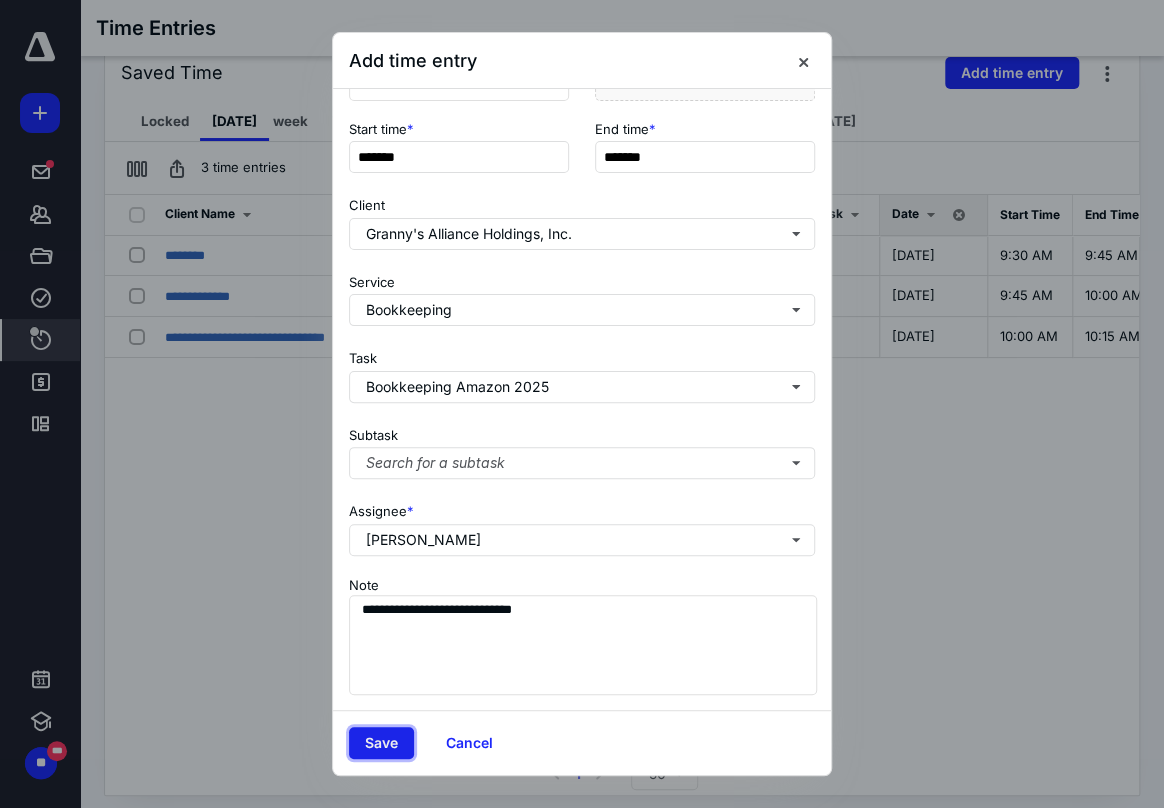 click on "Save" at bounding box center (381, 743) 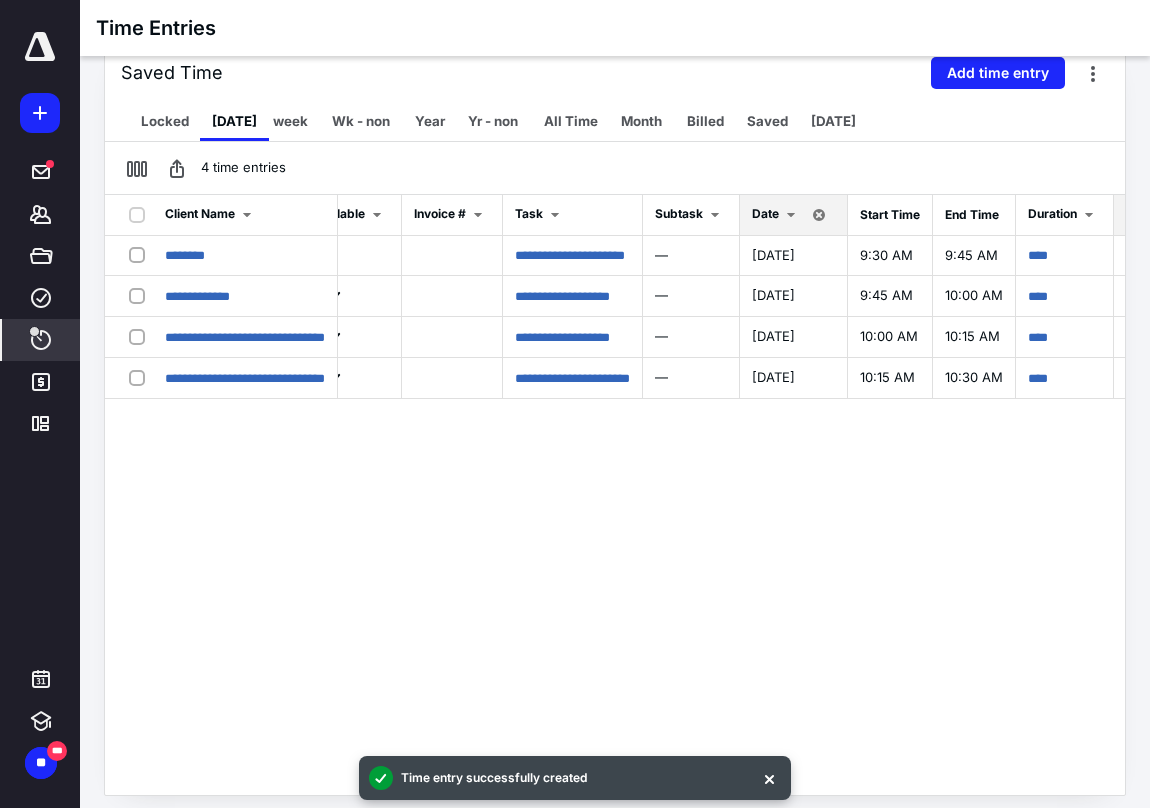 scroll, scrollTop: 0, scrollLeft: 181, axis: horizontal 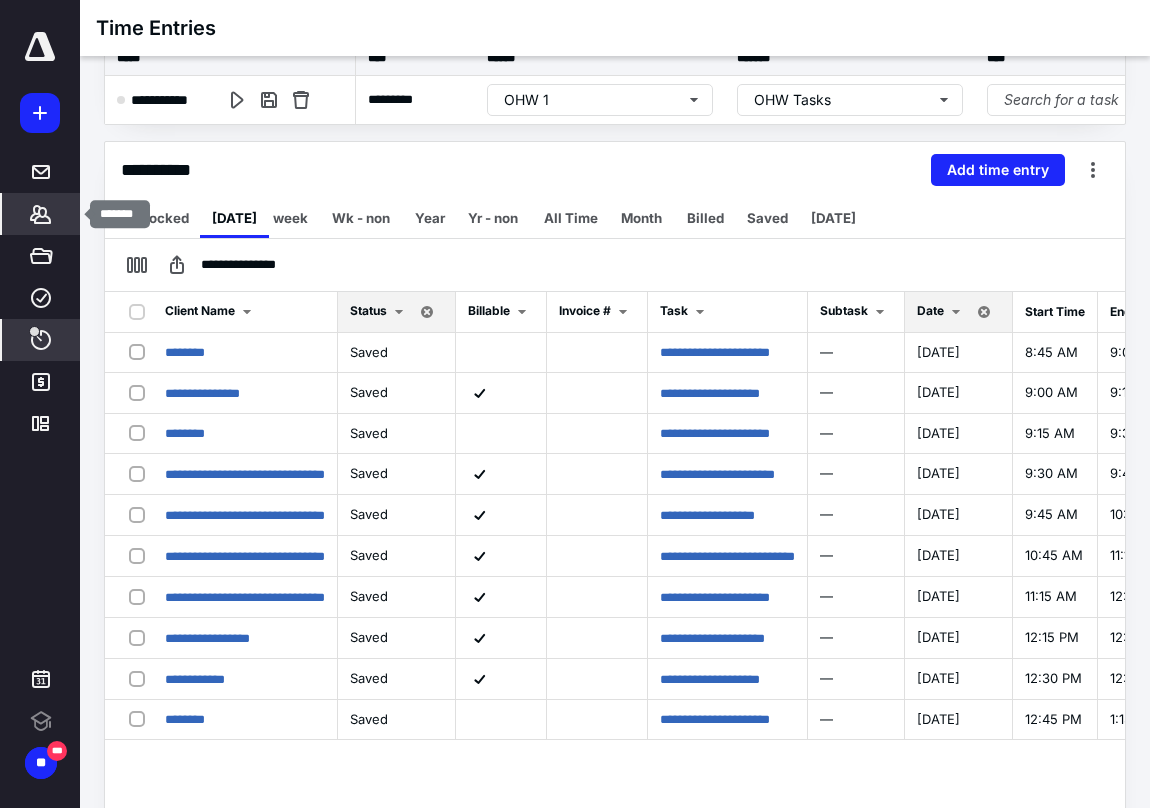 click 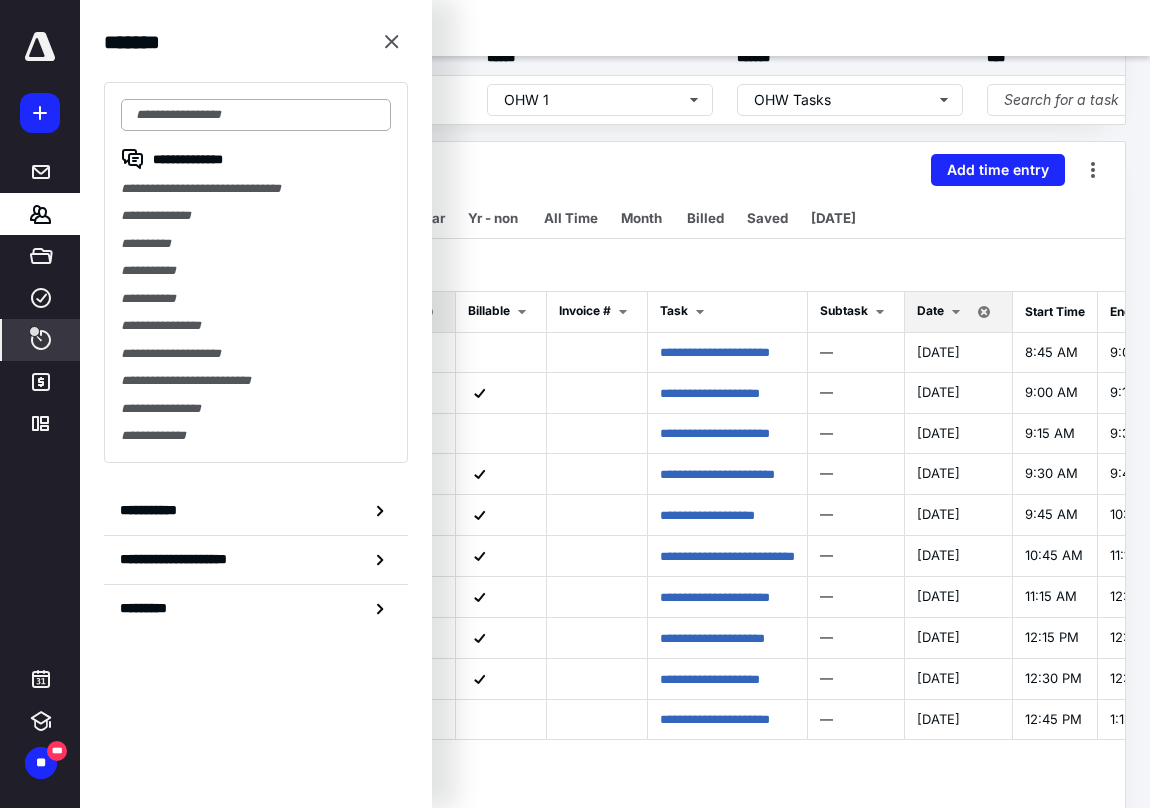 click at bounding box center (256, 115) 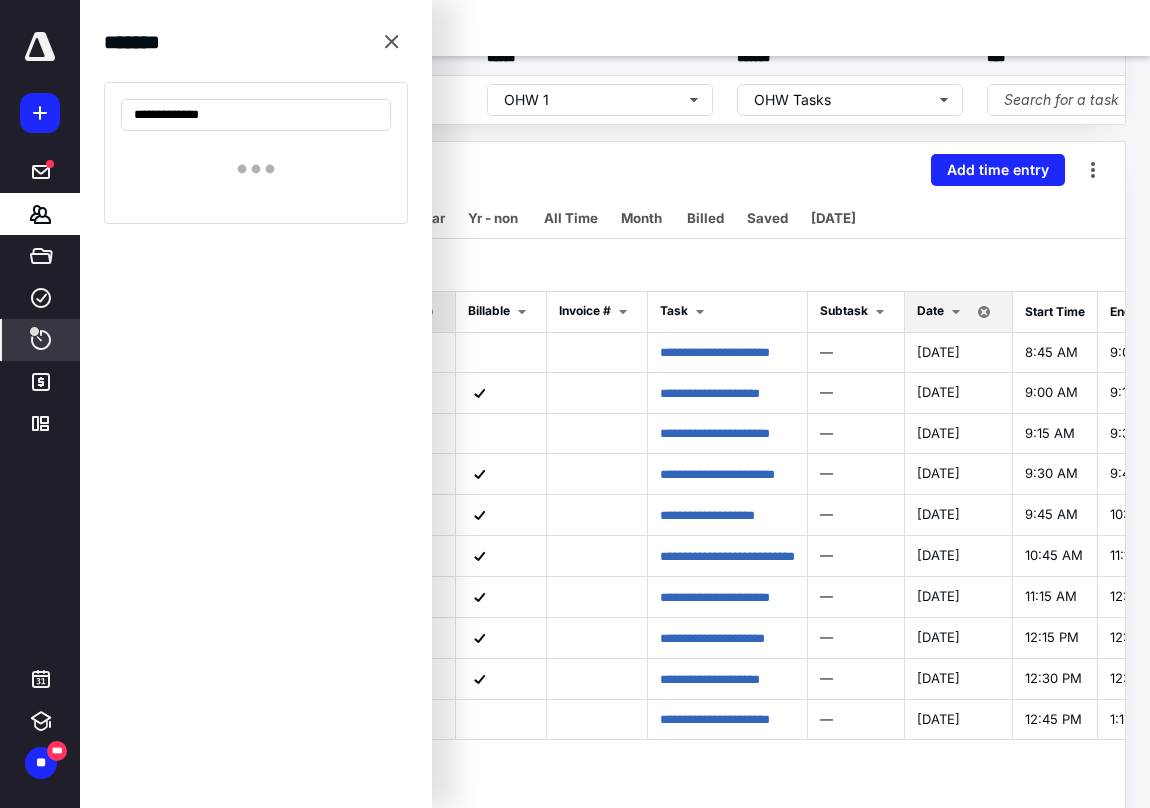 type on "**********" 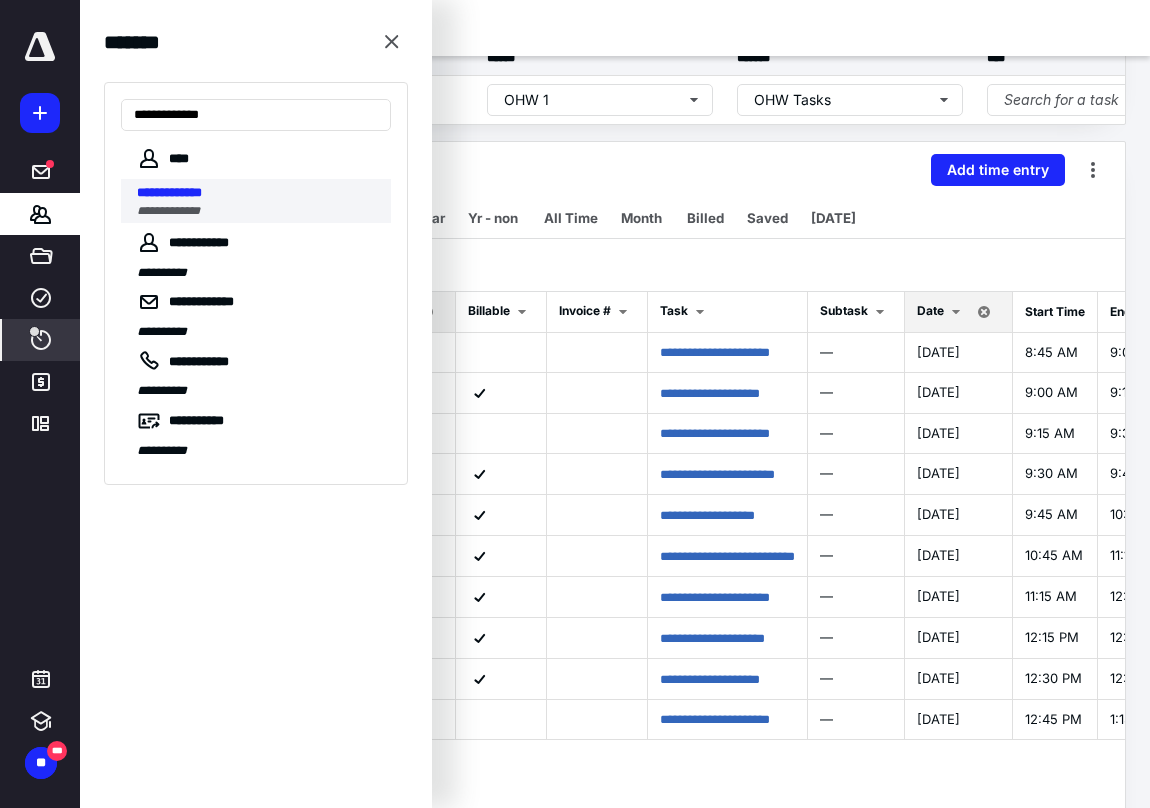 click on "**********" at bounding box center (169, 192) 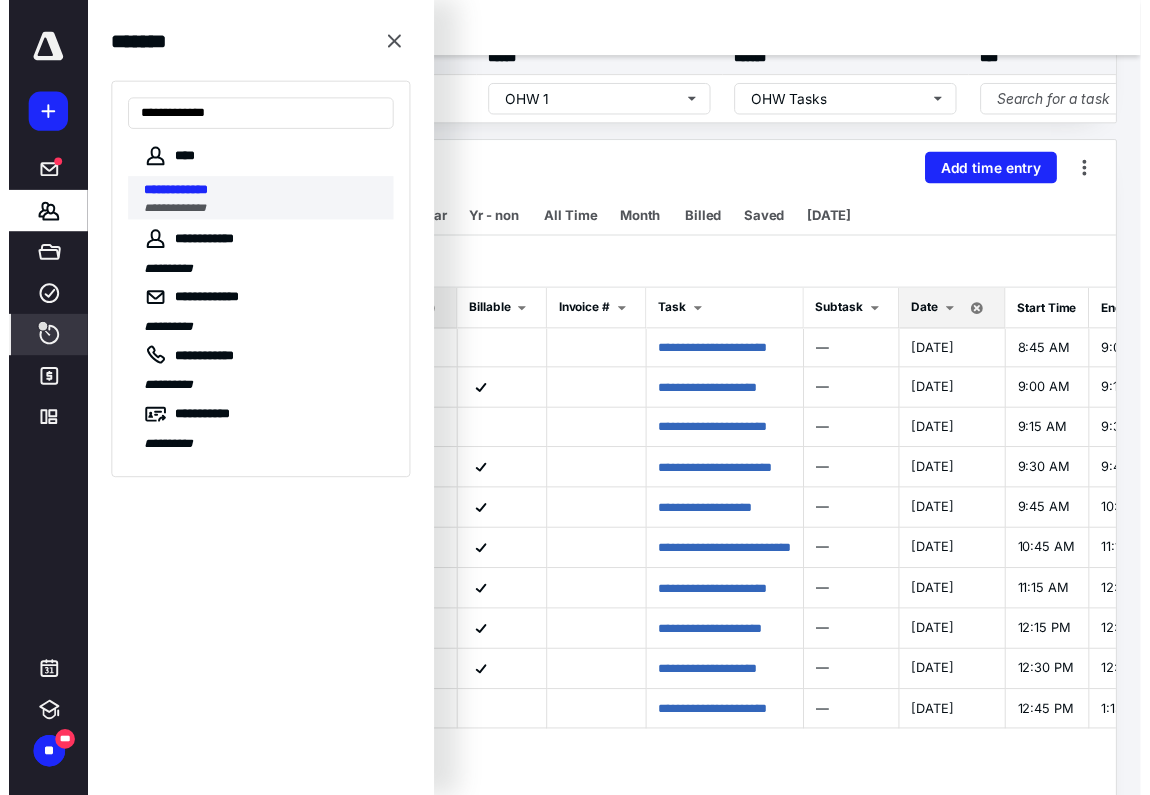 scroll, scrollTop: 0, scrollLeft: 0, axis: both 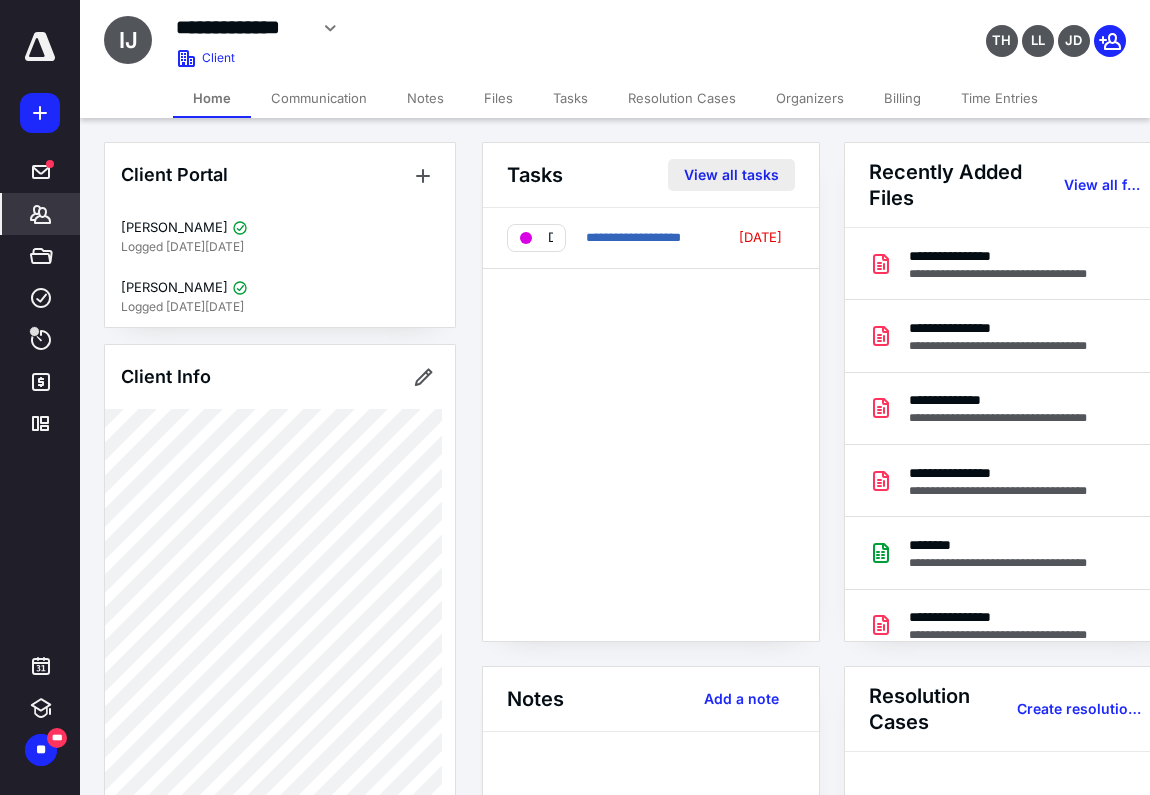 click on "View all tasks" at bounding box center [731, 175] 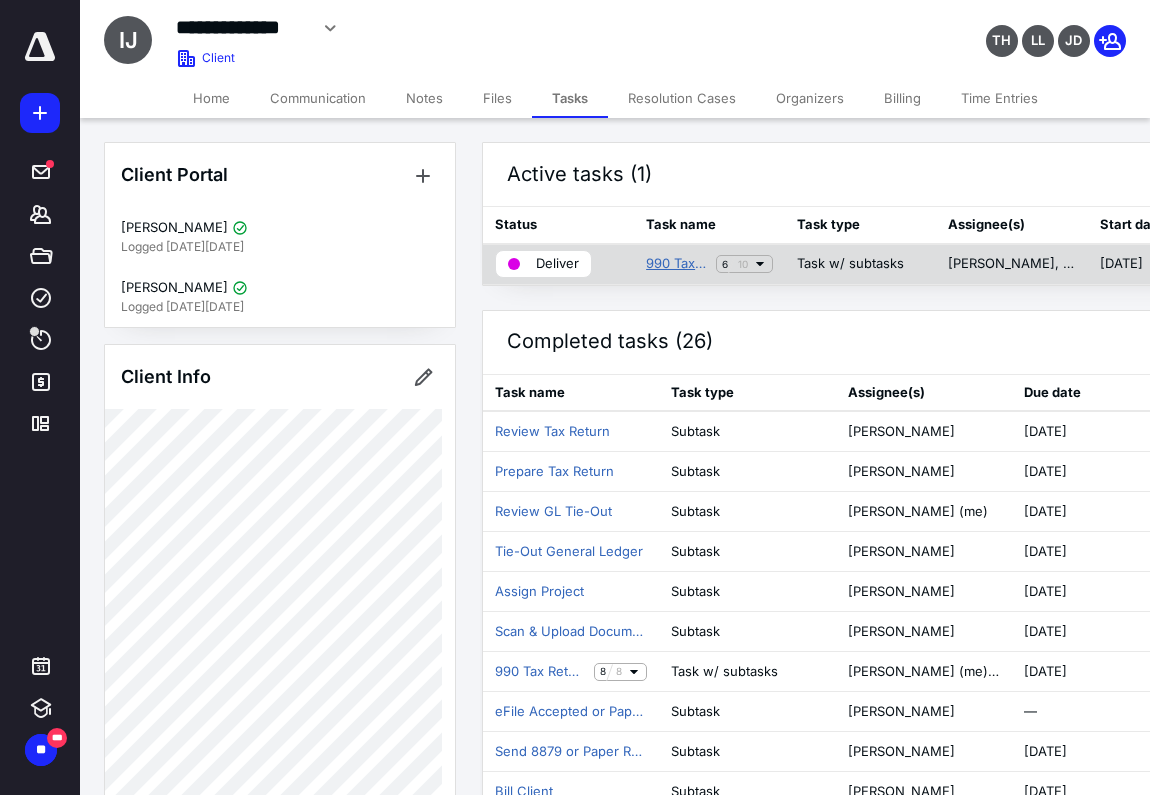 click on "990 Tax Return 2024" at bounding box center [677, 264] 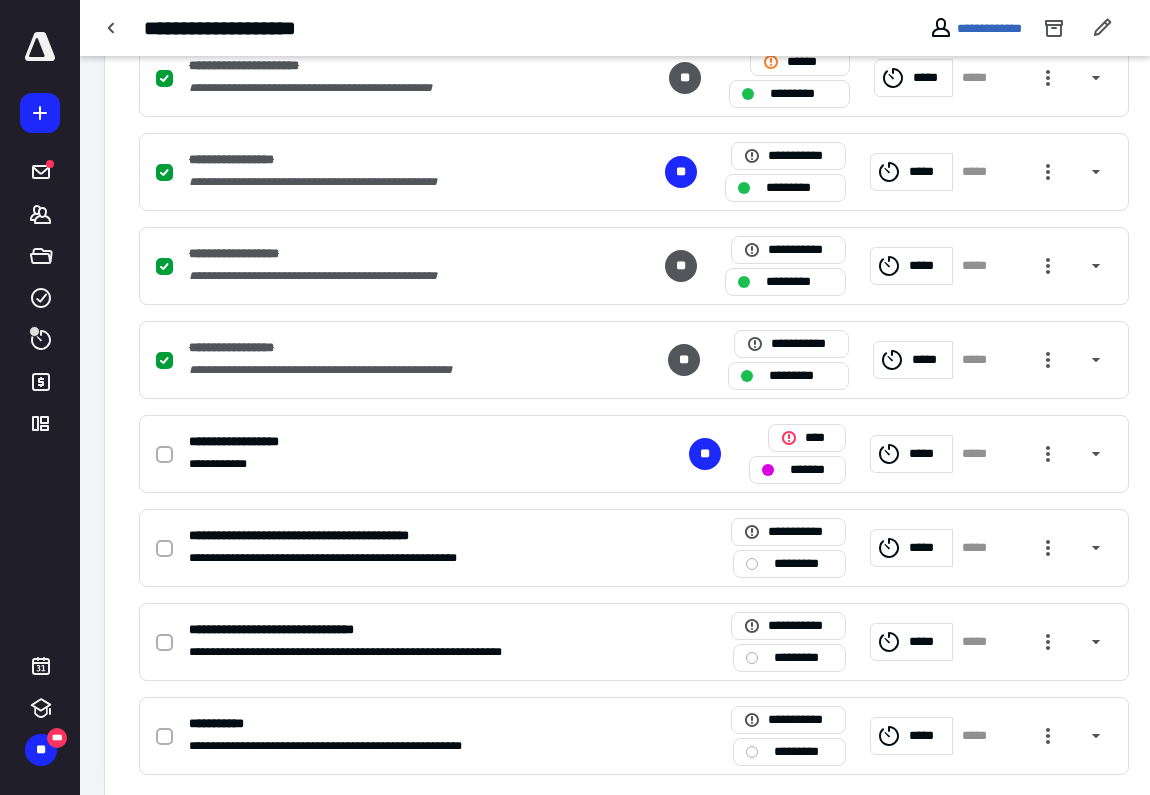 scroll, scrollTop: 665, scrollLeft: 0, axis: vertical 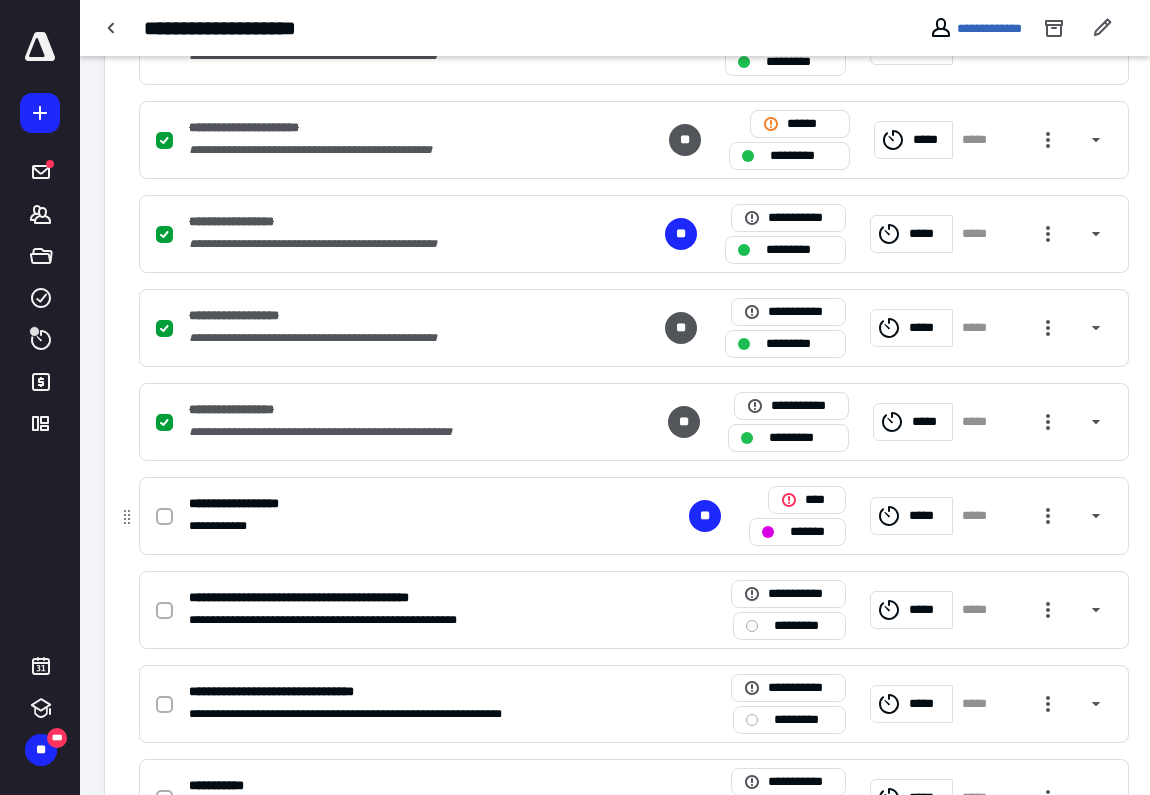click 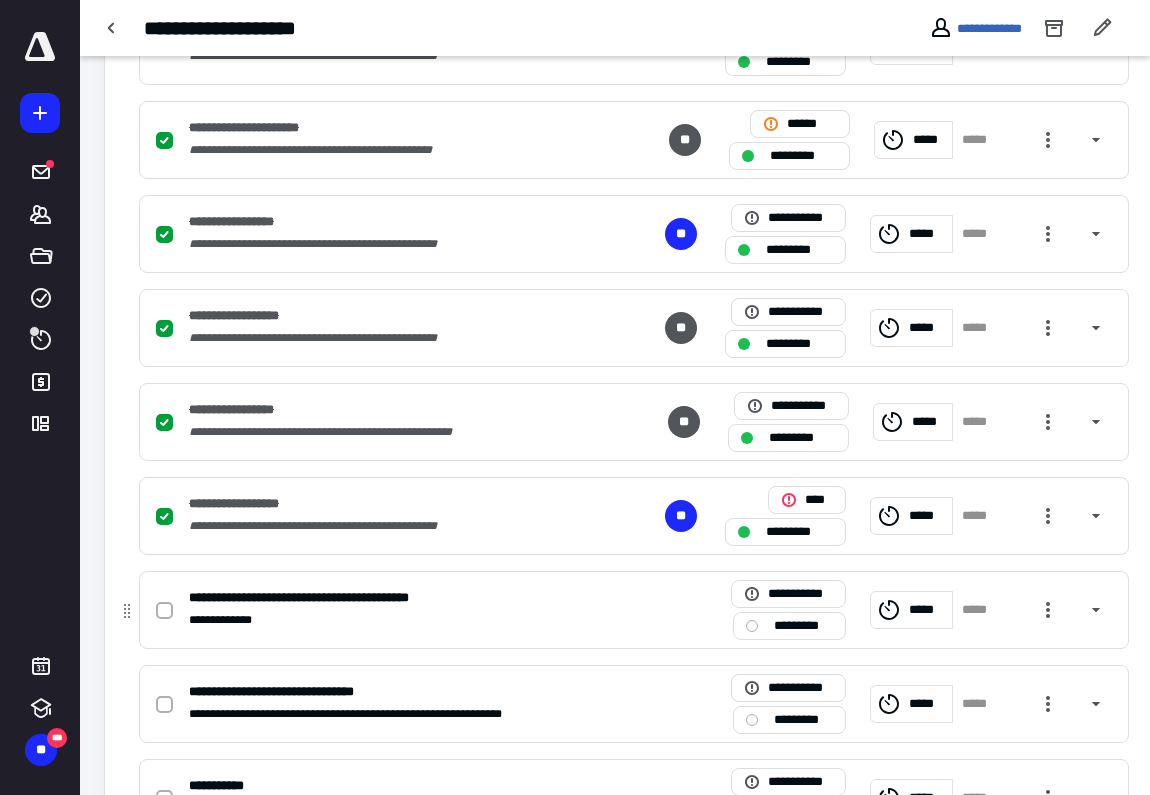 scroll, scrollTop: 756, scrollLeft: 0, axis: vertical 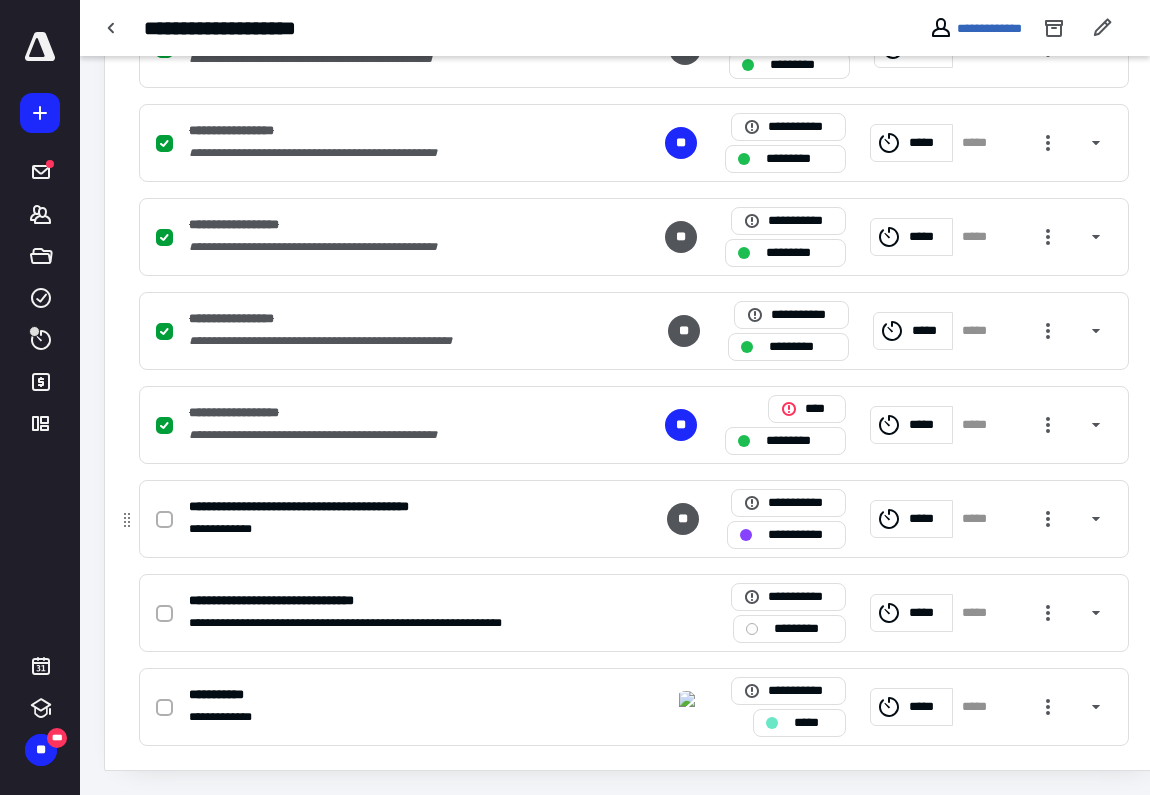 click on "**********" at bounding box center (800, 534) 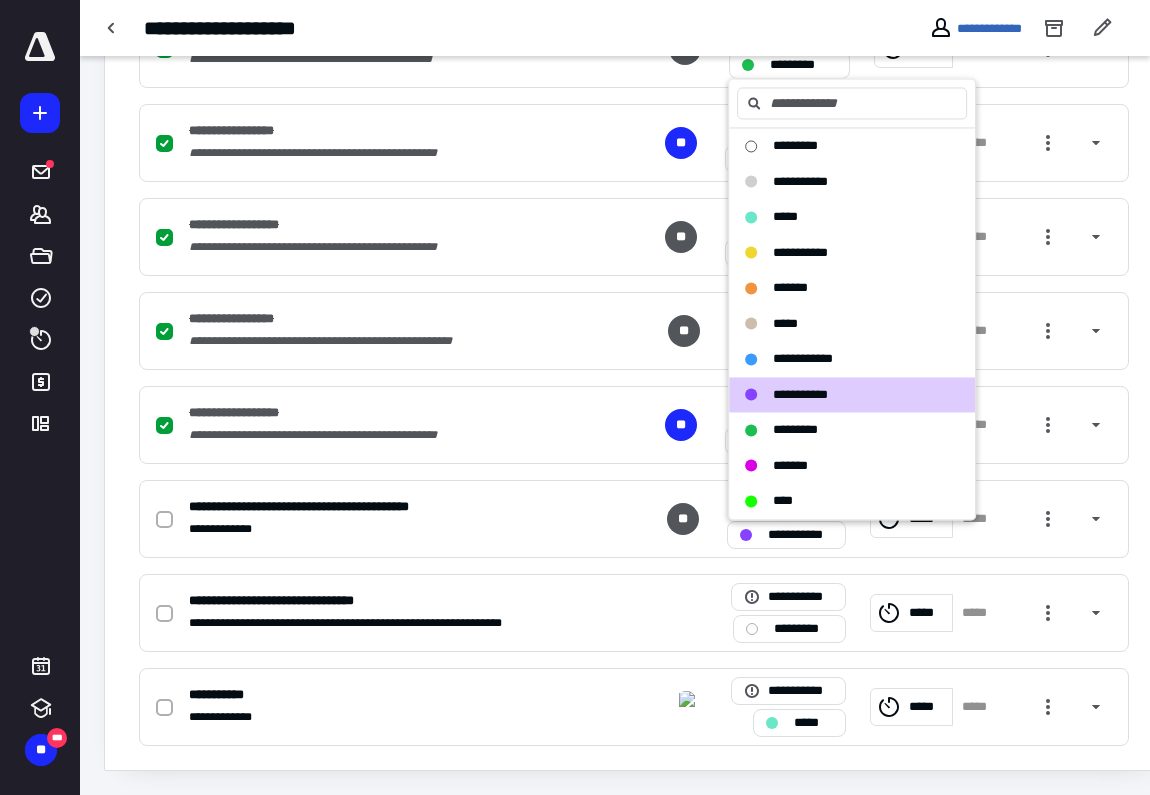 scroll, scrollTop: 0, scrollLeft: 0, axis: both 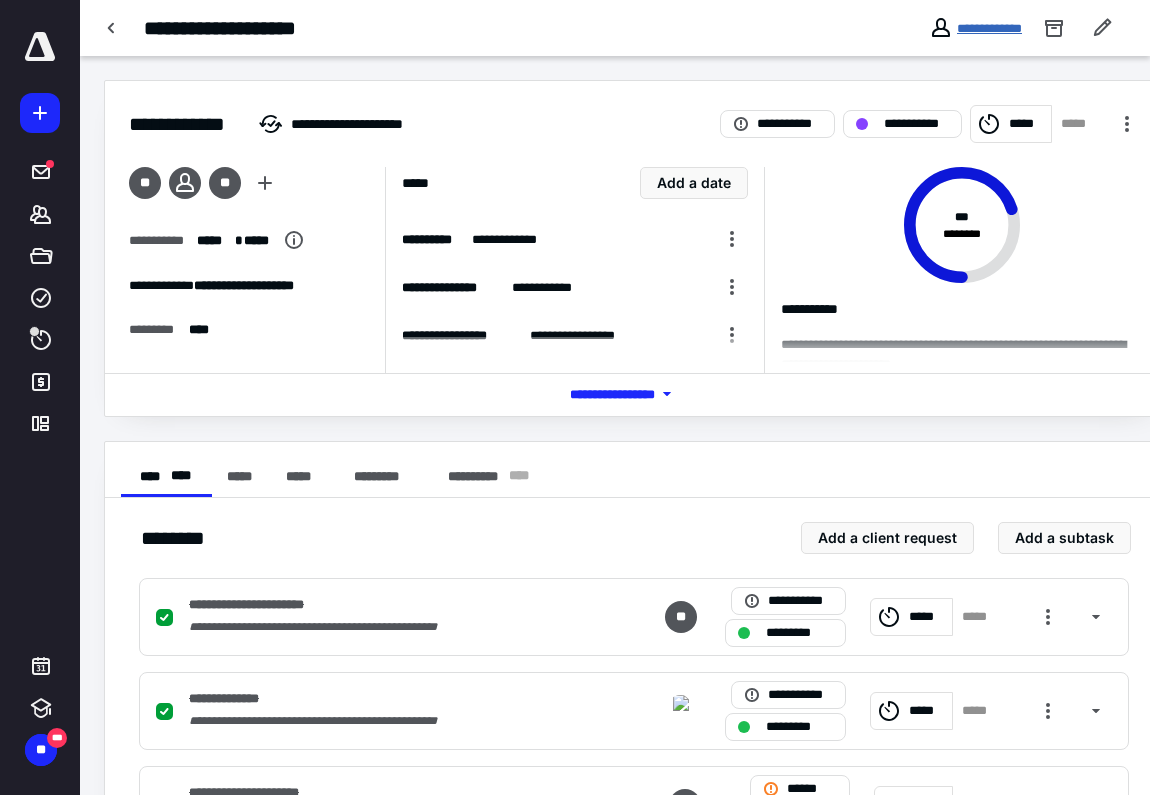 click on "**********" at bounding box center [989, 28] 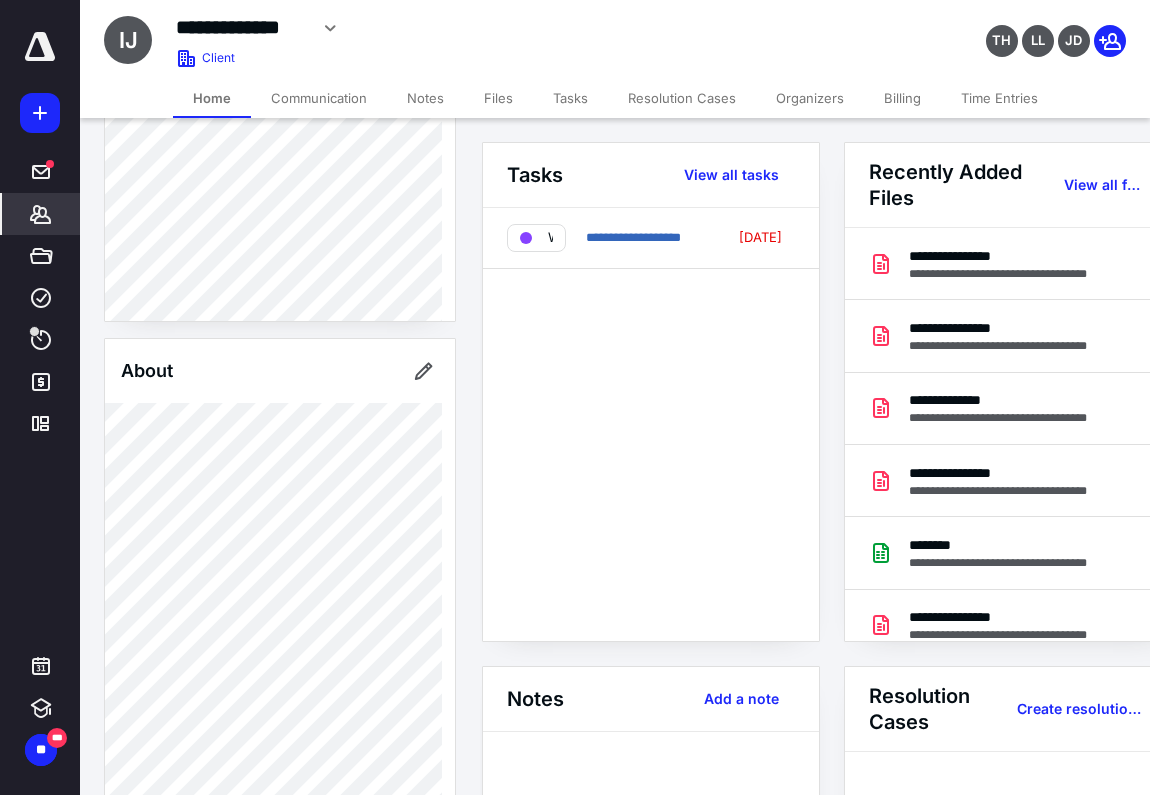 scroll, scrollTop: 636, scrollLeft: 0, axis: vertical 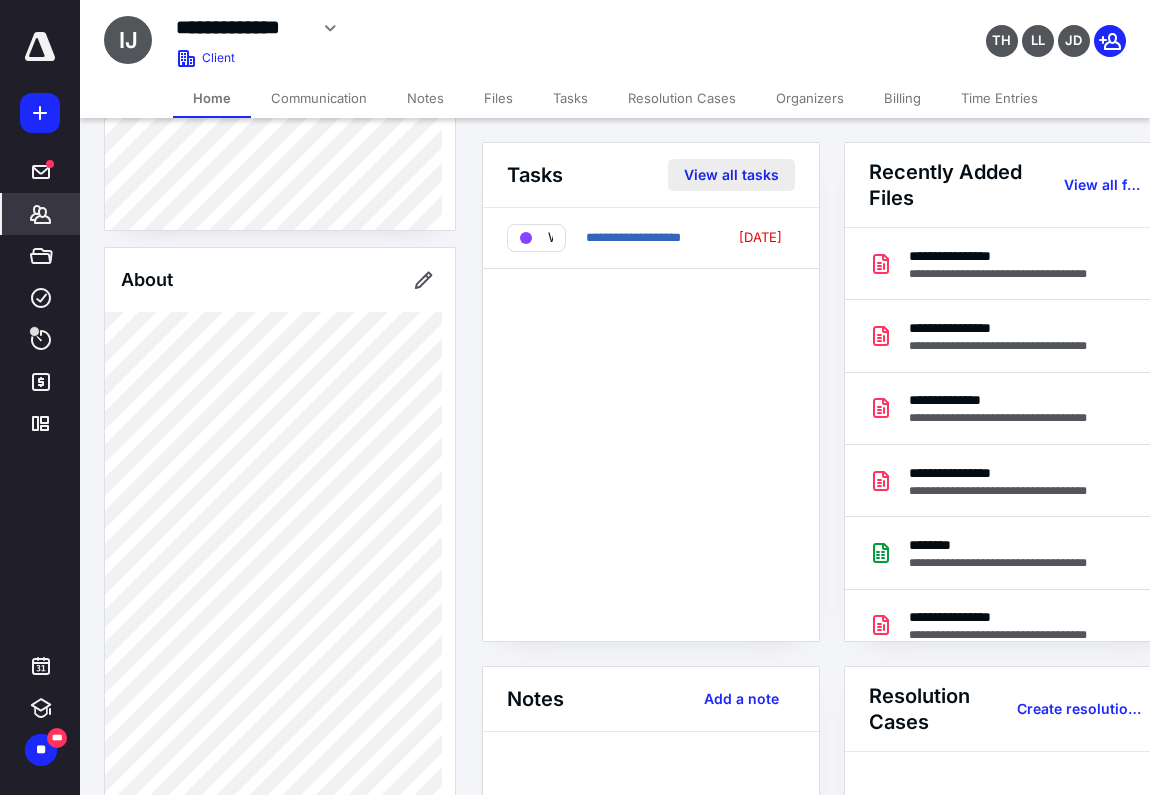 click on "View all tasks" at bounding box center [731, 175] 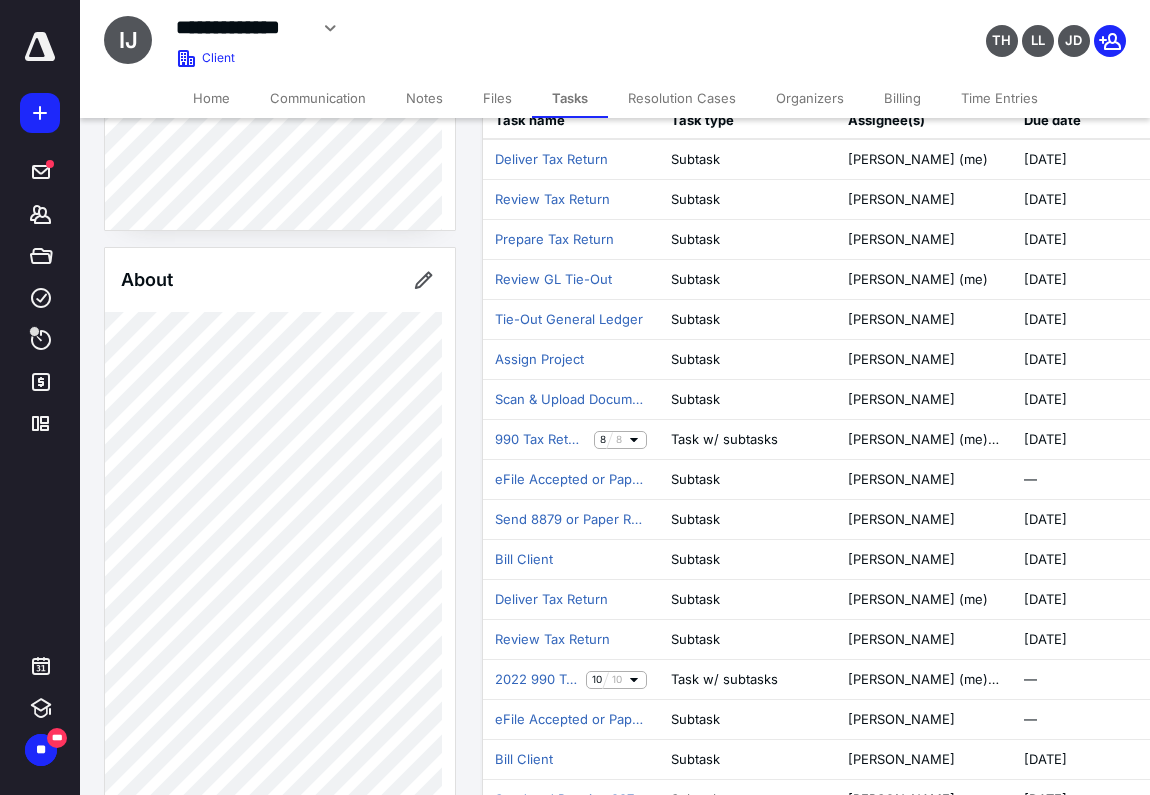scroll, scrollTop: 467, scrollLeft: 0, axis: vertical 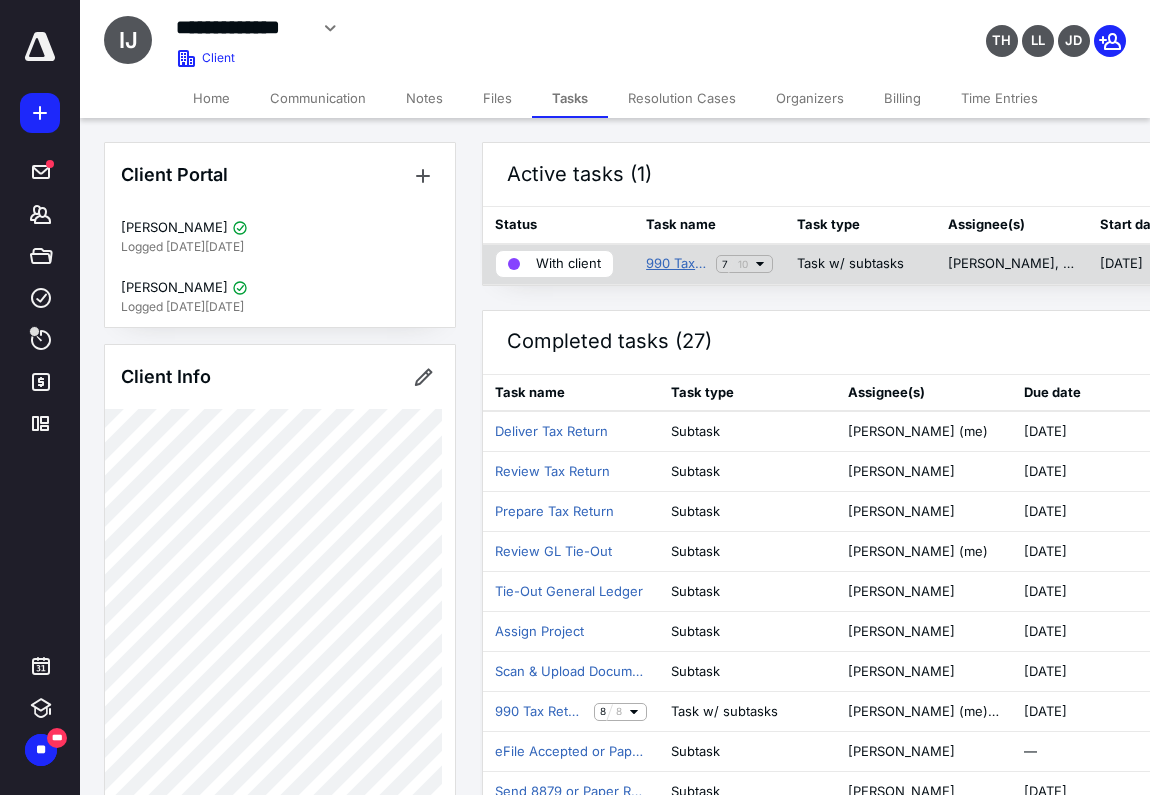 click on "990 Tax Return 2024" at bounding box center [677, 264] 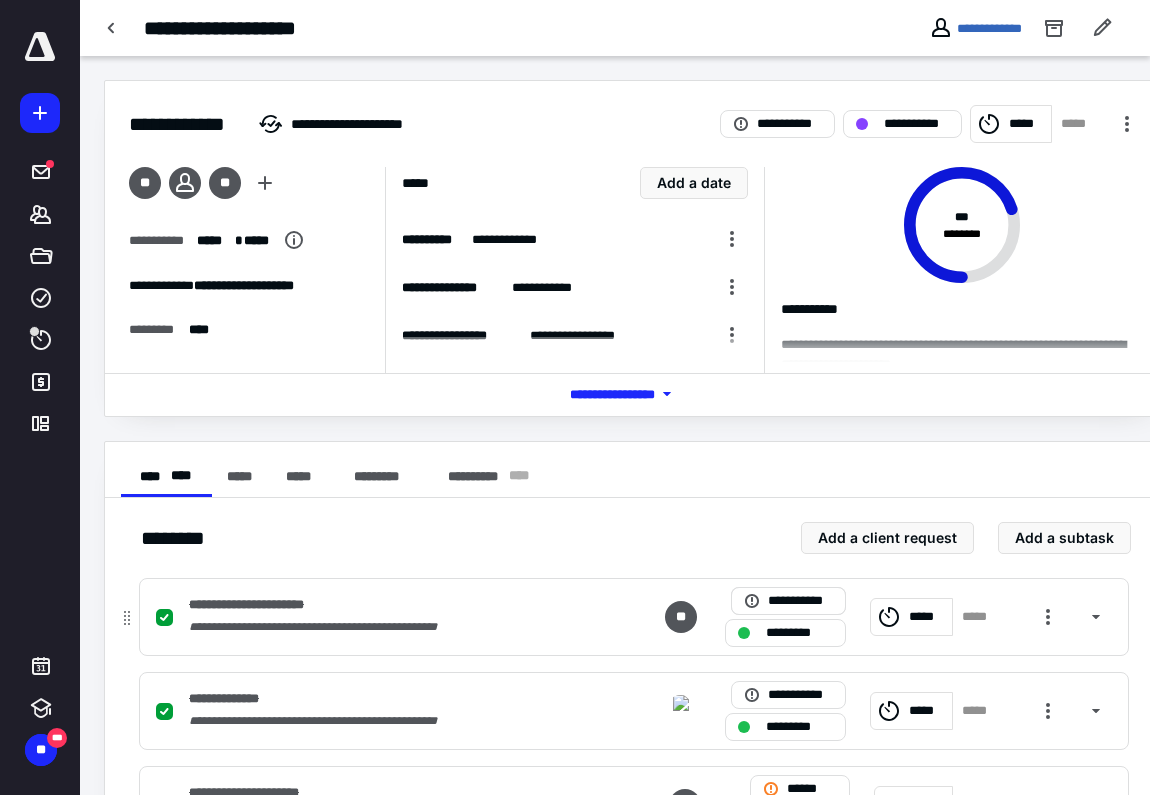 scroll, scrollTop: 756, scrollLeft: 0, axis: vertical 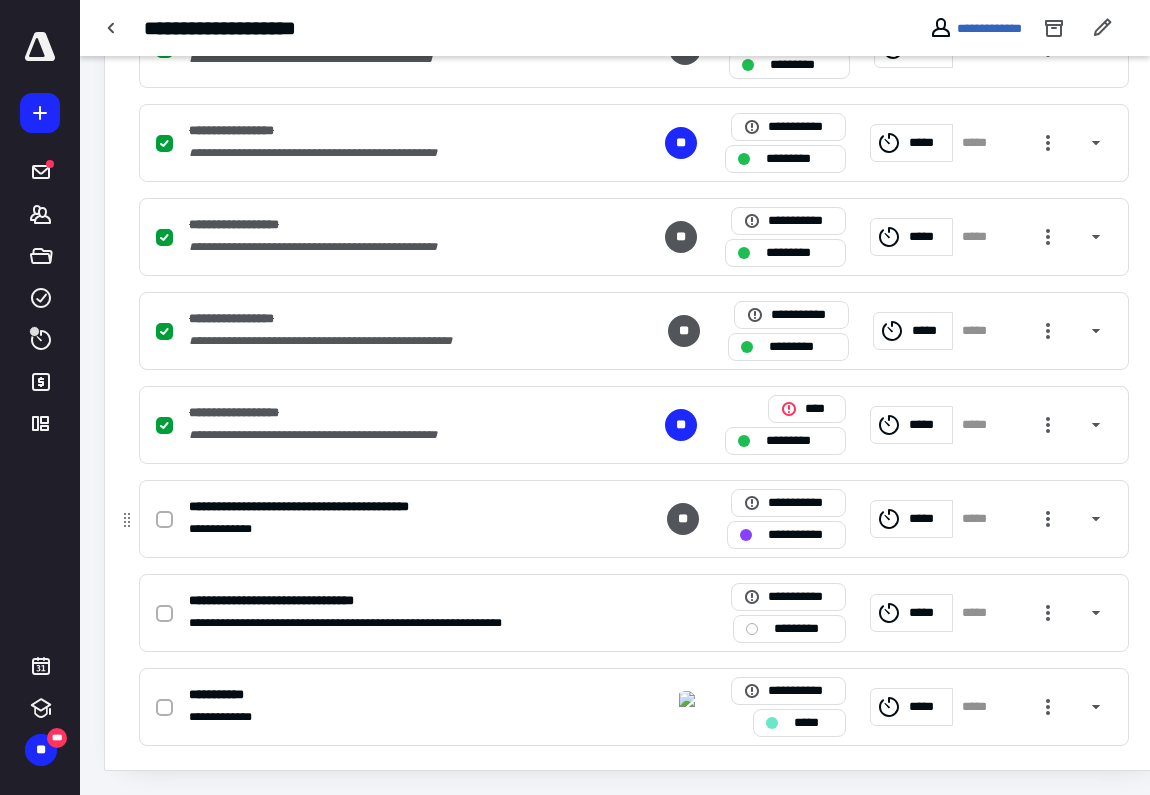 click on "**********" at bounding box center (800, 534) 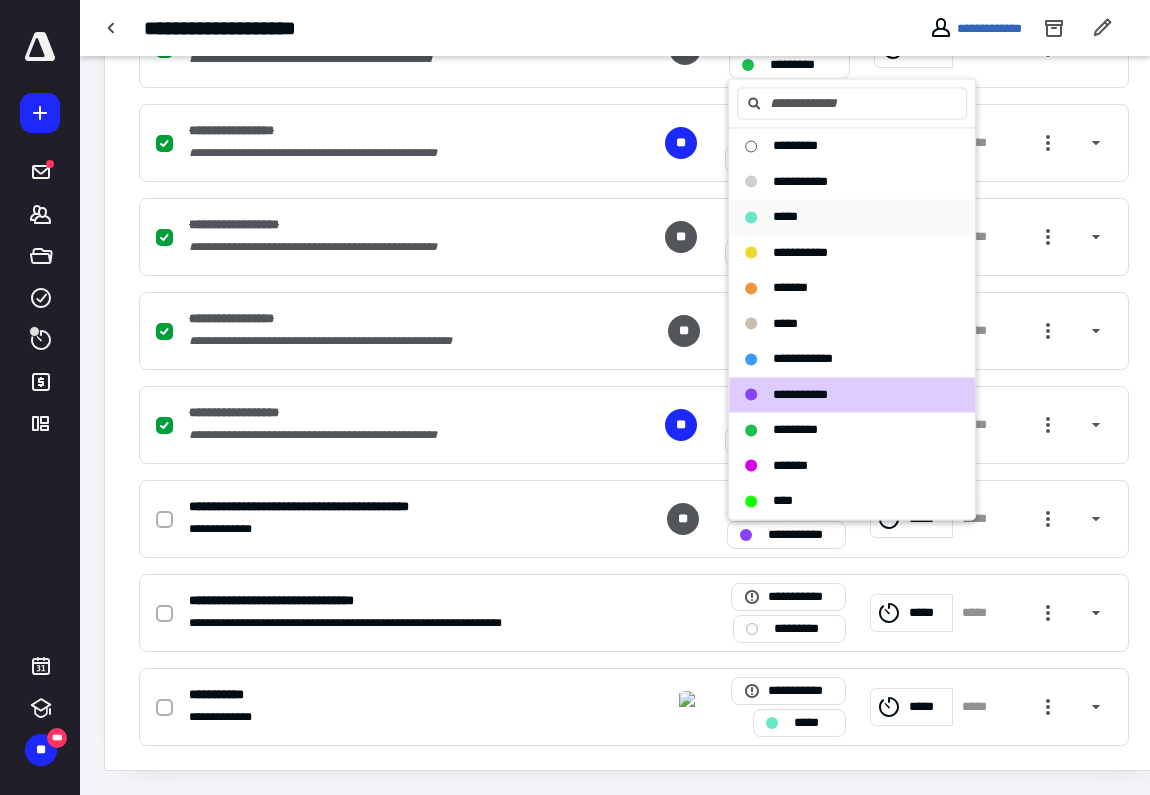 click on "*****" at bounding box center (785, 217) 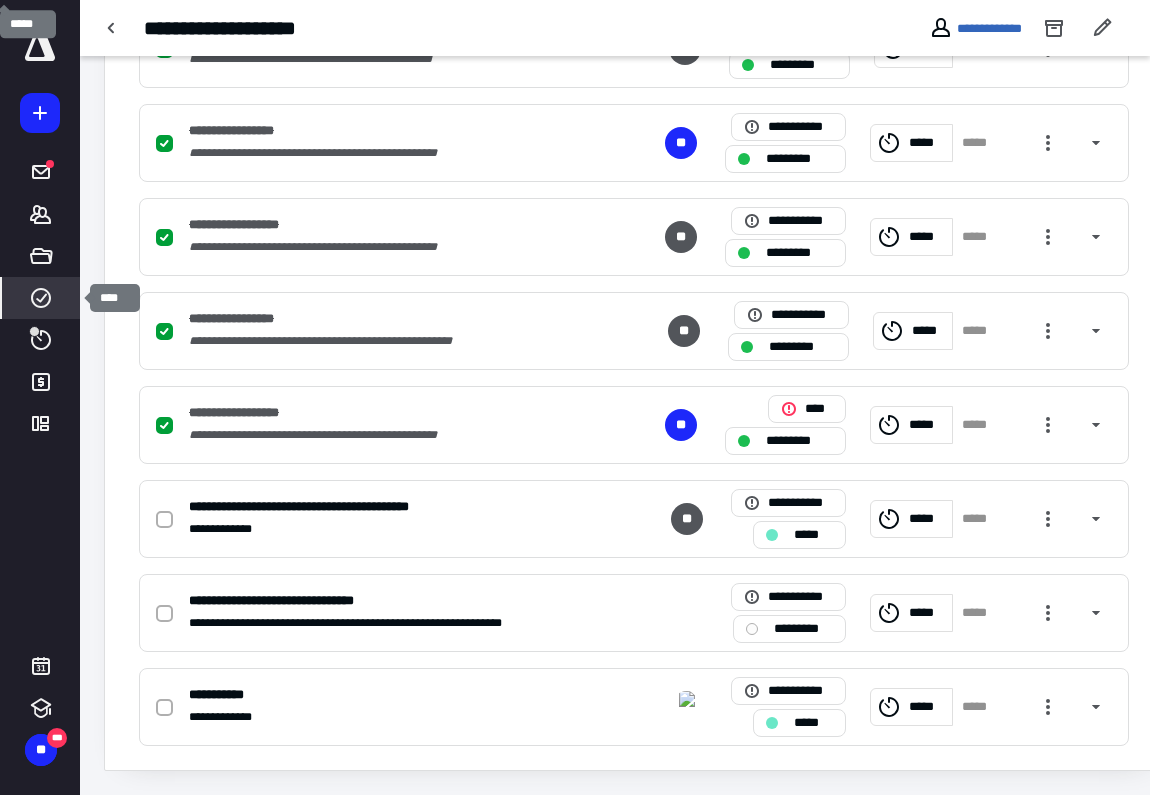 click 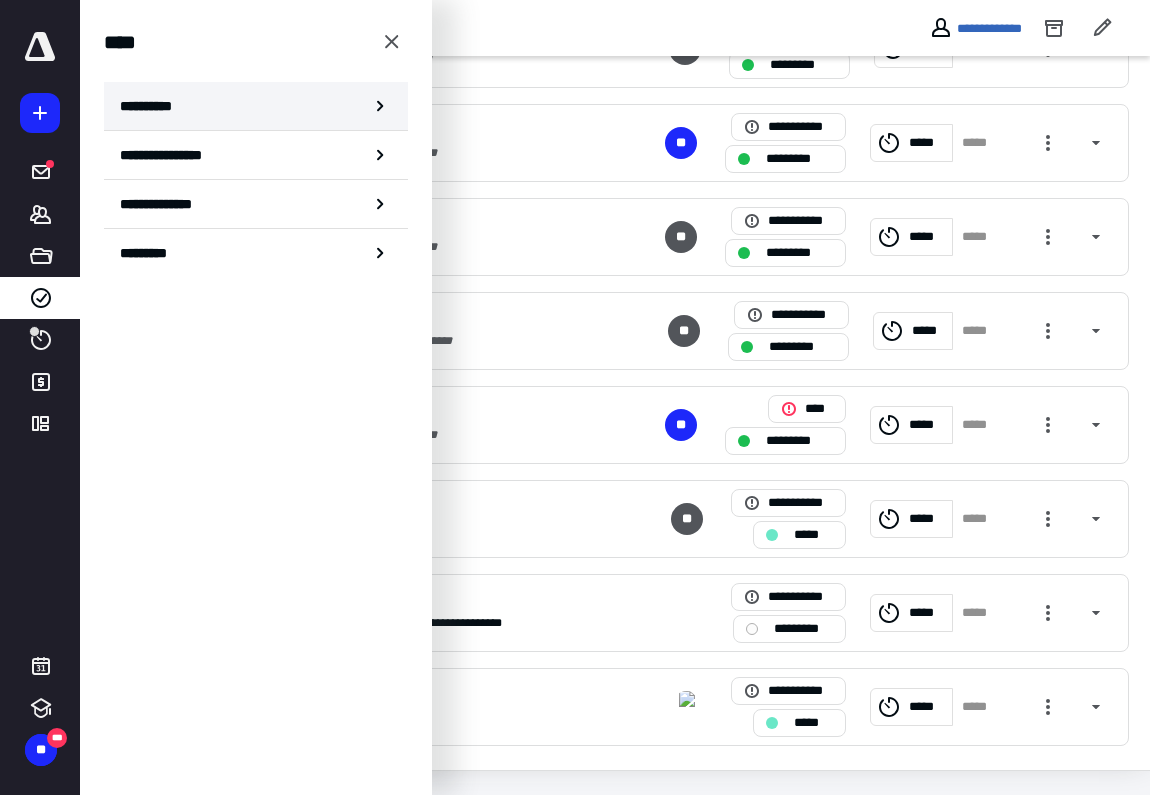 click on "**********" at bounding box center [153, 106] 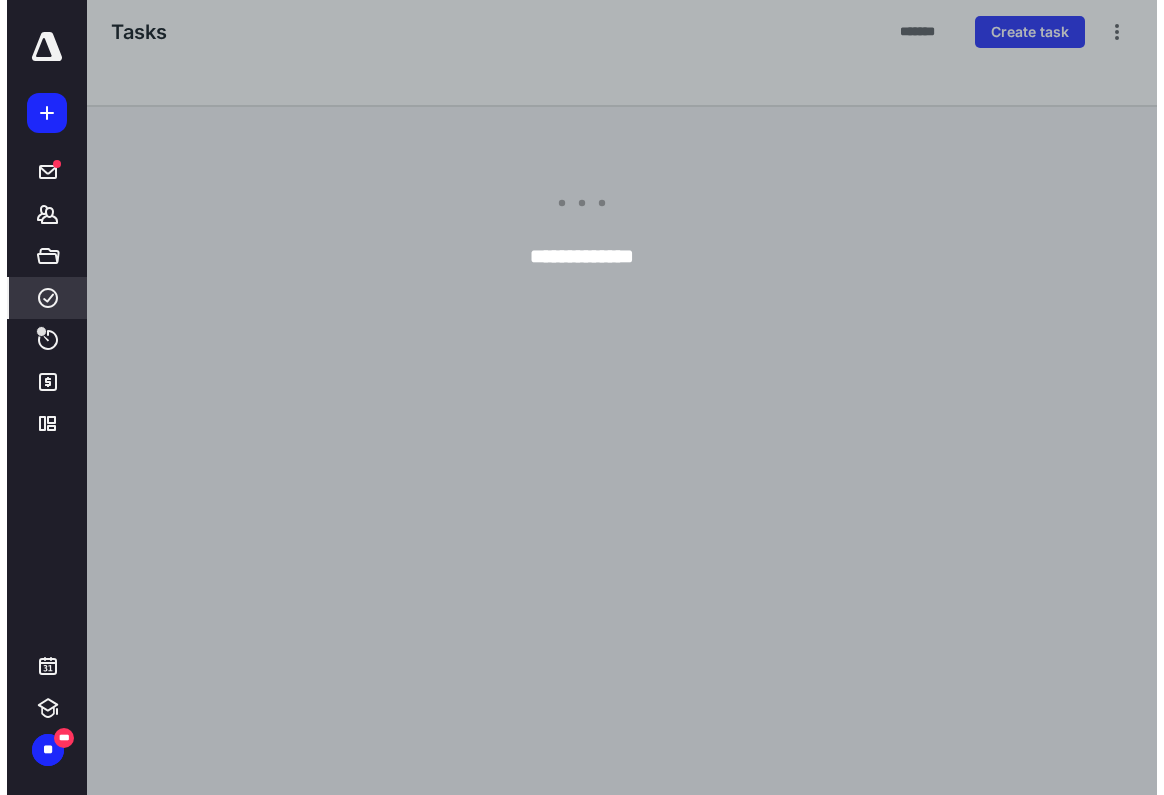 scroll, scrollTop: 0, scrollLeft: 0, axis: both 